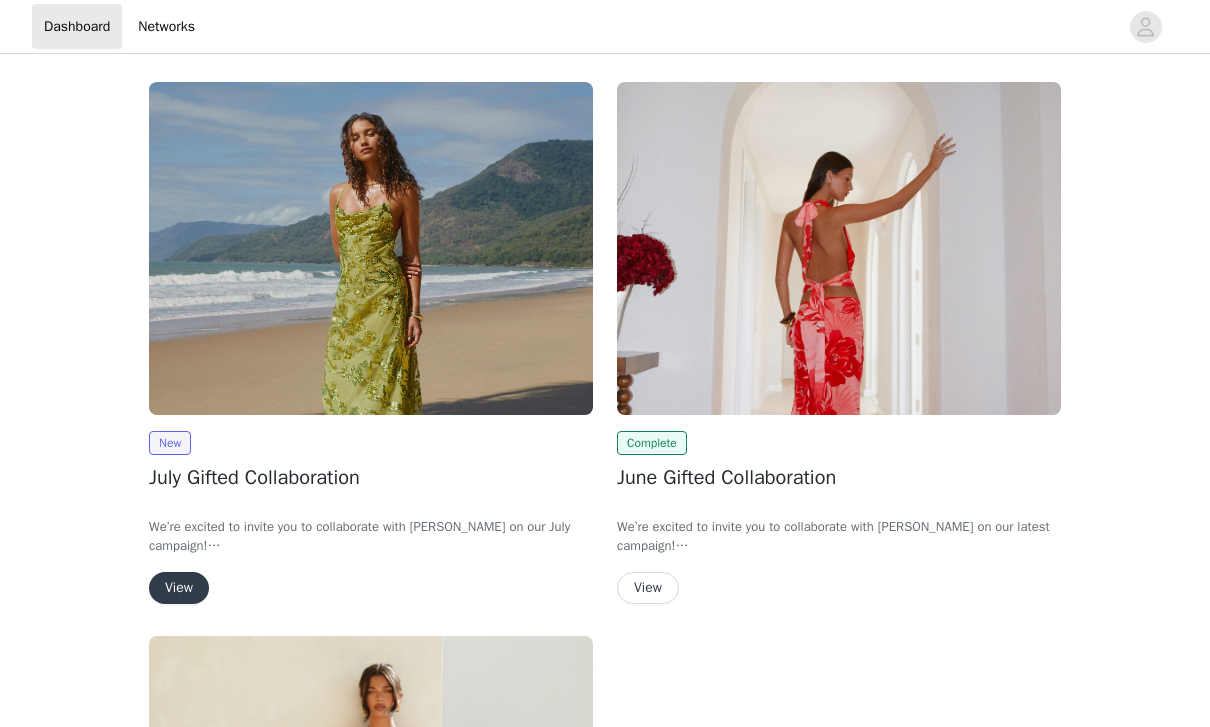 scroll, scrollTop: 0, scrollLeft: 0, axis: both 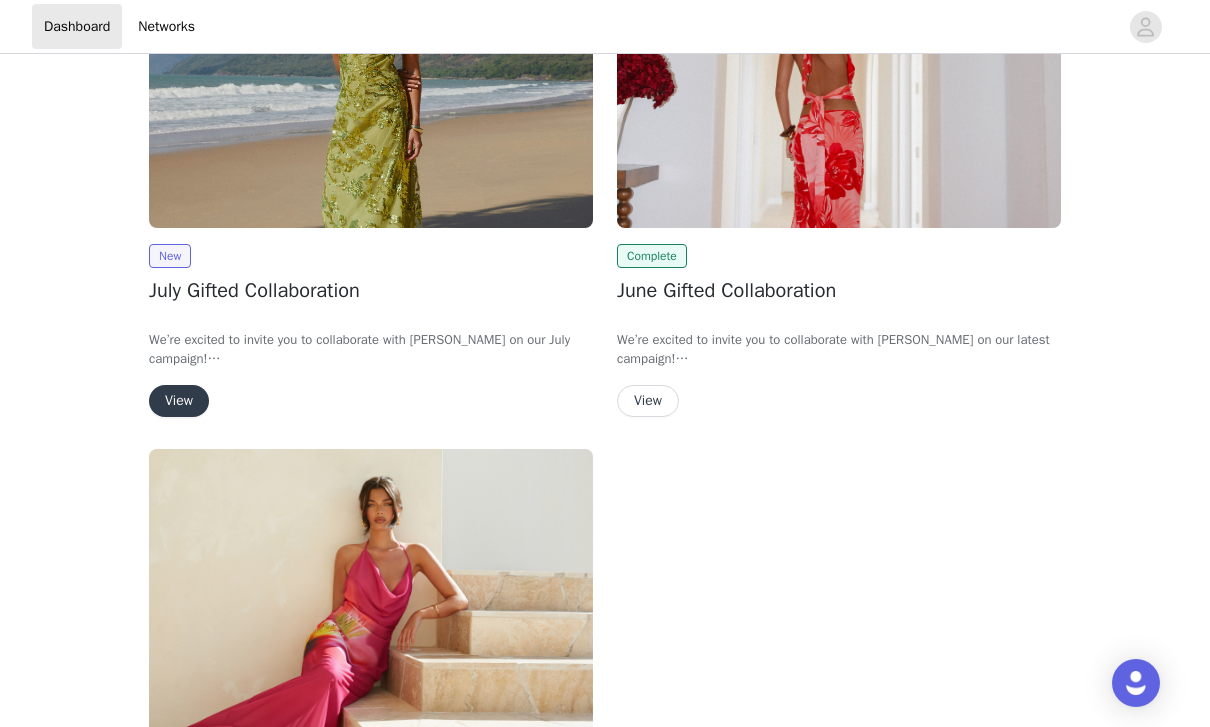 click at bounding box center [371, 61] 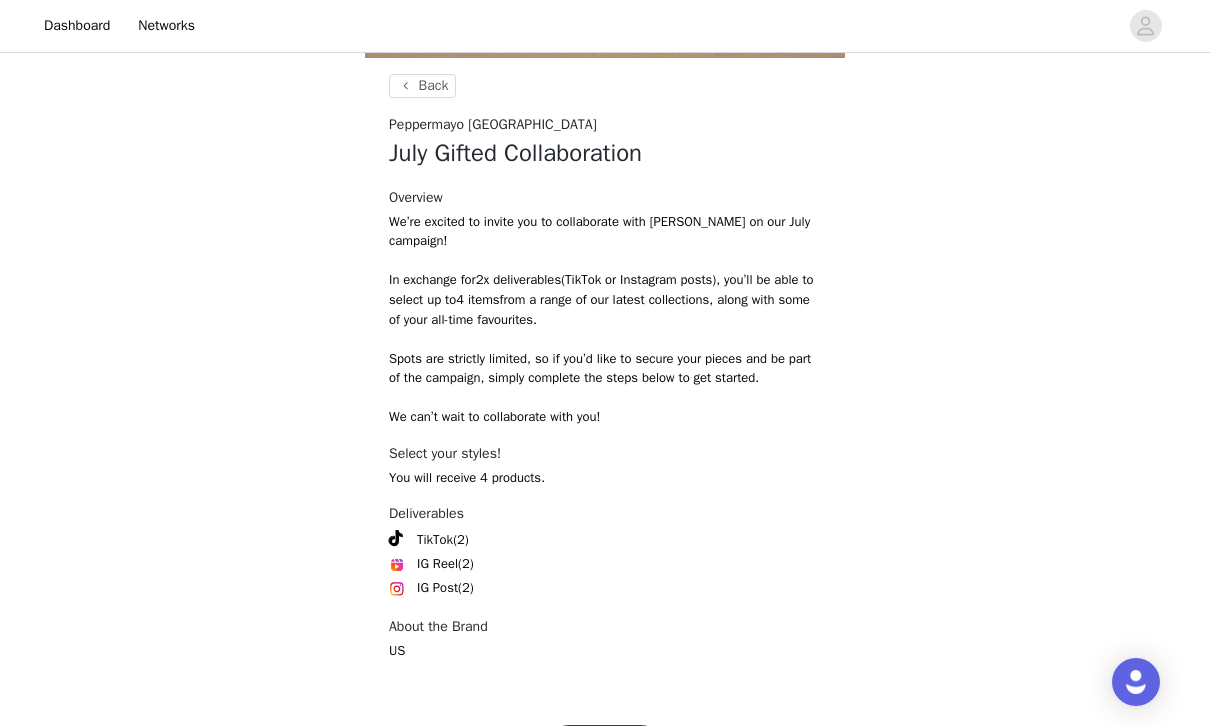 click on "Get Started" at bounding box center (605, 750) 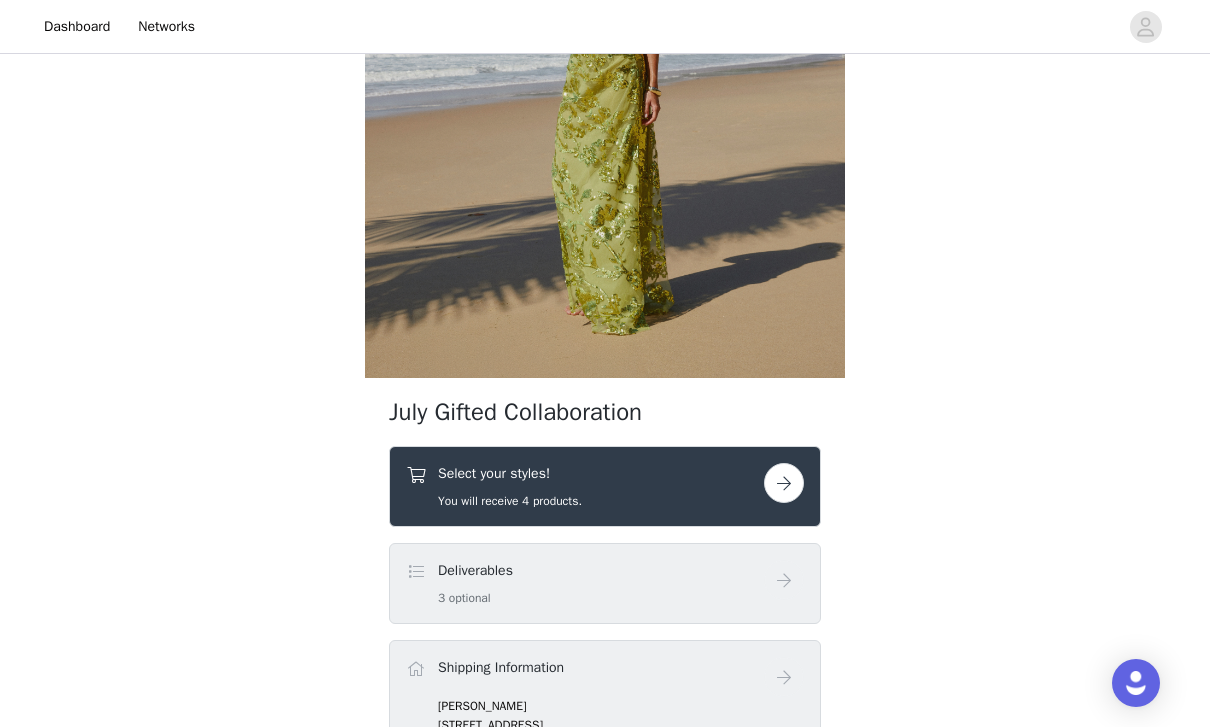 scroll, scrollTop: 441, scrollLeft: 0, axis: vertical 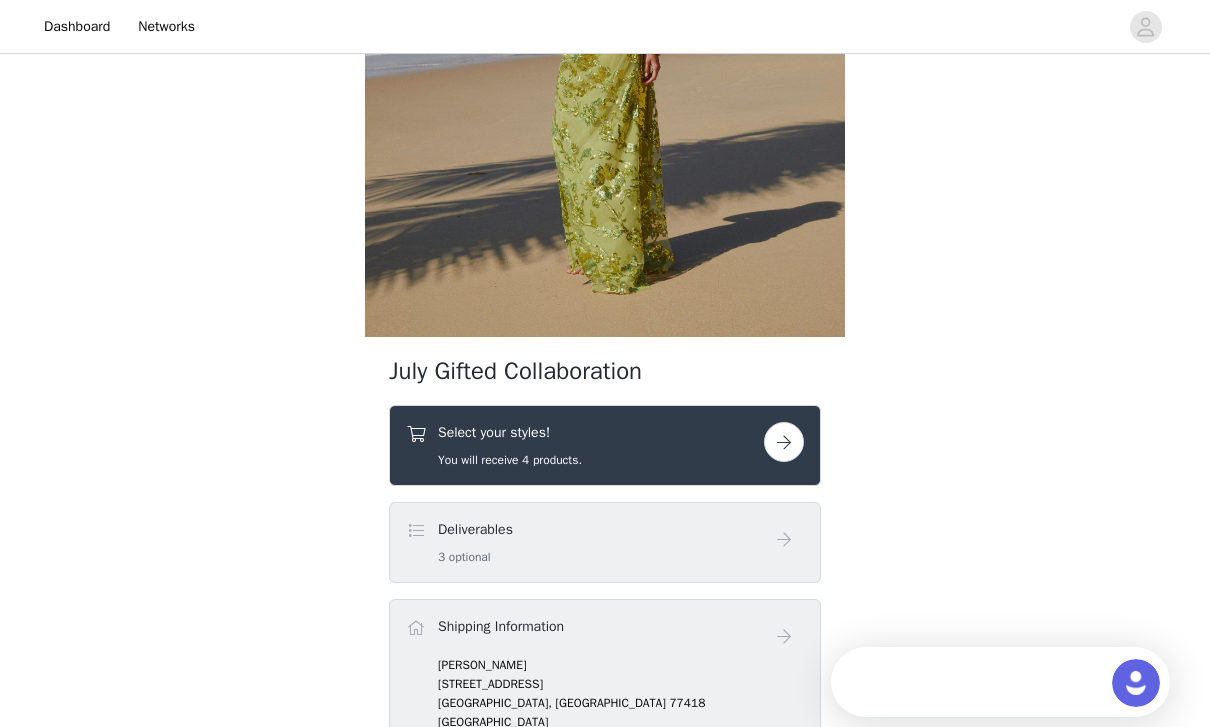 click on "Select your styles!   You will receive 4 products." at bounding box center (585, 445) 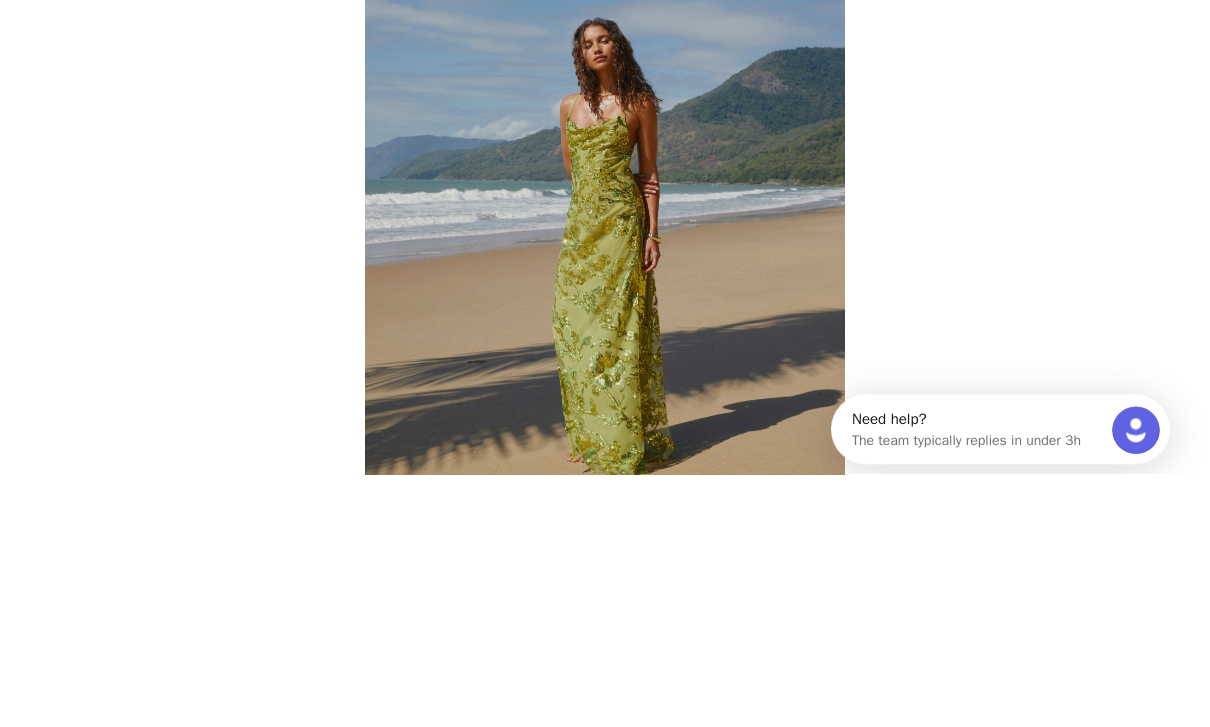 scroll, scrollTop: 0, scrollLeft: 0, axis: both 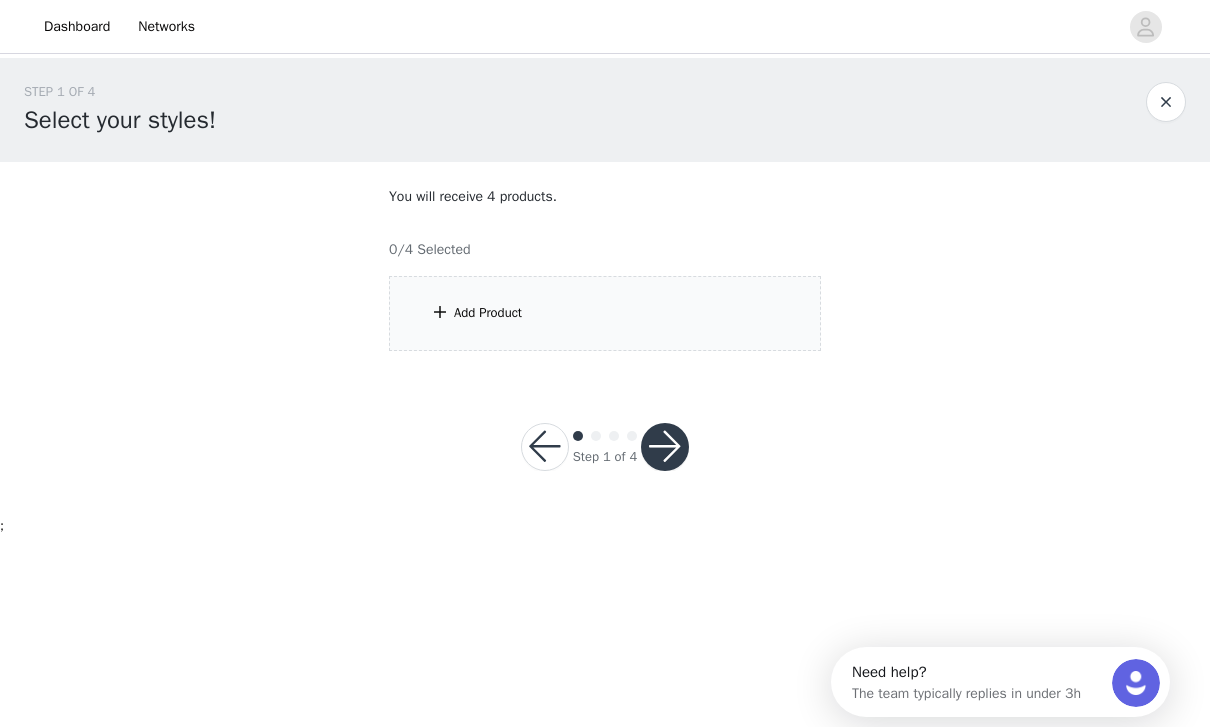 click on "Add Product" at bounding box center (605, 313) 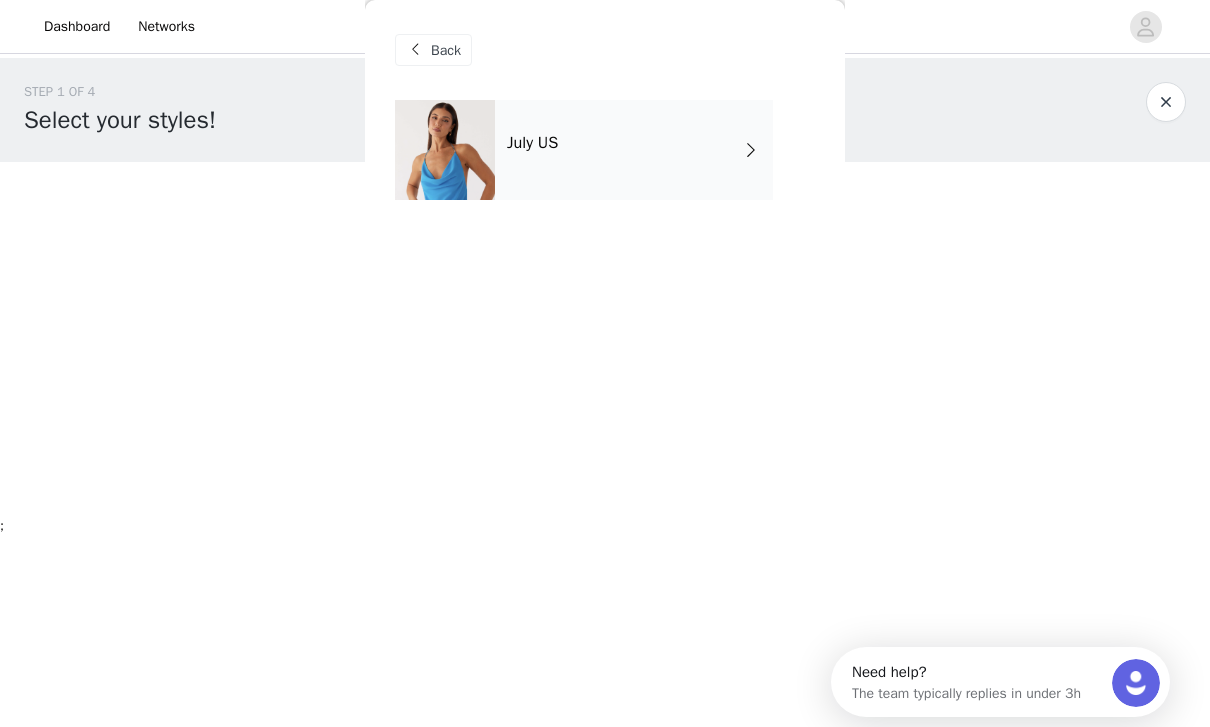 click on "July US" at bounding box center (634, 150) 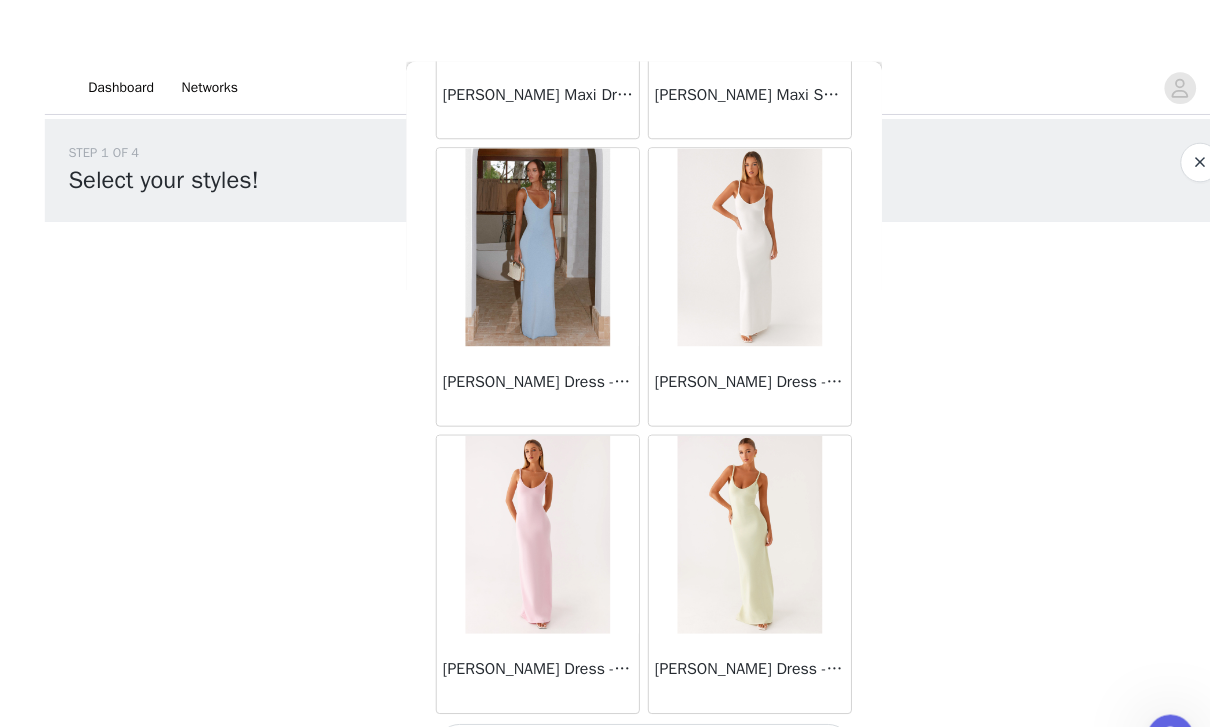 scroll, scrollTop: 2326, scrollLeft: 0, axis: vertical 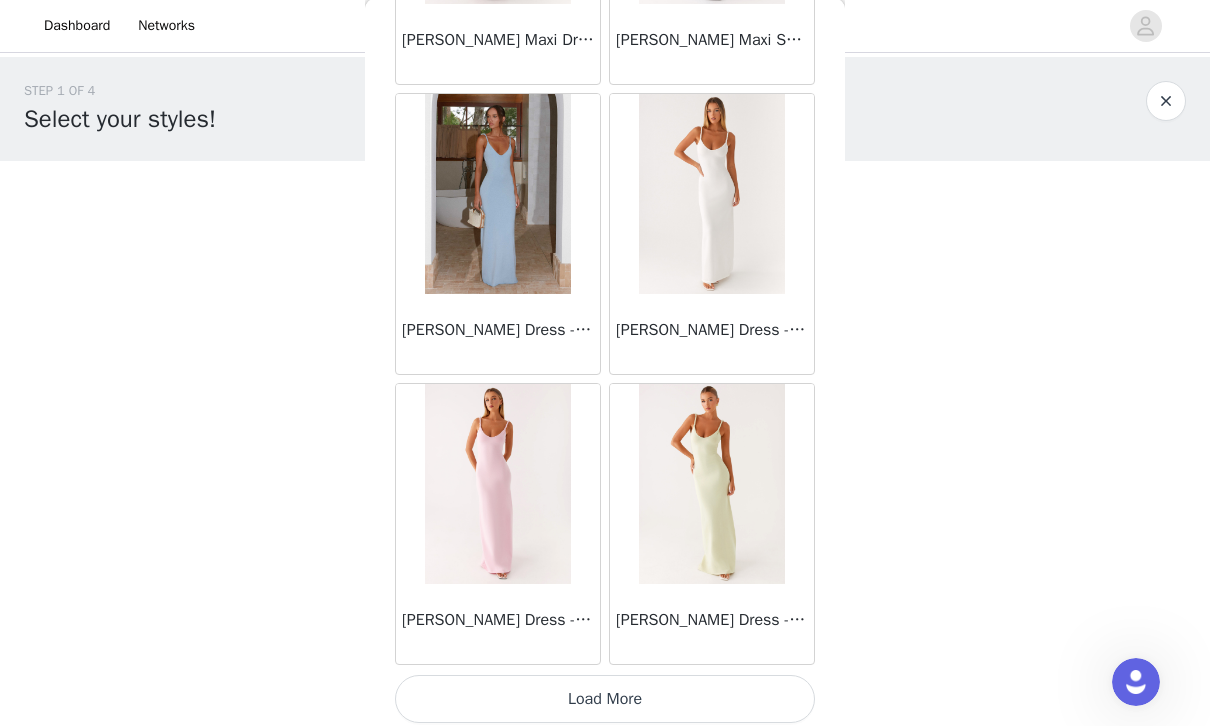 click on "Load More" at bounding box center (605, 700) 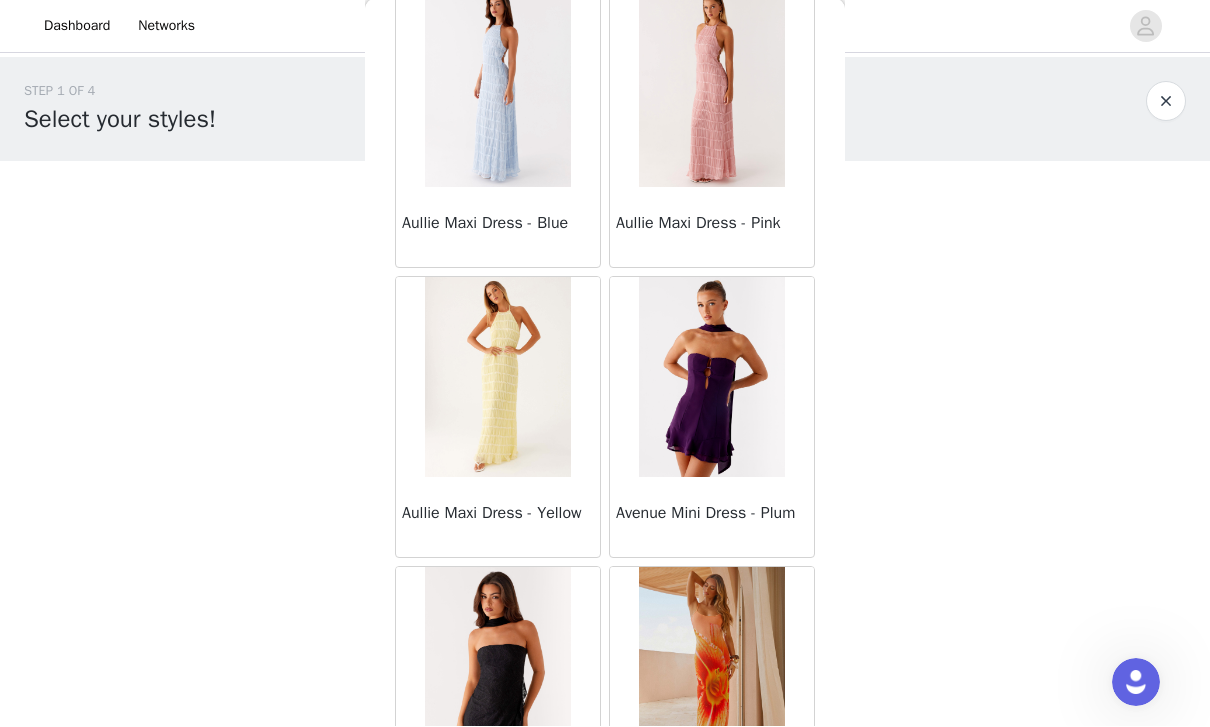 scroll, scrollTop: 5076, scrollLeft: 0, axis: vertical 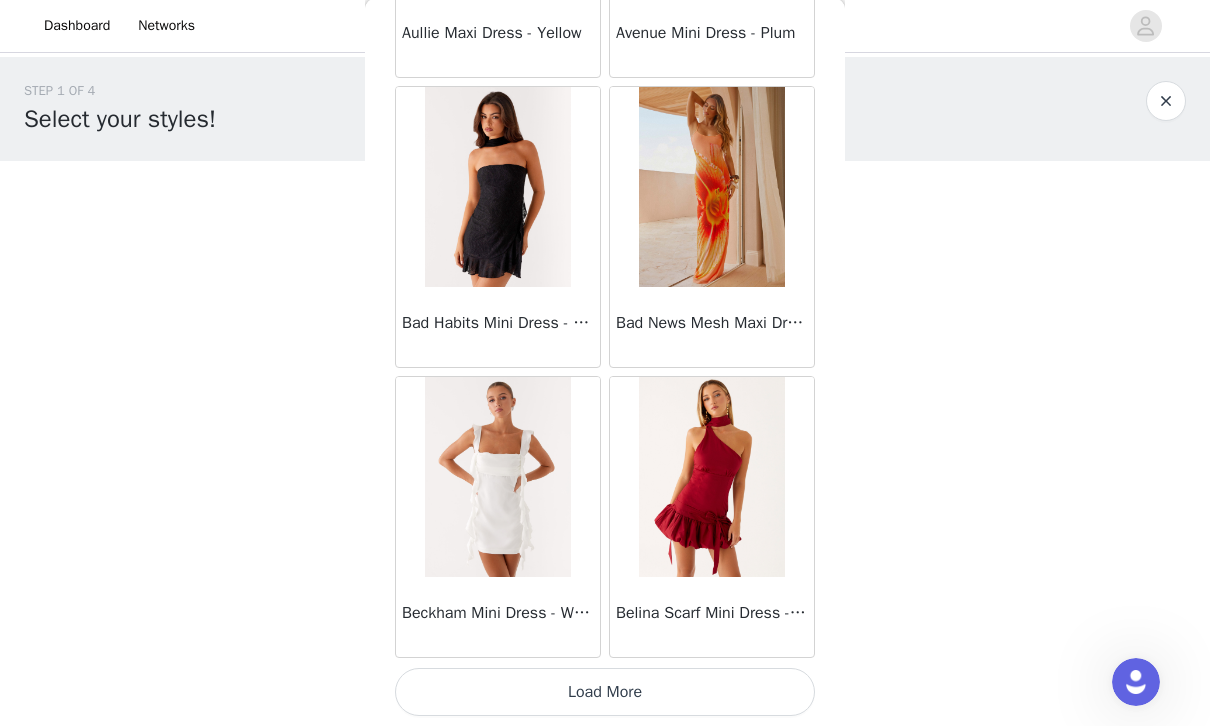 click on "Load More" at bounding box center [605, 693] 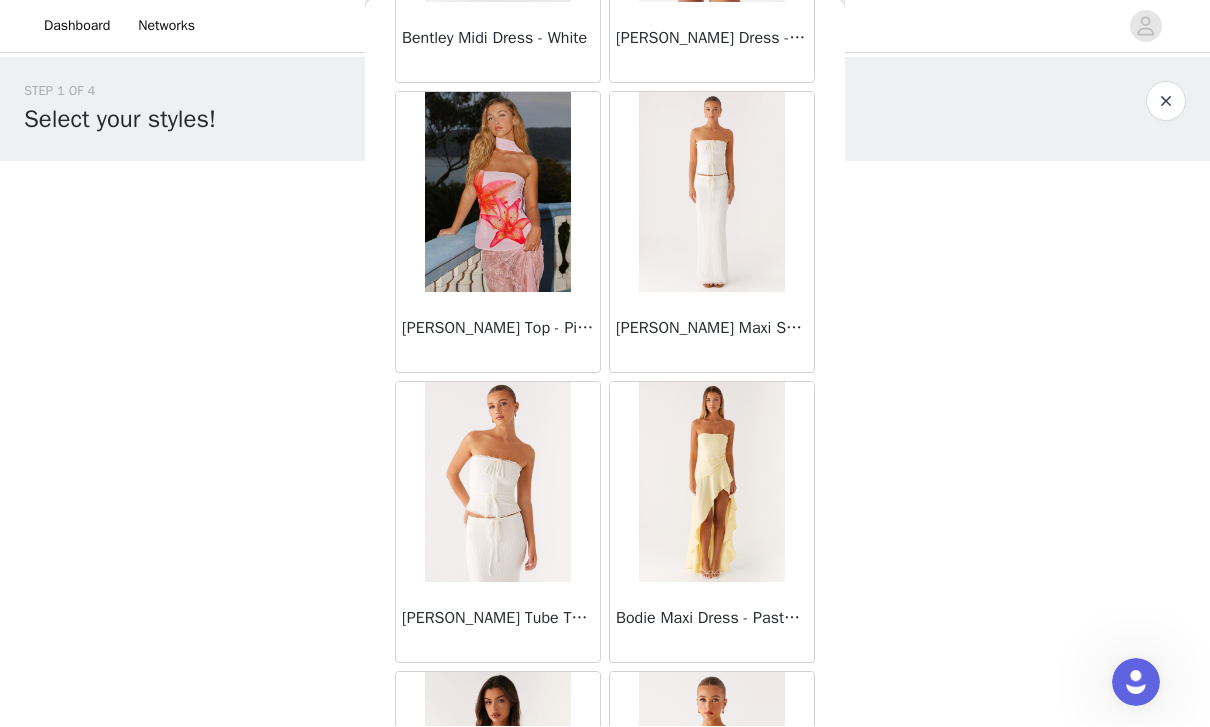 scroll, scrollTop: 7307, scrollLeft: 0, axis: vertical 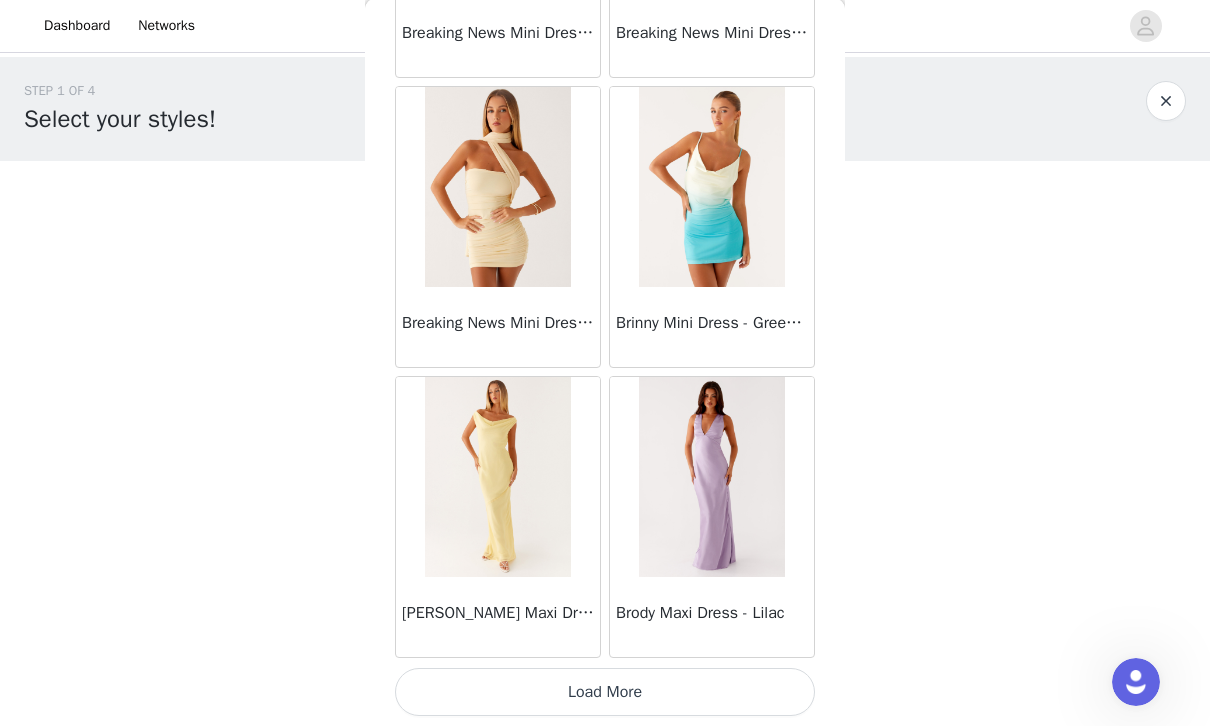 click on "Load More" at bounding box center (605, 693) 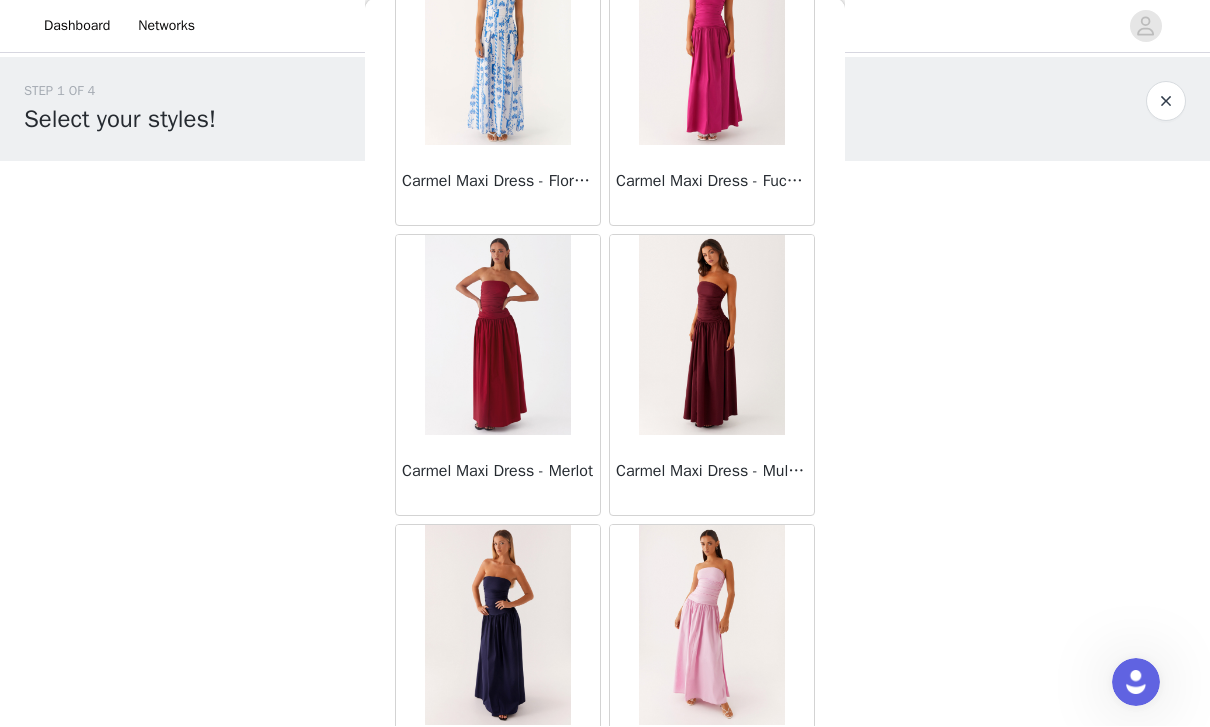 scroll, scrollTop: 10604, scrollLeft: 0, axis: vertical 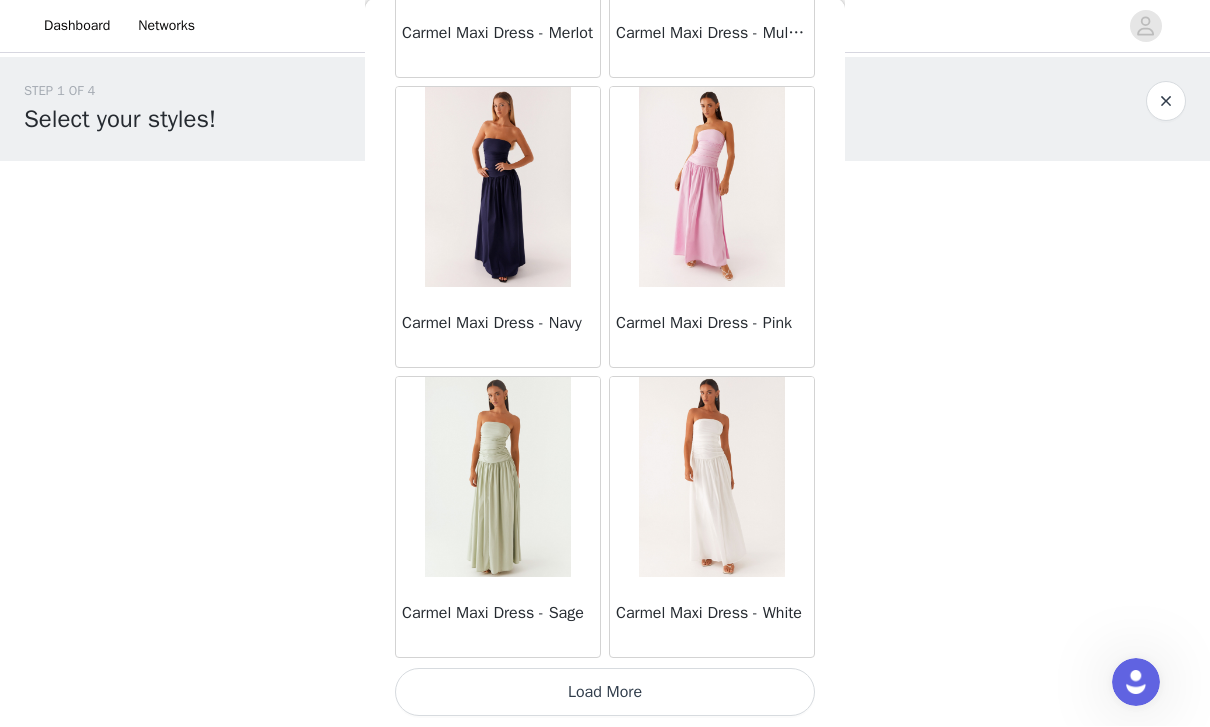 click on "Load More" at bounding box center [605, 693] 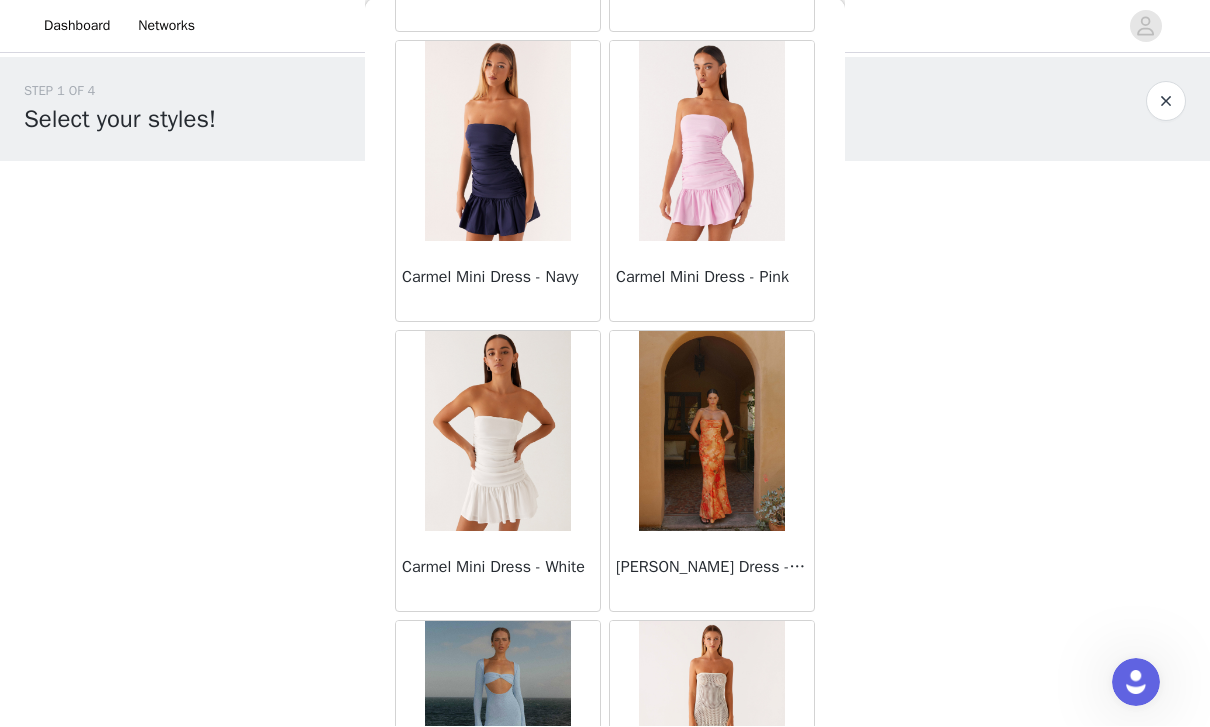 scroll, scrollTop: 12476, scrollLeft: 0, axis: vertical 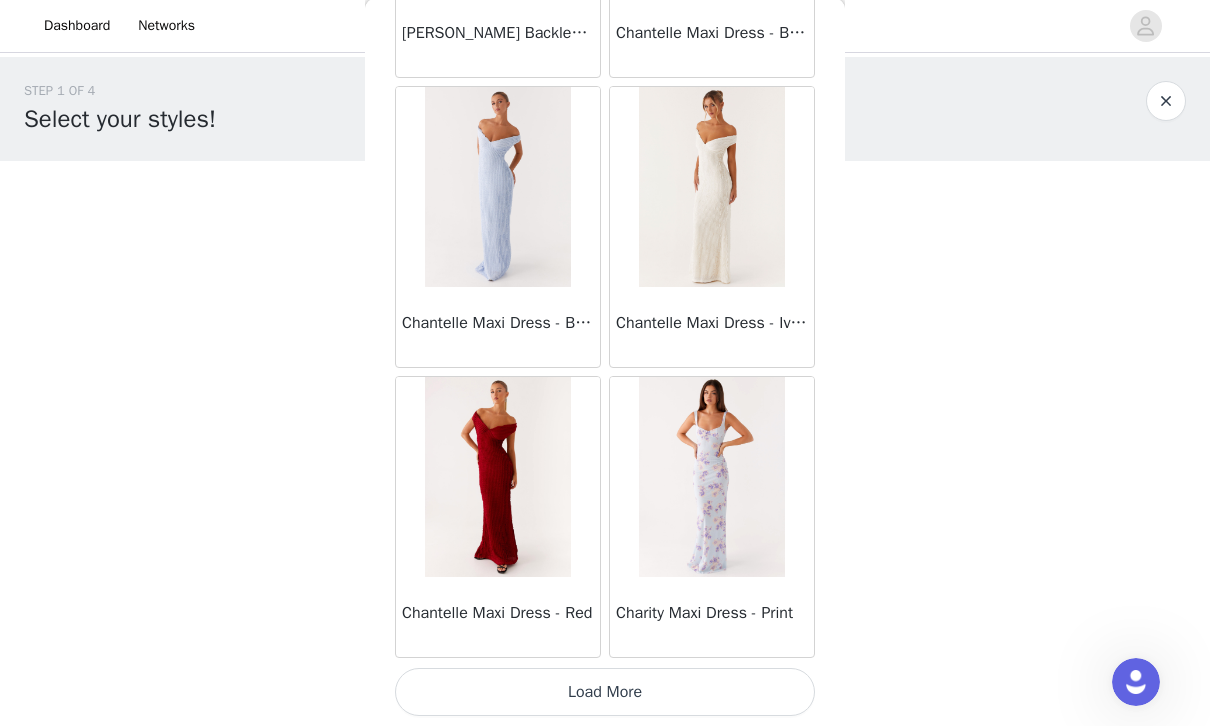 click on "Load More" at bounding box center [605, 693] 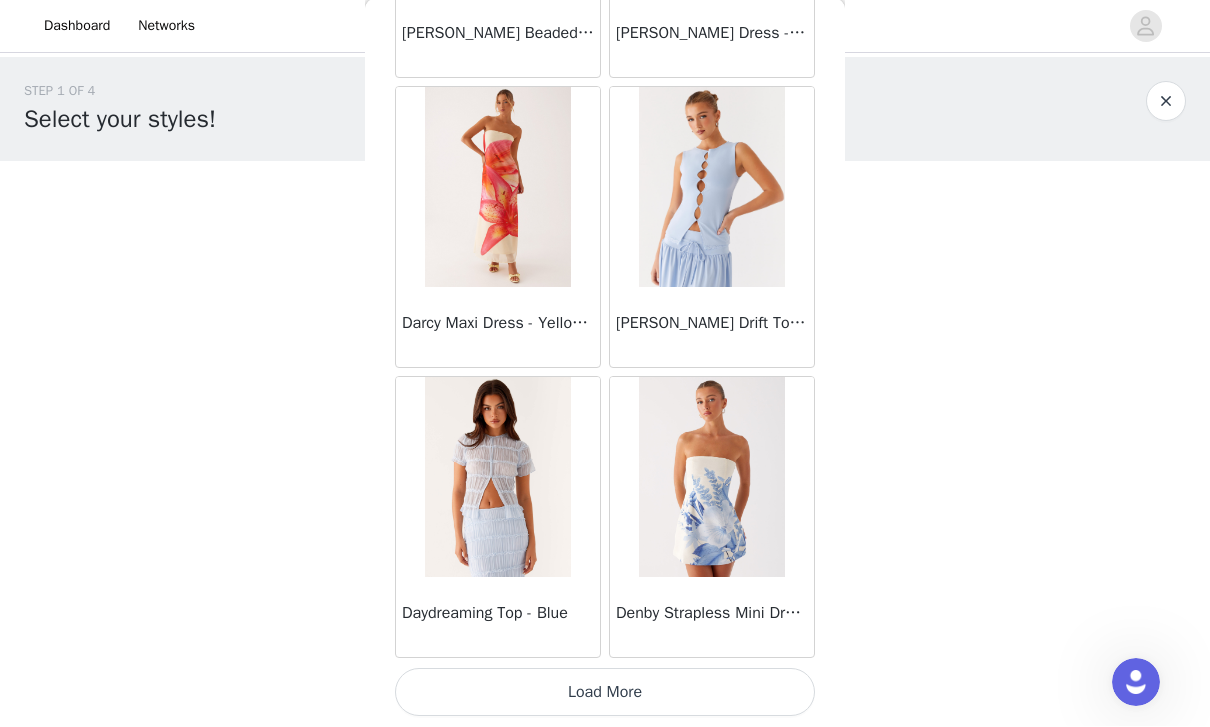 click on "Load More" at bounding box center (605, 693) 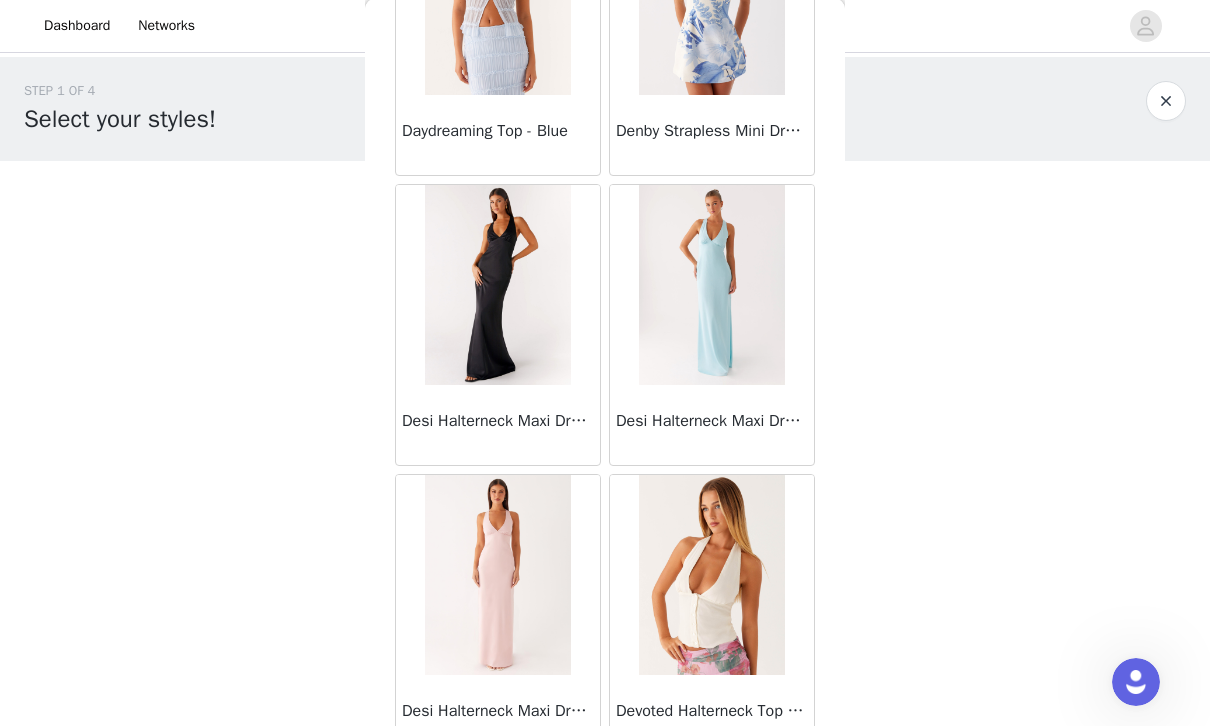 scroll, scrollTop: 17865, scrollLeft: 0, axis: vertical 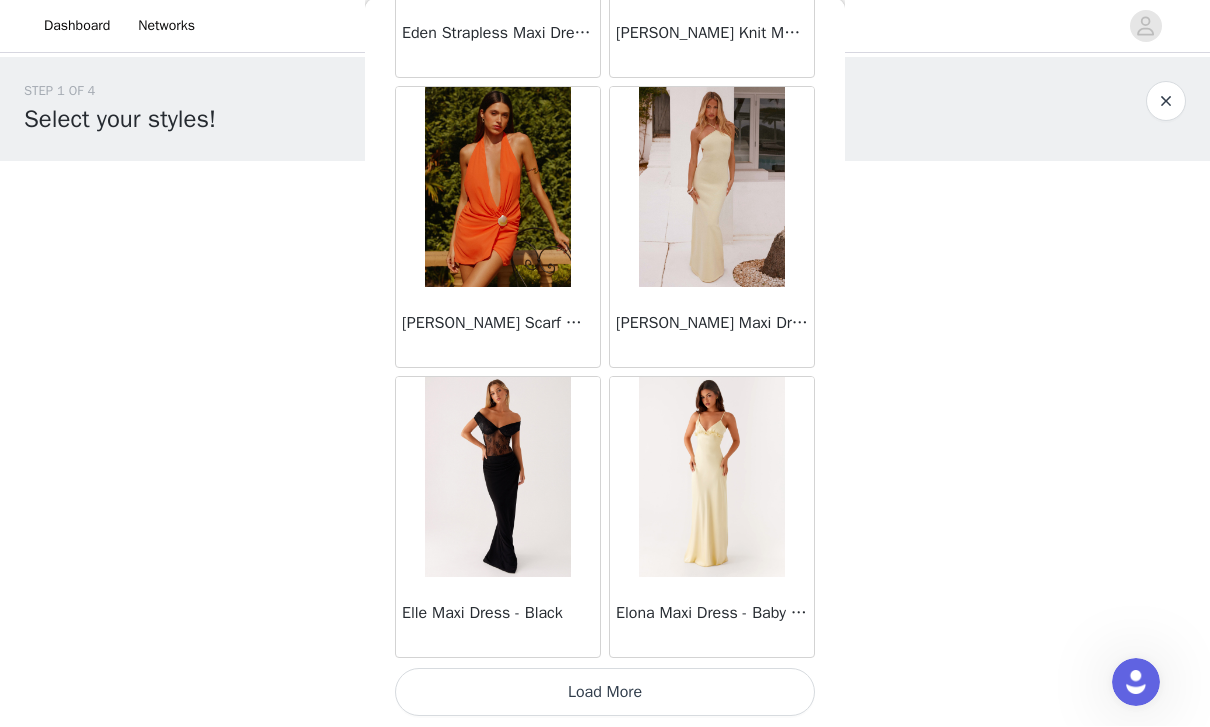 click on "Load More" at bounding box center (605, 693) 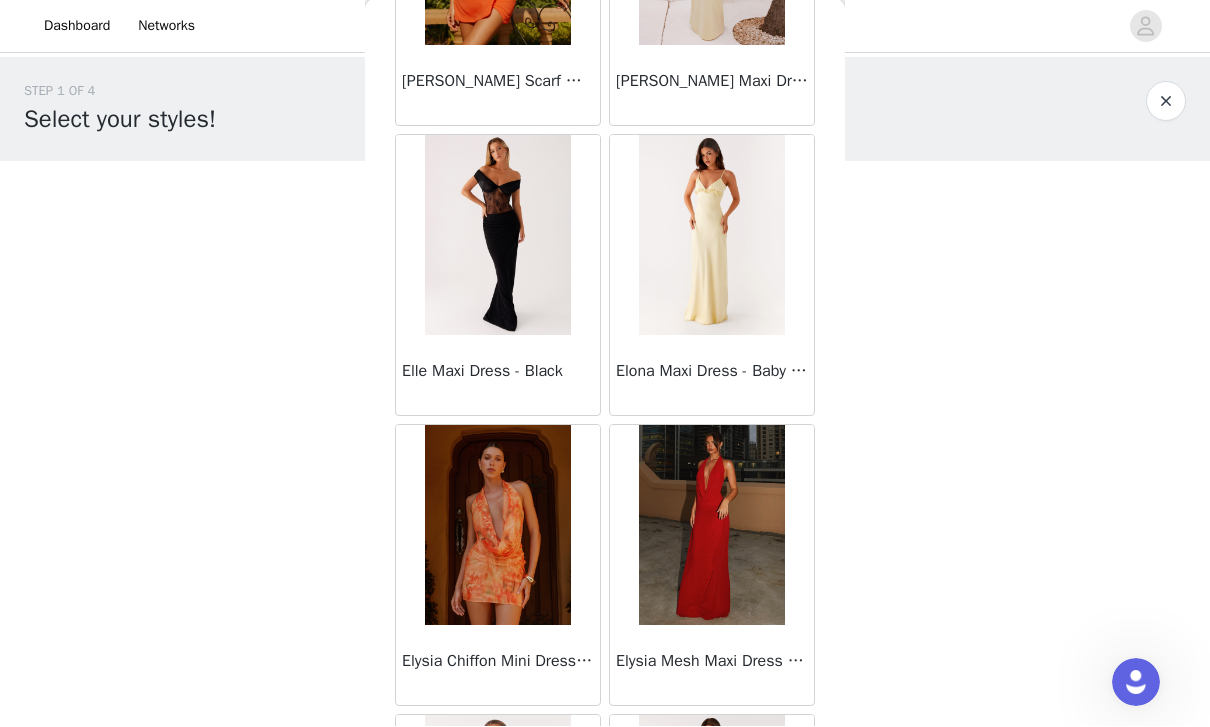 scroll, scrollTop: 20146, scrollLeft: 0, axis: vertical 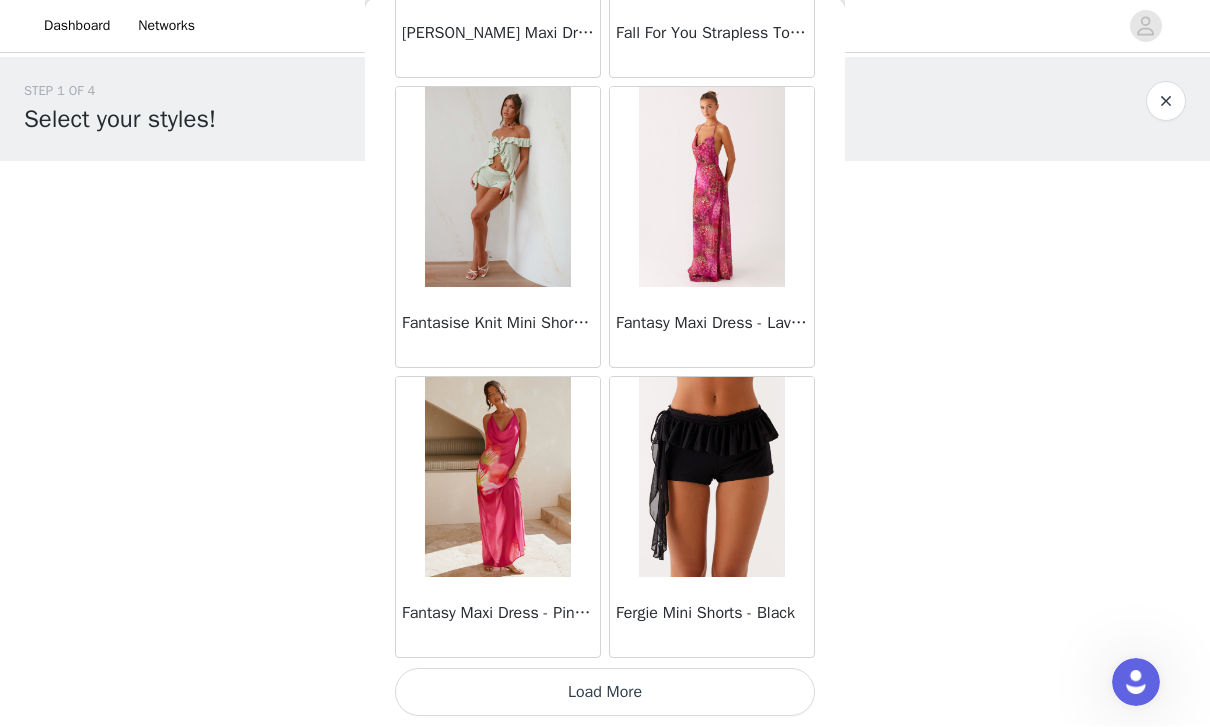 click on "Load More" at bounding box center (605, 693) 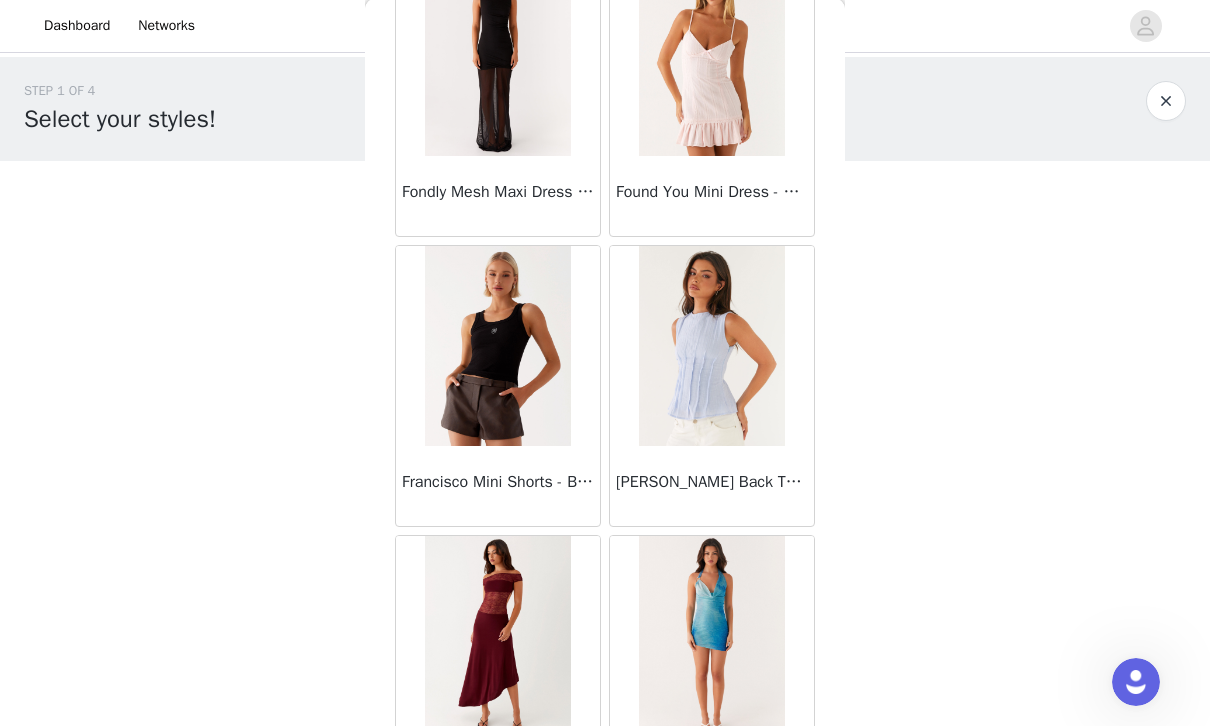 scroll, scrollTop: 24808, scrollLeft: 0, axis: vertical 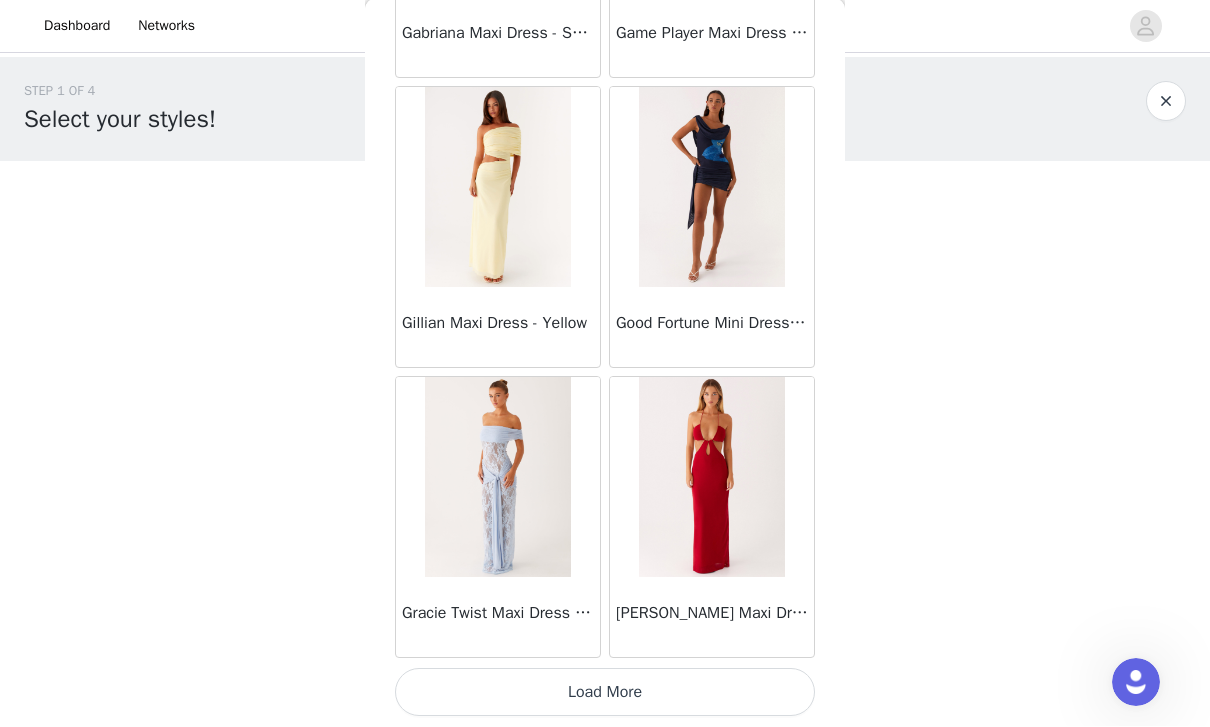 click on "Load More" at bounding box center [605, 693] 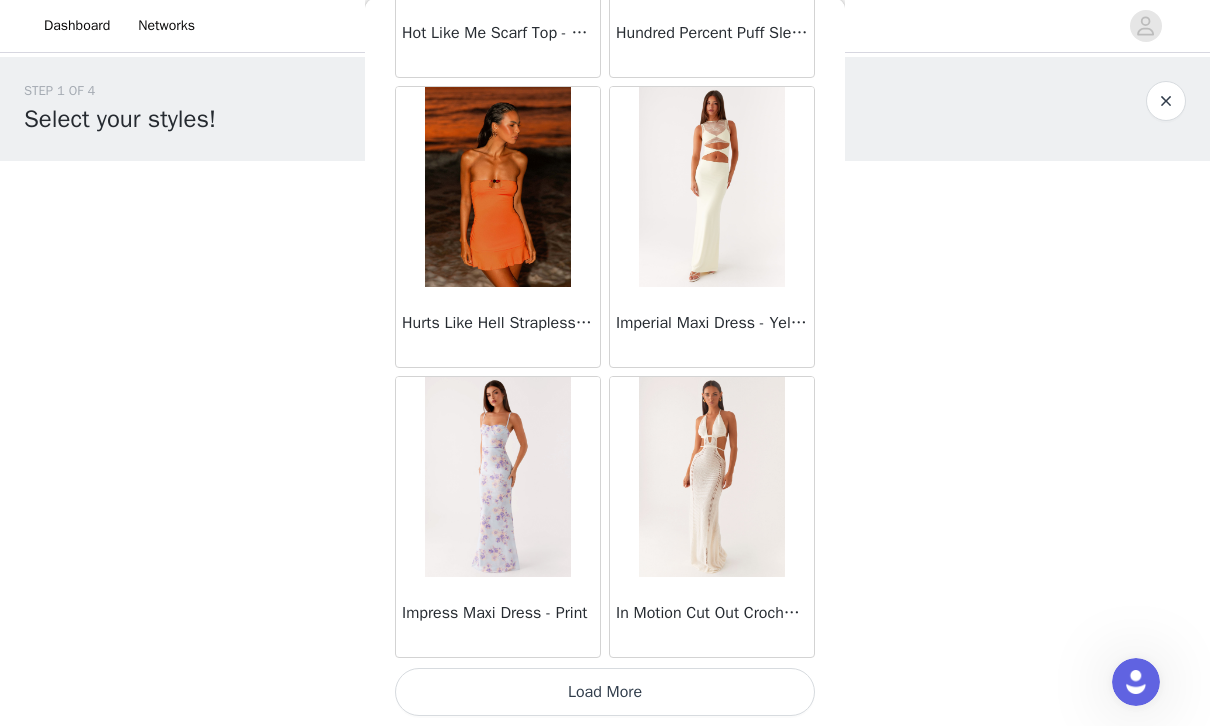scroll, scrollTop: 28433, scrollLeft: 0, axis: vertical 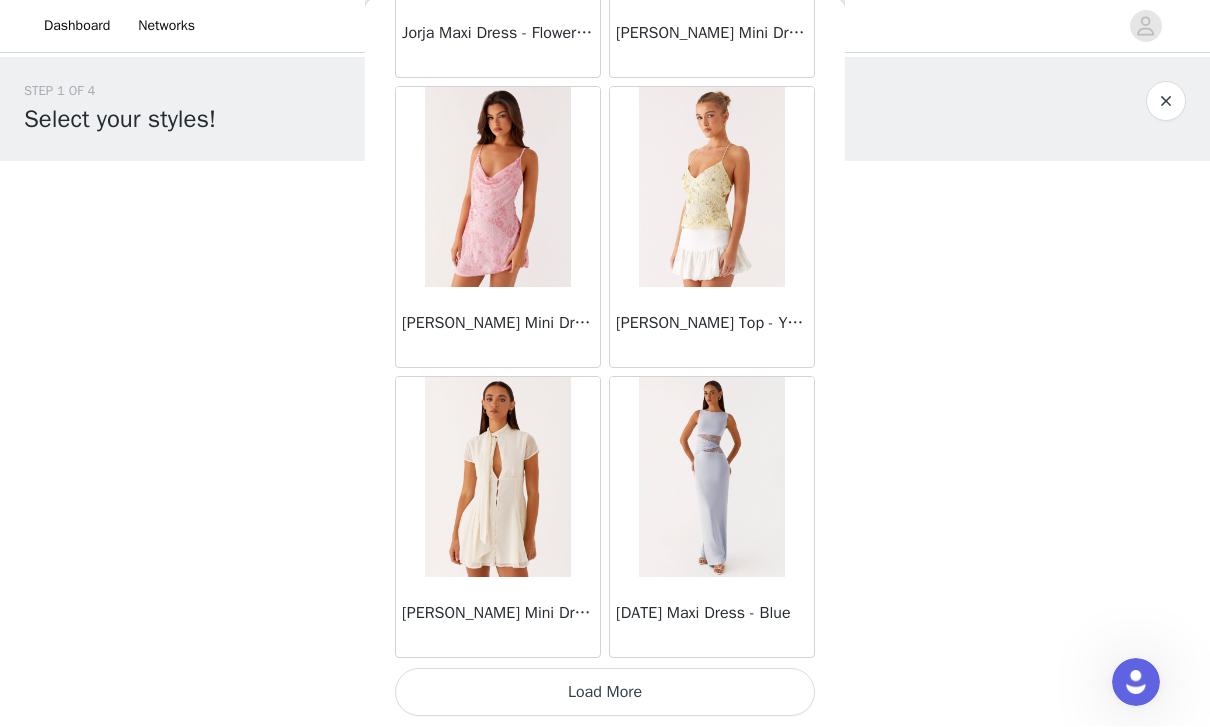 click on "Load More" at bounding box center (605, 693) 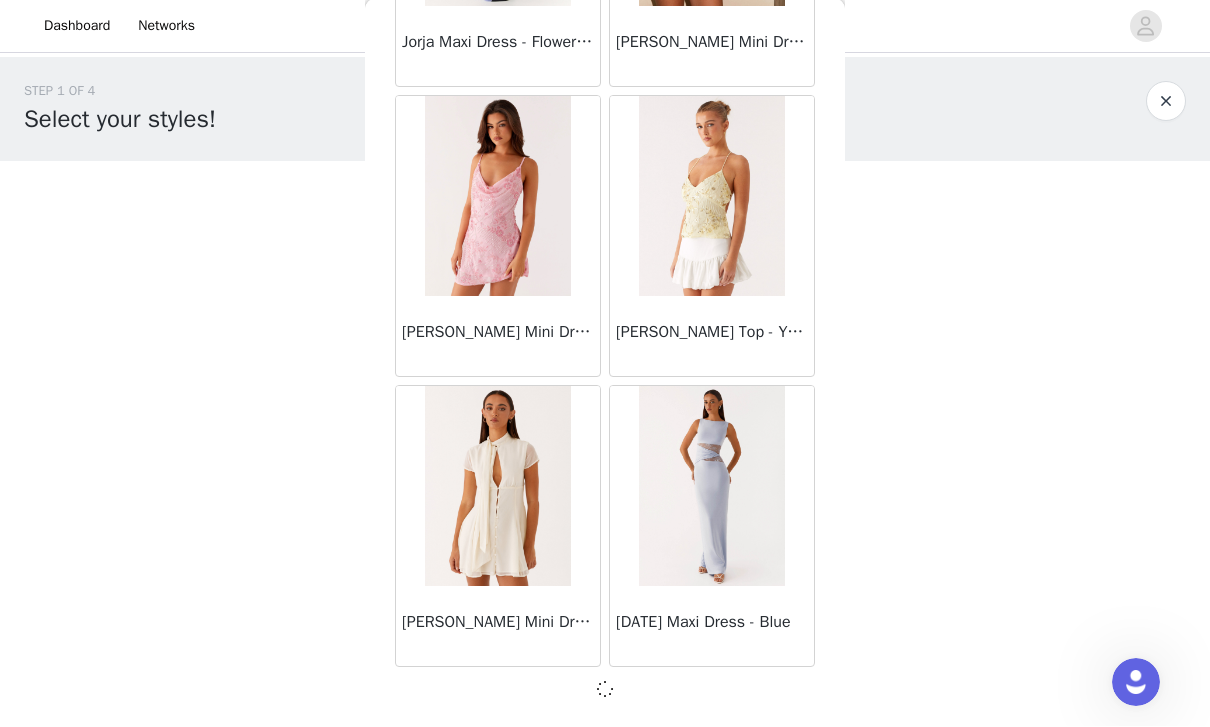 scroll, scrollTop: 31324, scrollLeft: 0, axis: vertical 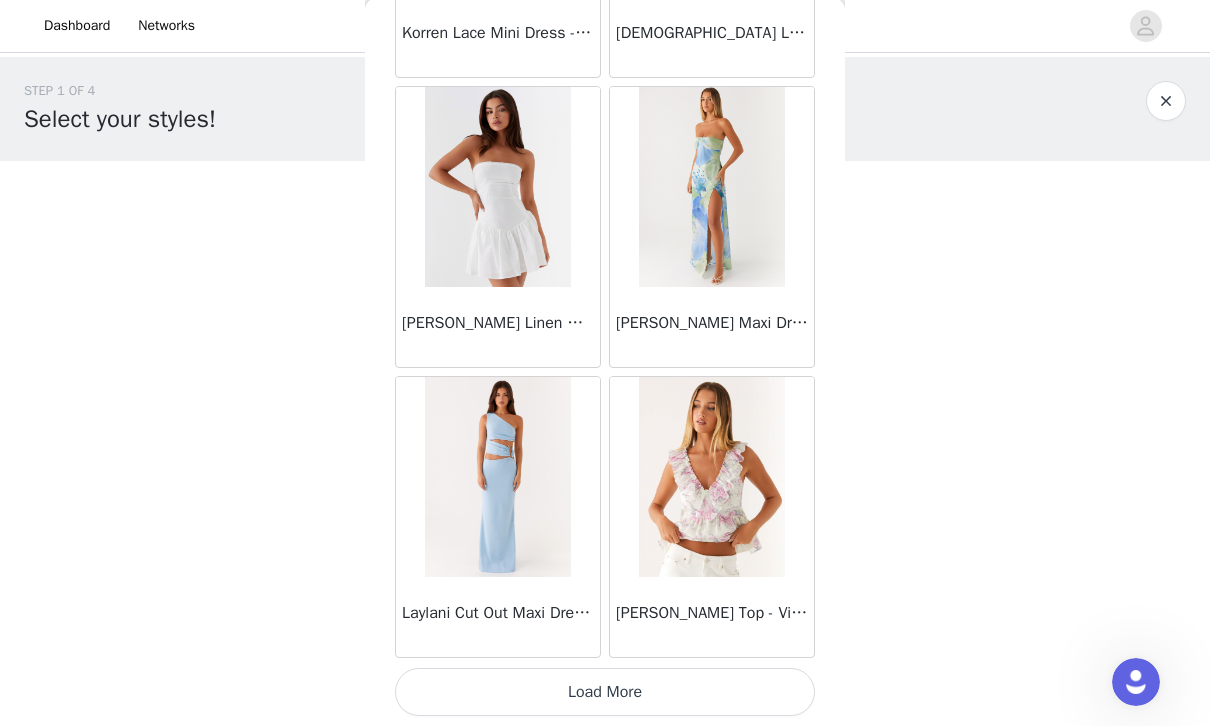 click on "Load More" at bounding box center [605, 693] 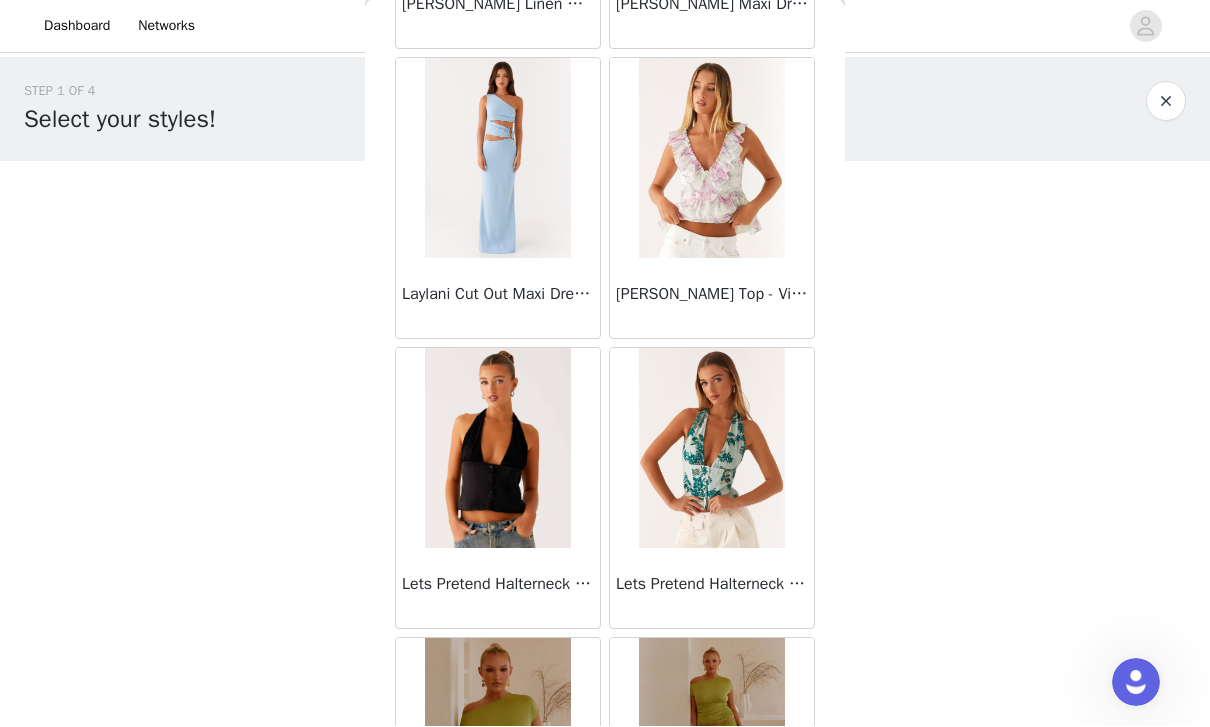 scroll, scrollTop: 34814, scrollLeft: 0, axis: vertical 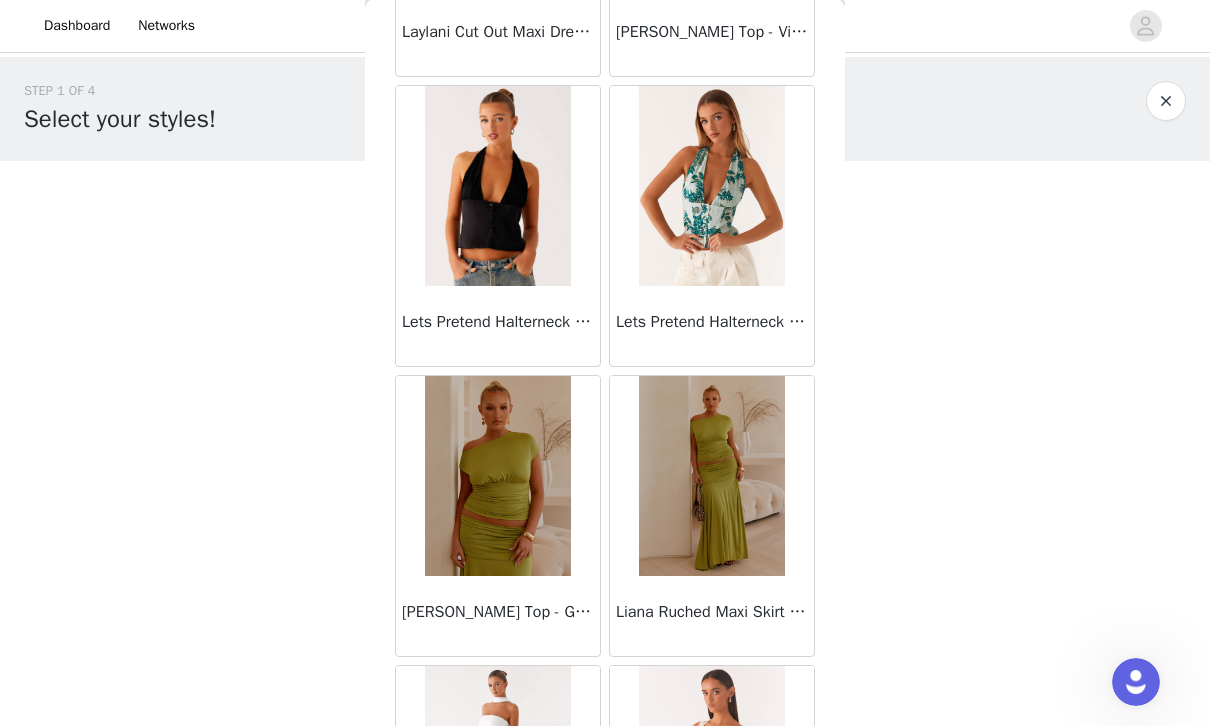 click at bounding box center [497, 477] 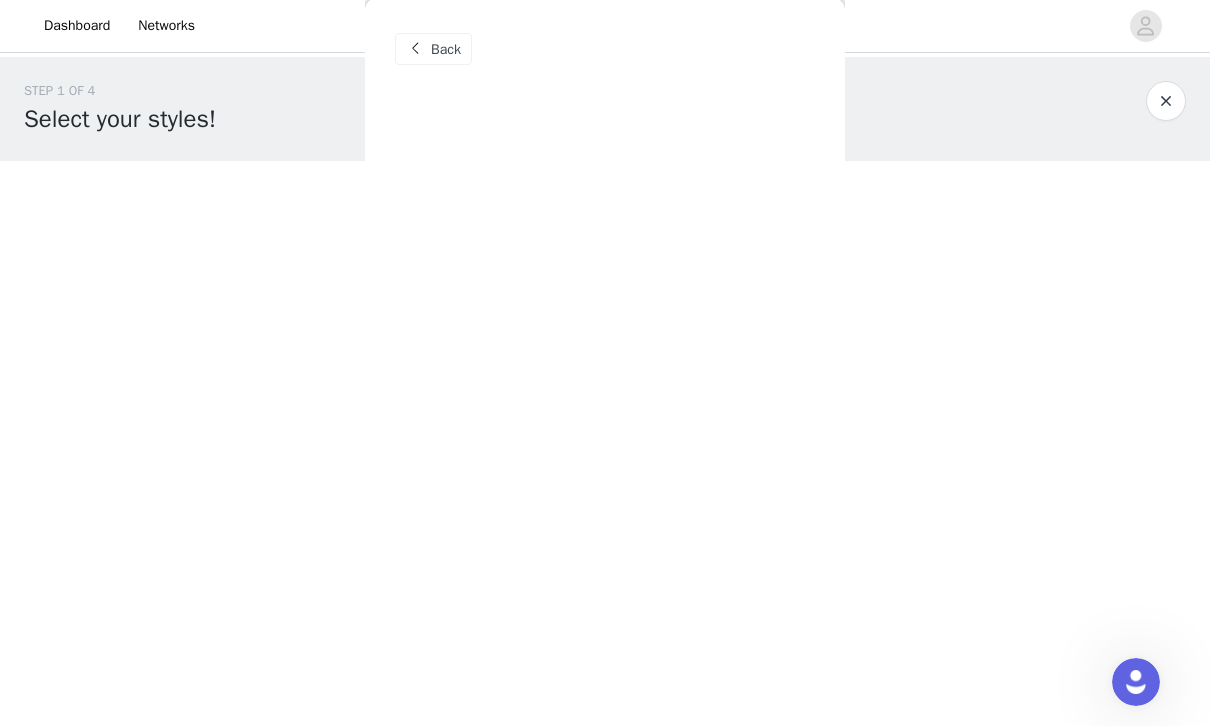 scroll, scrollTop: 0, scrollLeft: 0, axis: both 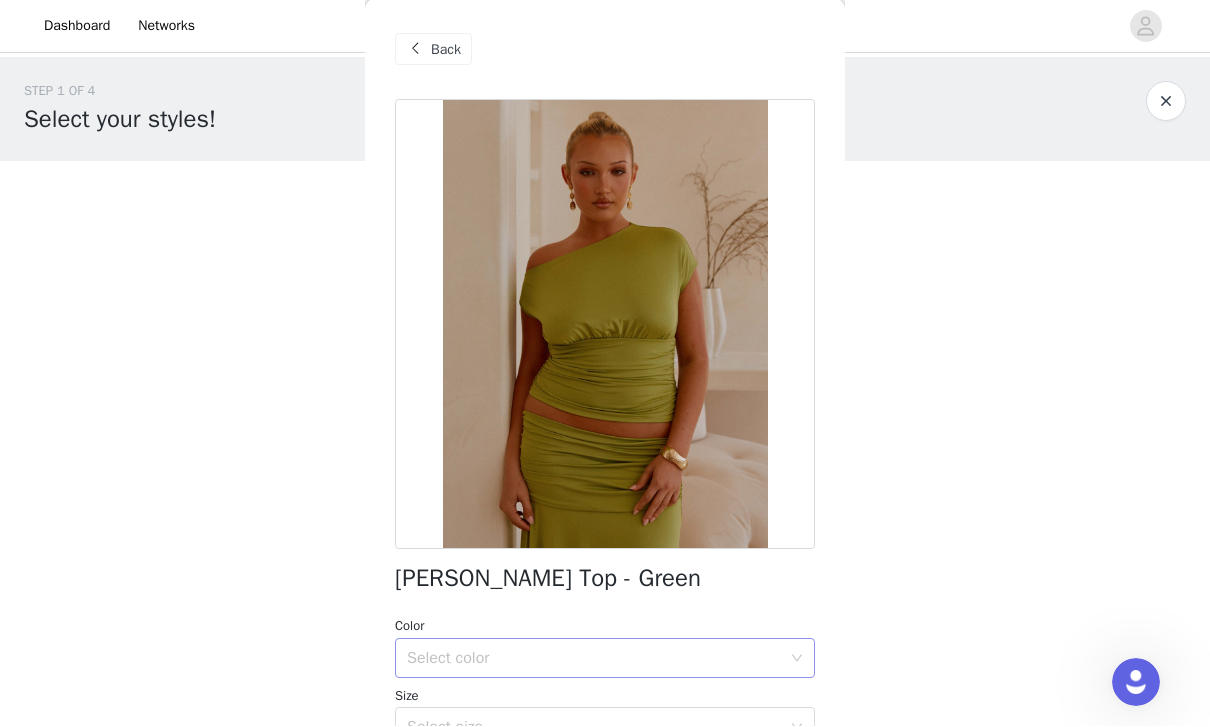 click on "Select color" at bounding box center (594, 659) 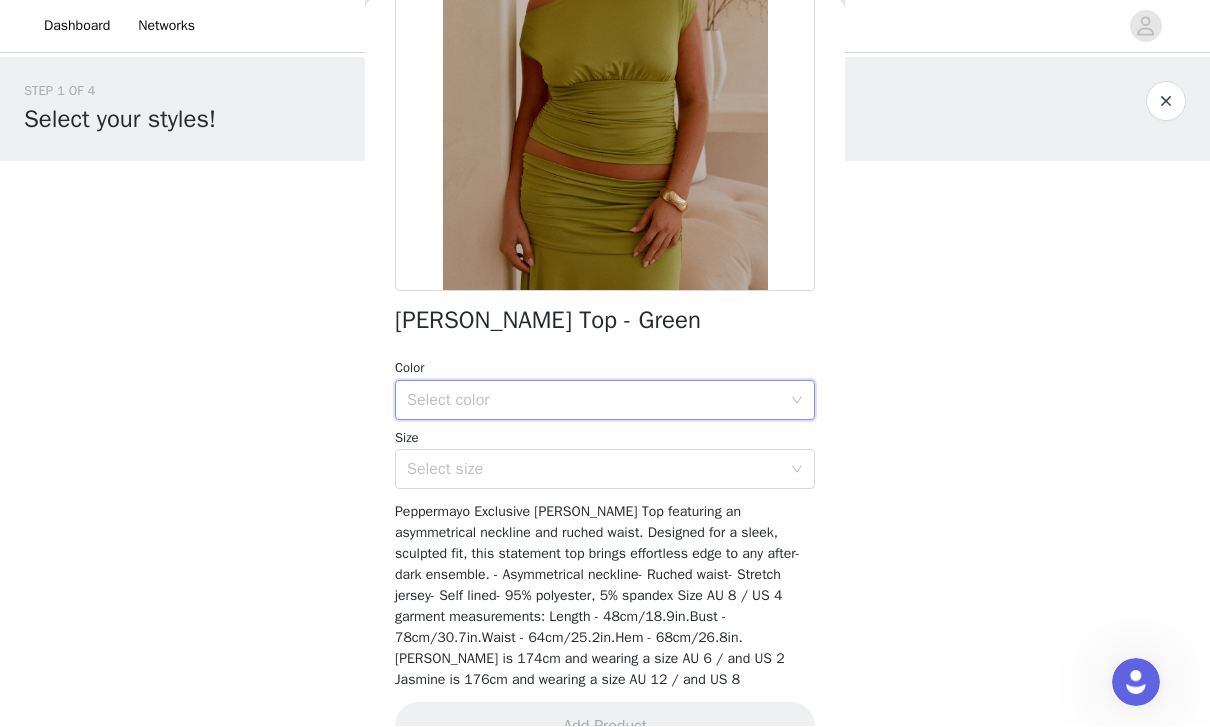 scroll, scrollTop: 285, scrollLeft: 0, axis: vertical 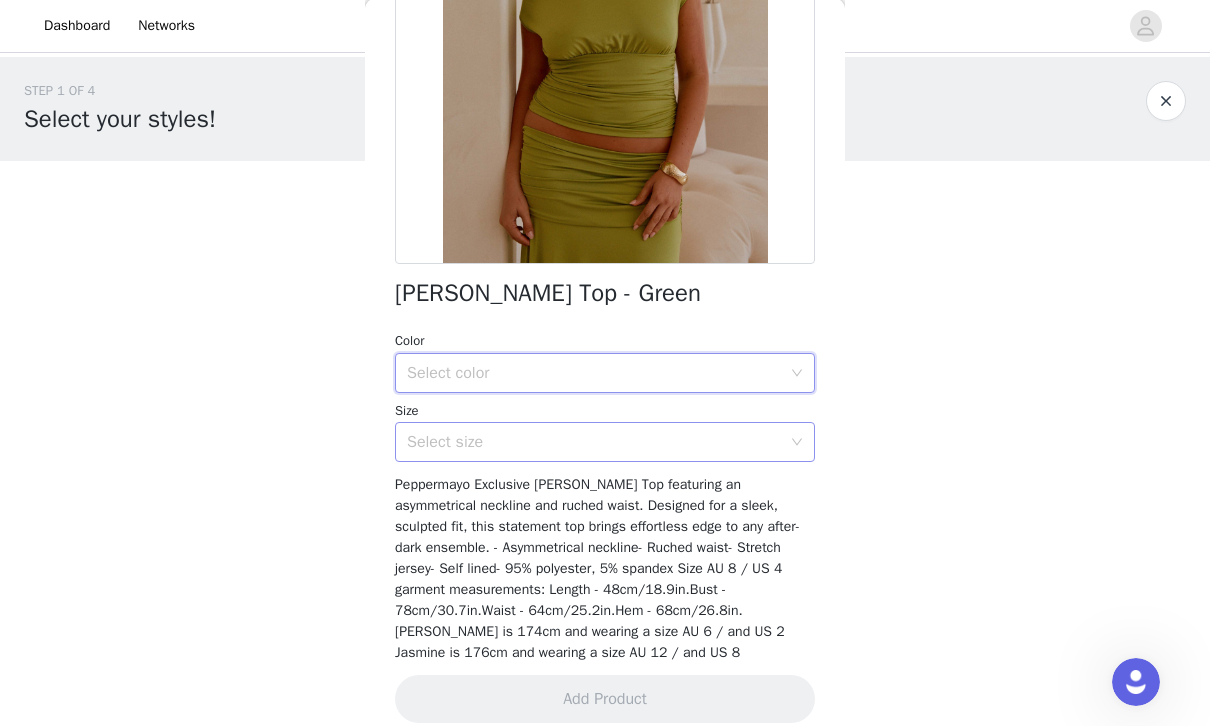 click on "Select size" at bounding box center (594, 443) 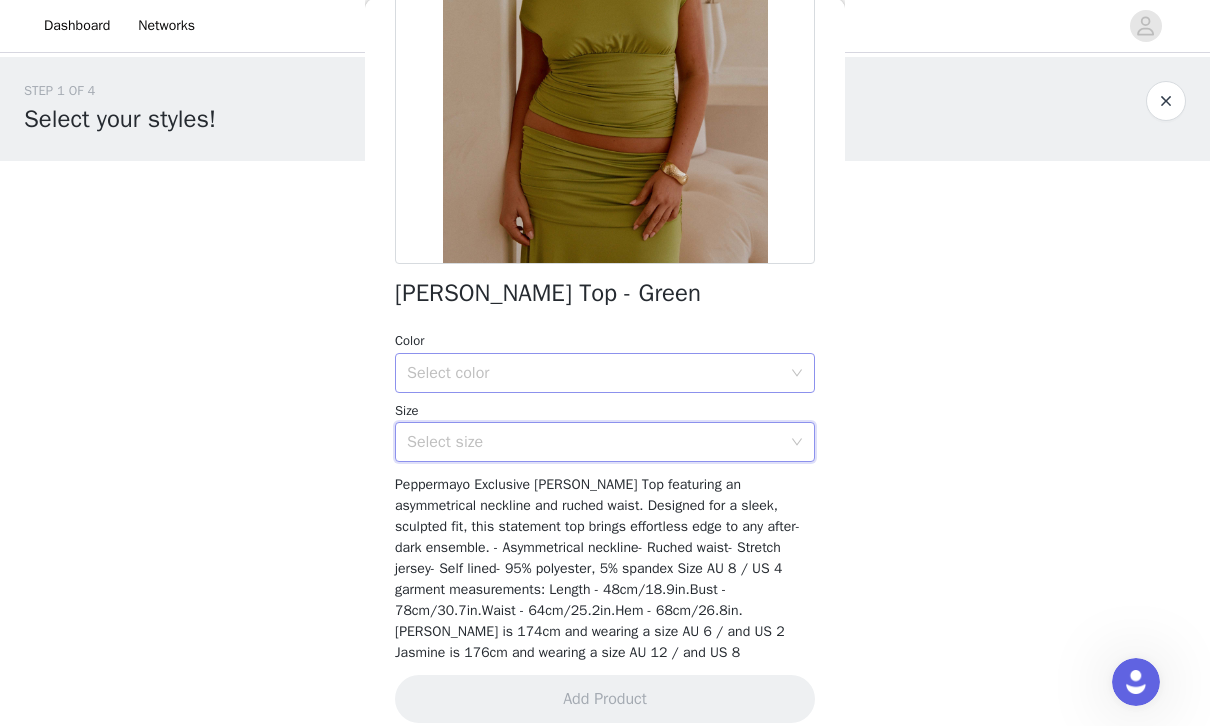 click on "Select color" at bounding box center (594, 374) 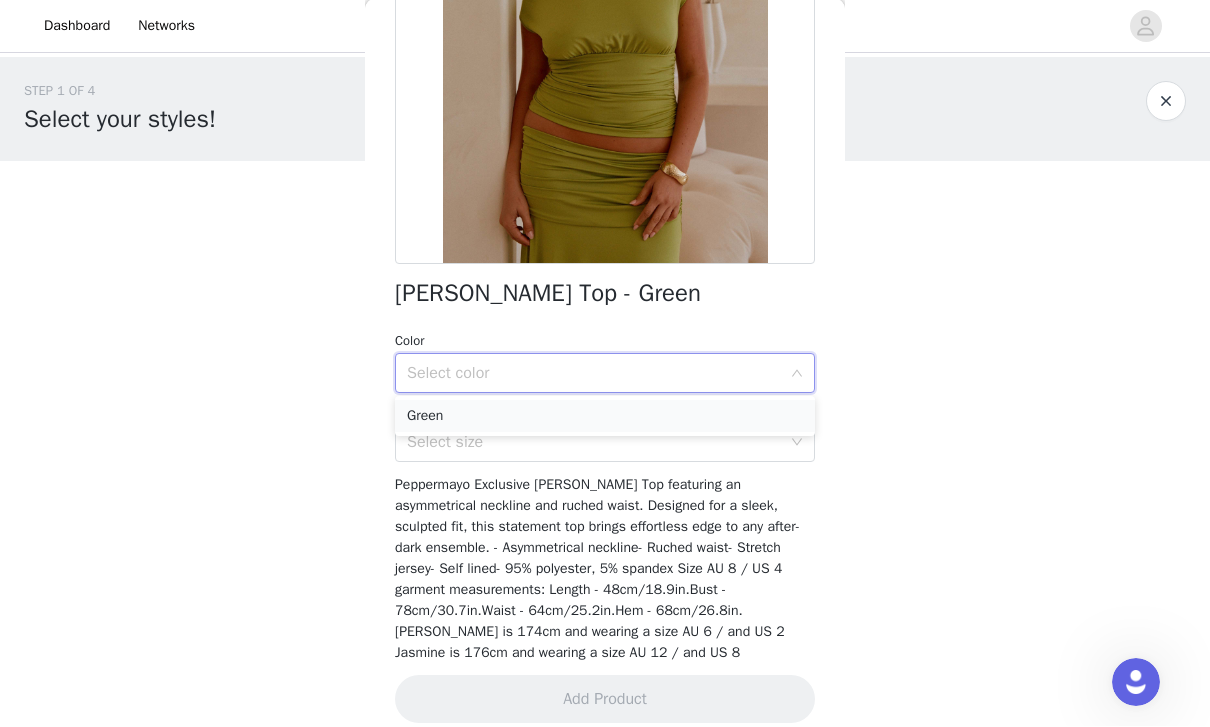 click on "Green" at bounding box center [605, 417] 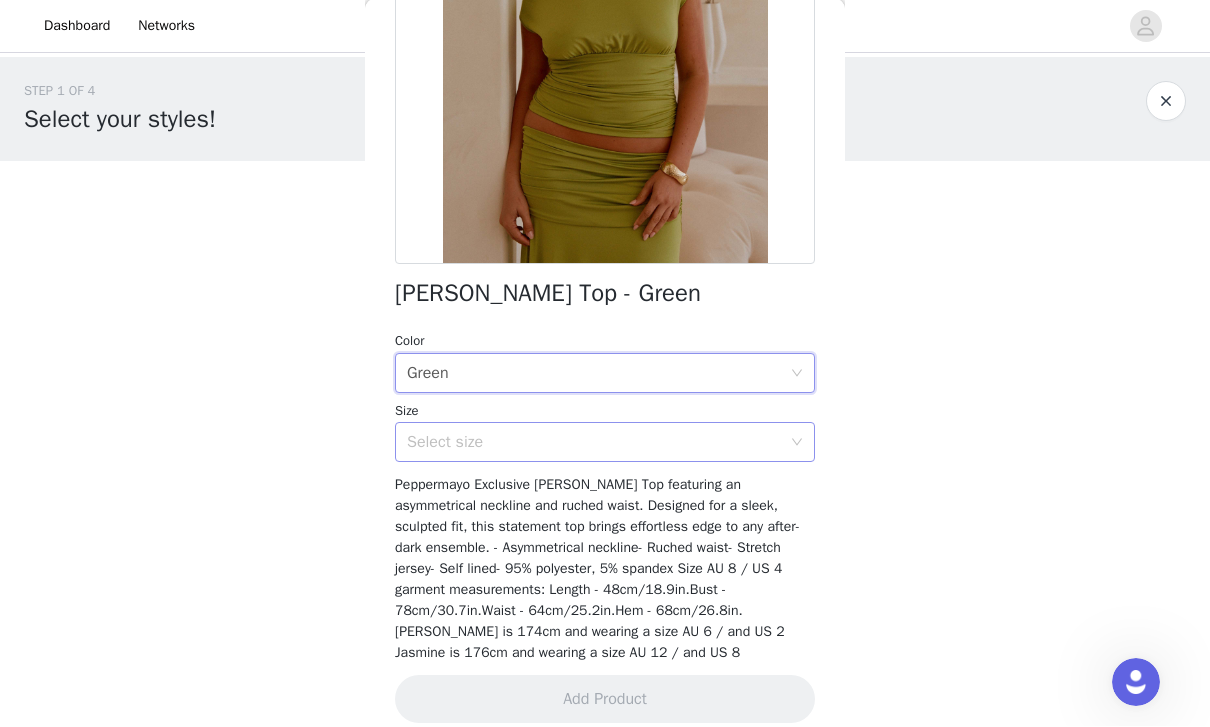 click on "Select size" at bounding box center [594, 443] 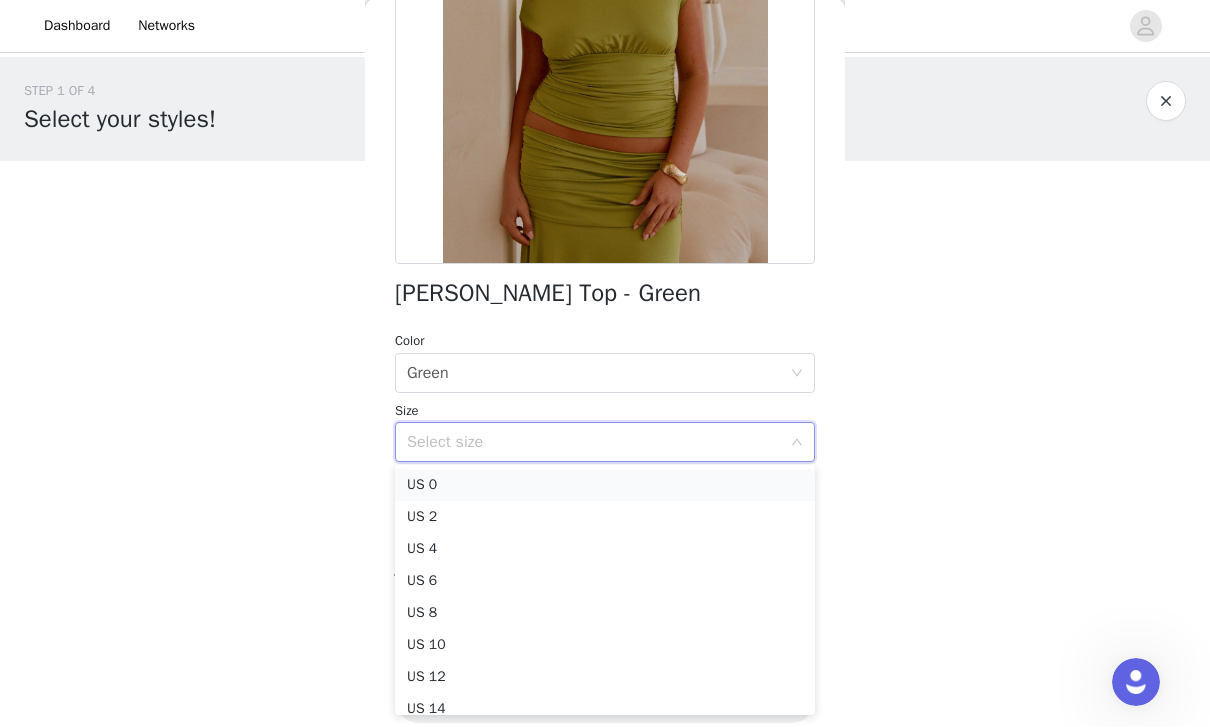 click on "US 0" at bounding box center (605, 486) 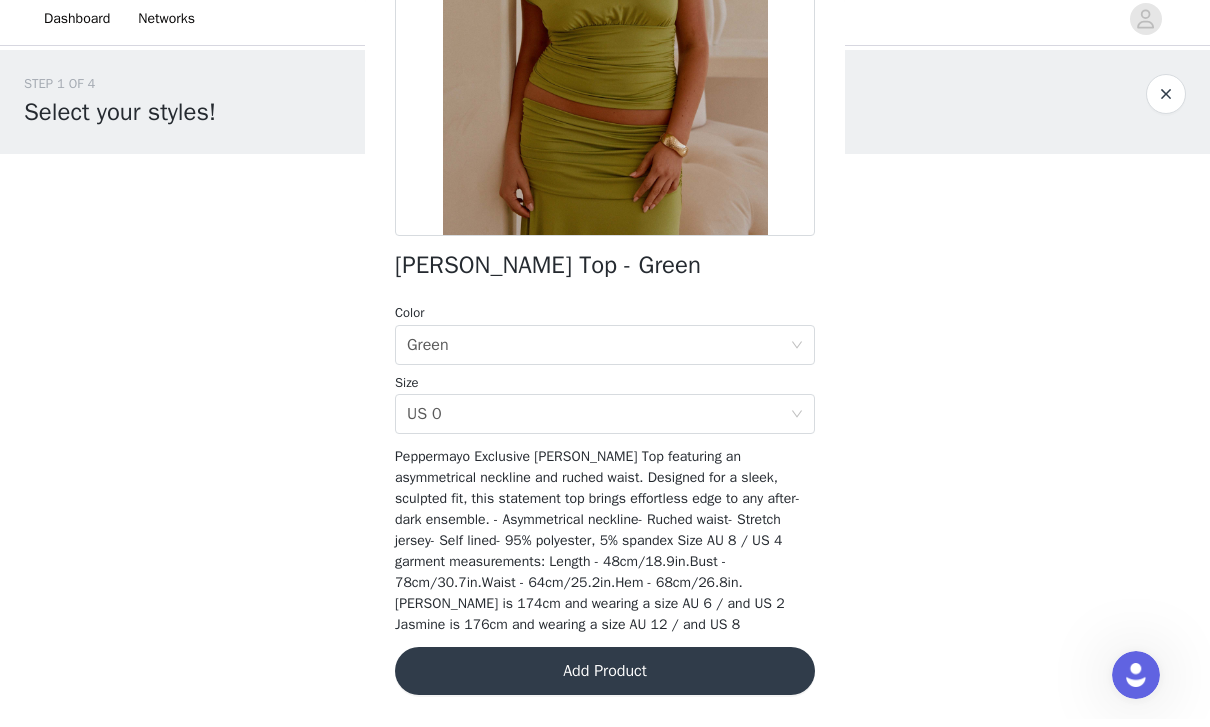 scroll, scrollTop: 305, scrollLeft: 0, axis: vertical 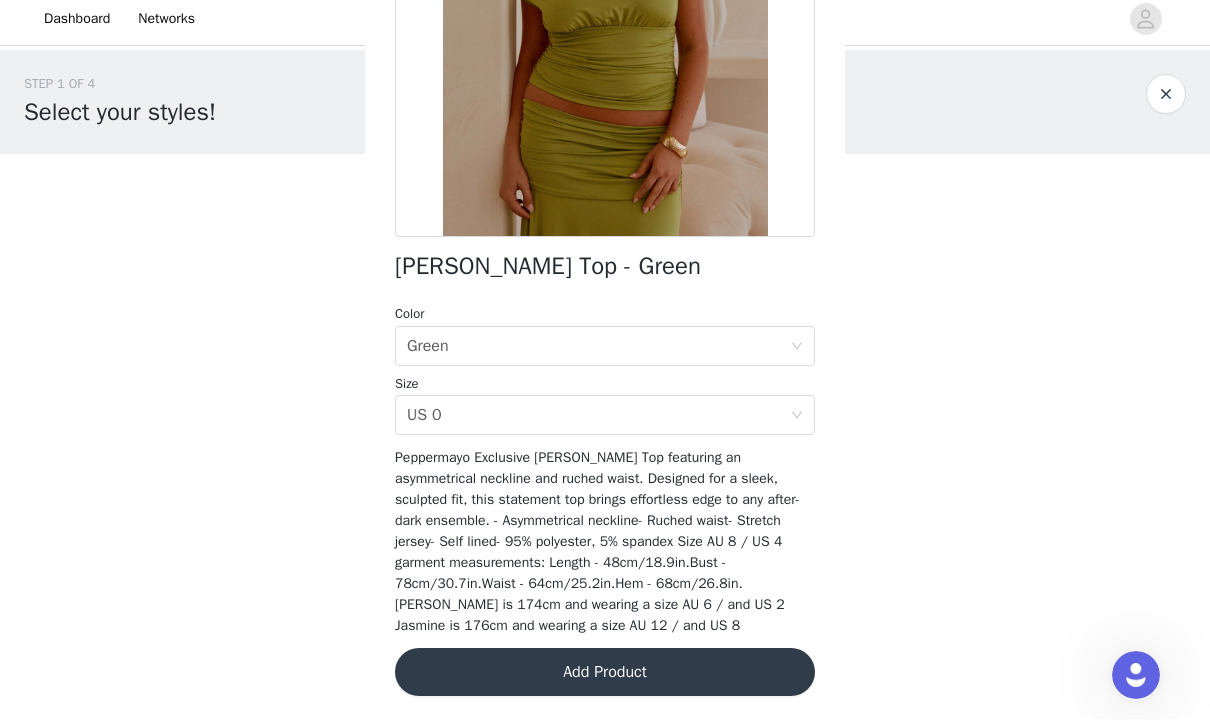 click on "Add Product" at bounding box center (605, 680) 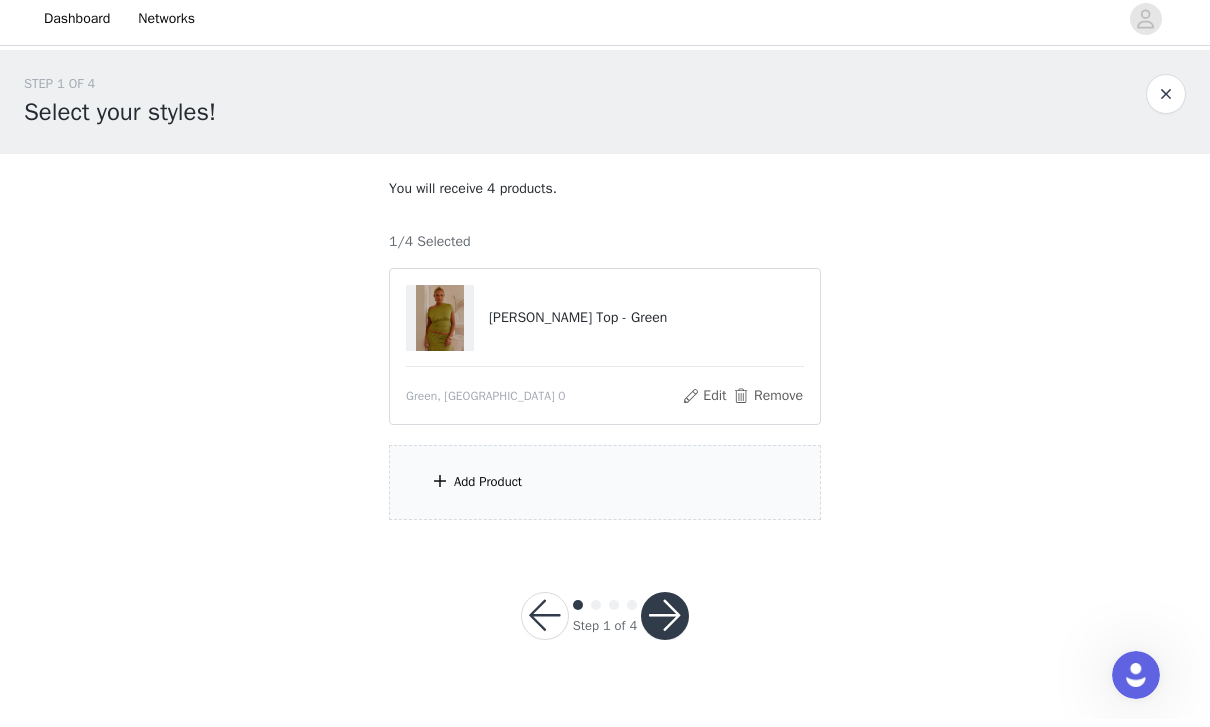 click on "Add Product" at bounding box center (605, 490) 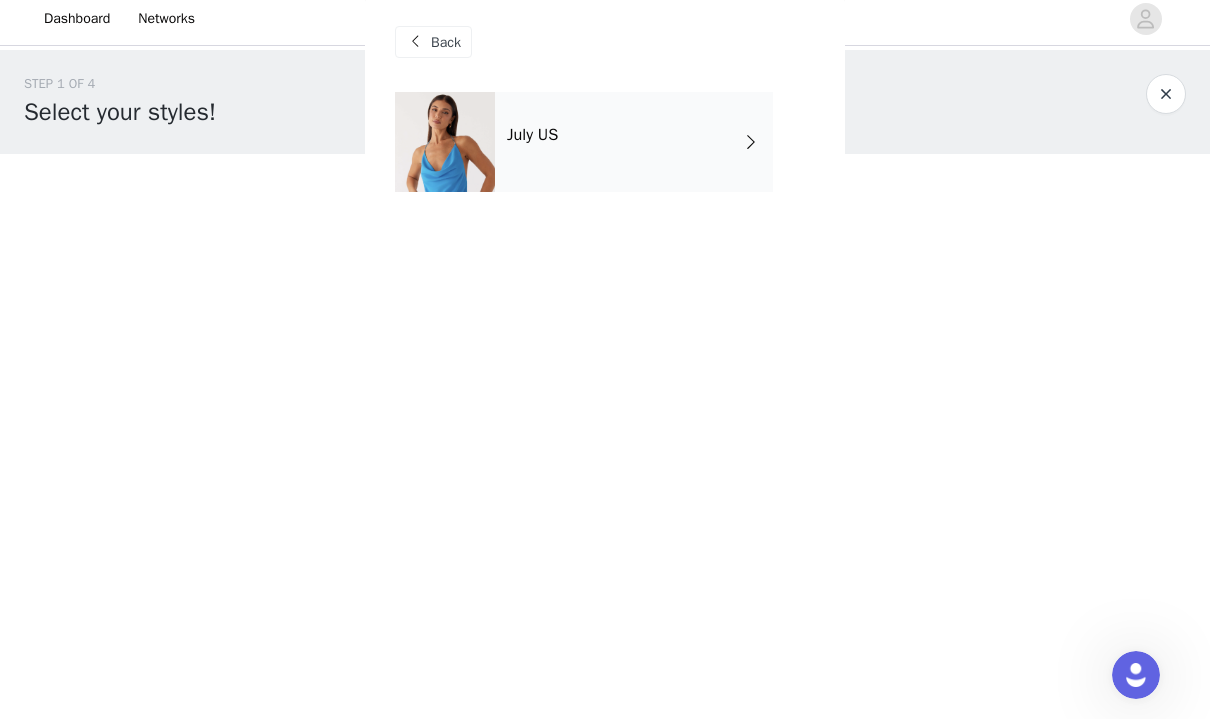 click on "July US" at bounding box center [634, 150] 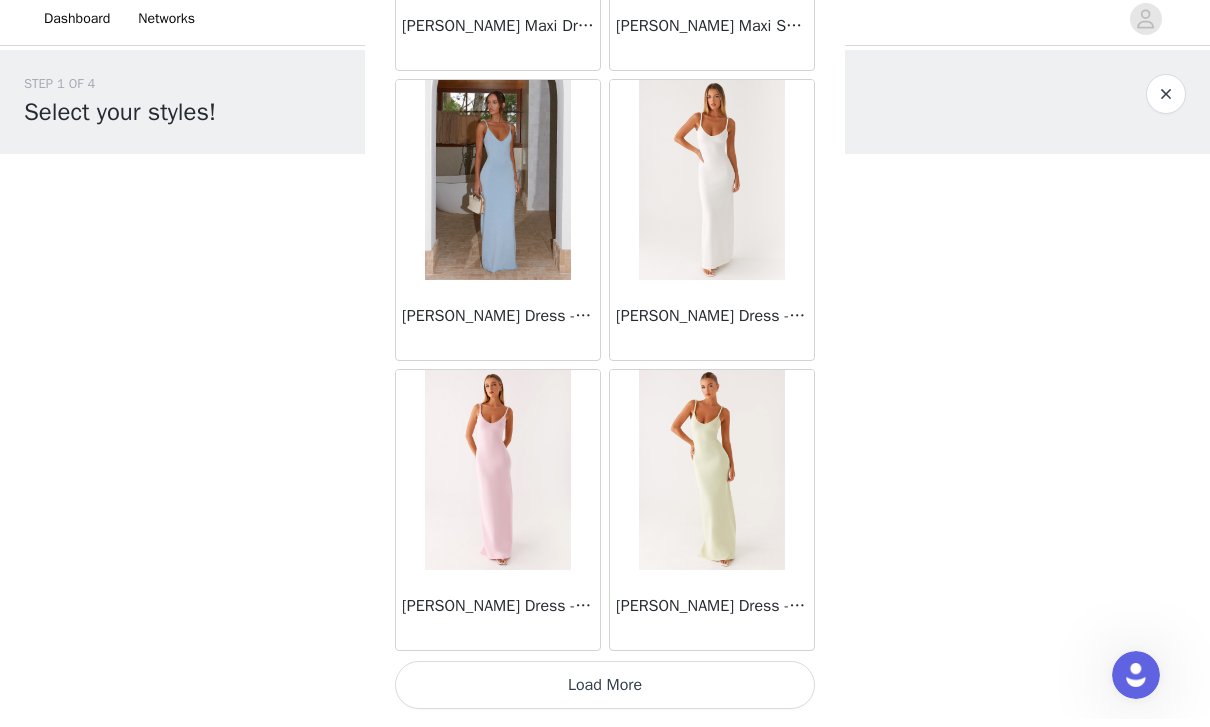 click on "Load More" at bounding box center (605, 693) 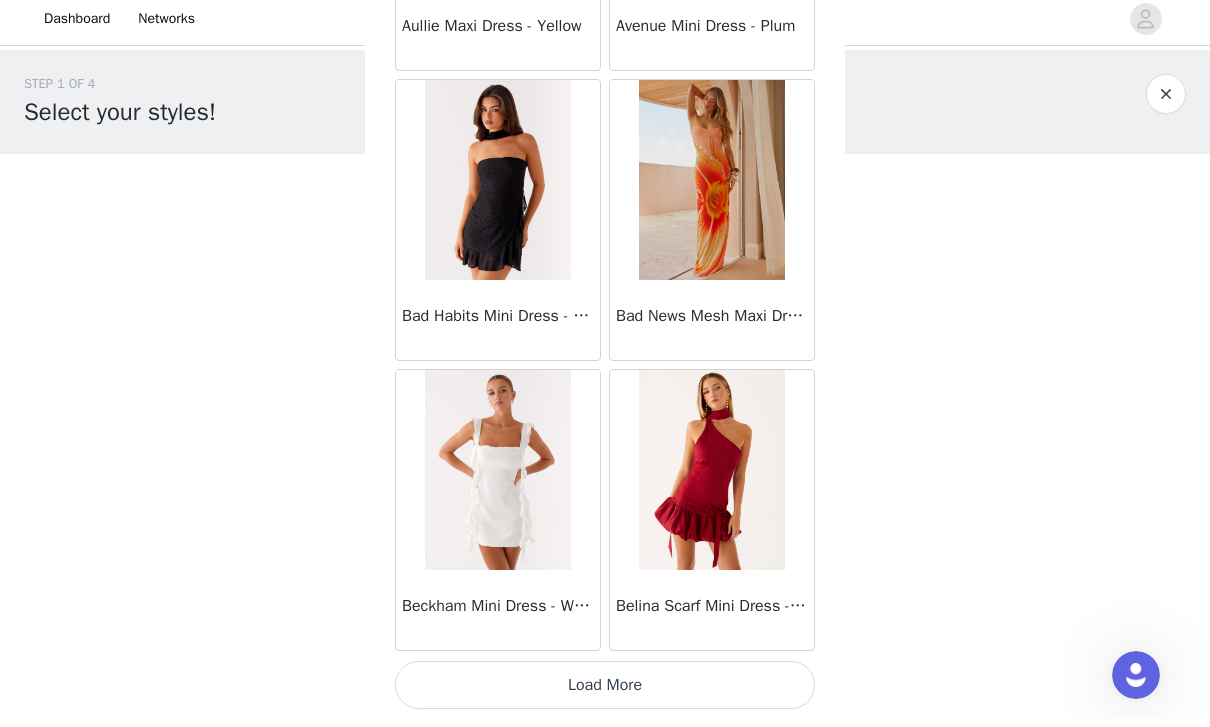 click on "Load More" at bounding box center [605, 693] 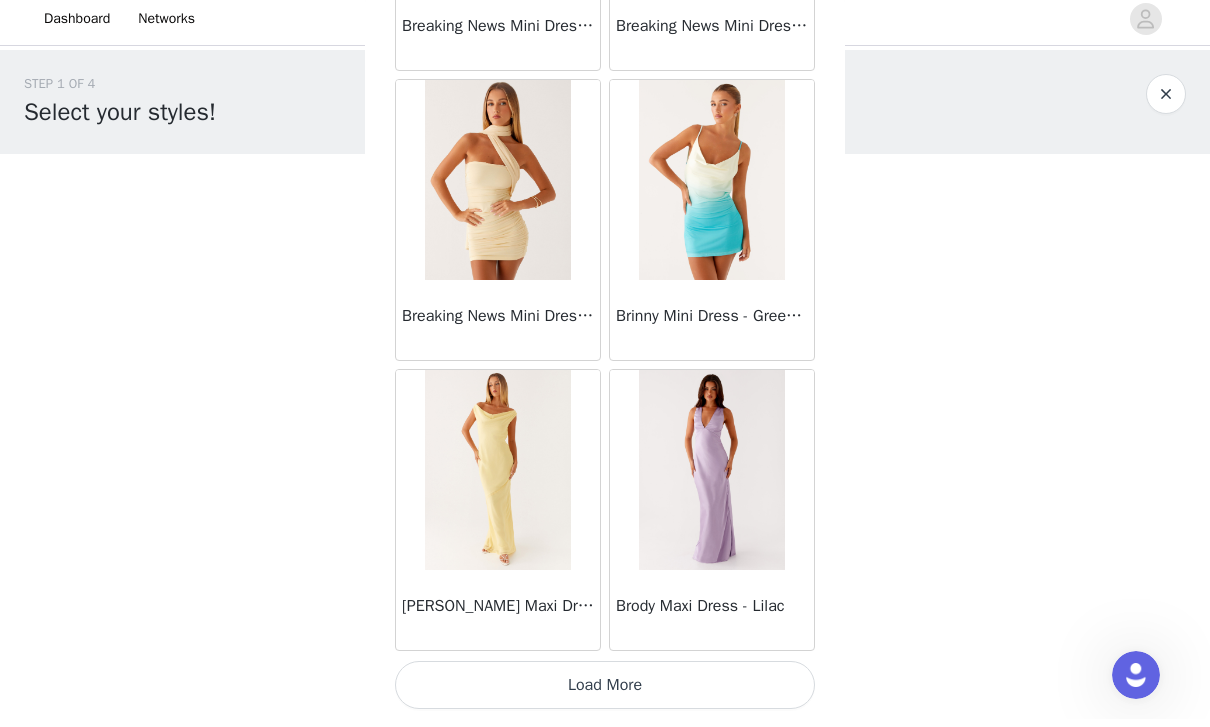 click on "Load More" at bounding box center (605, 693) 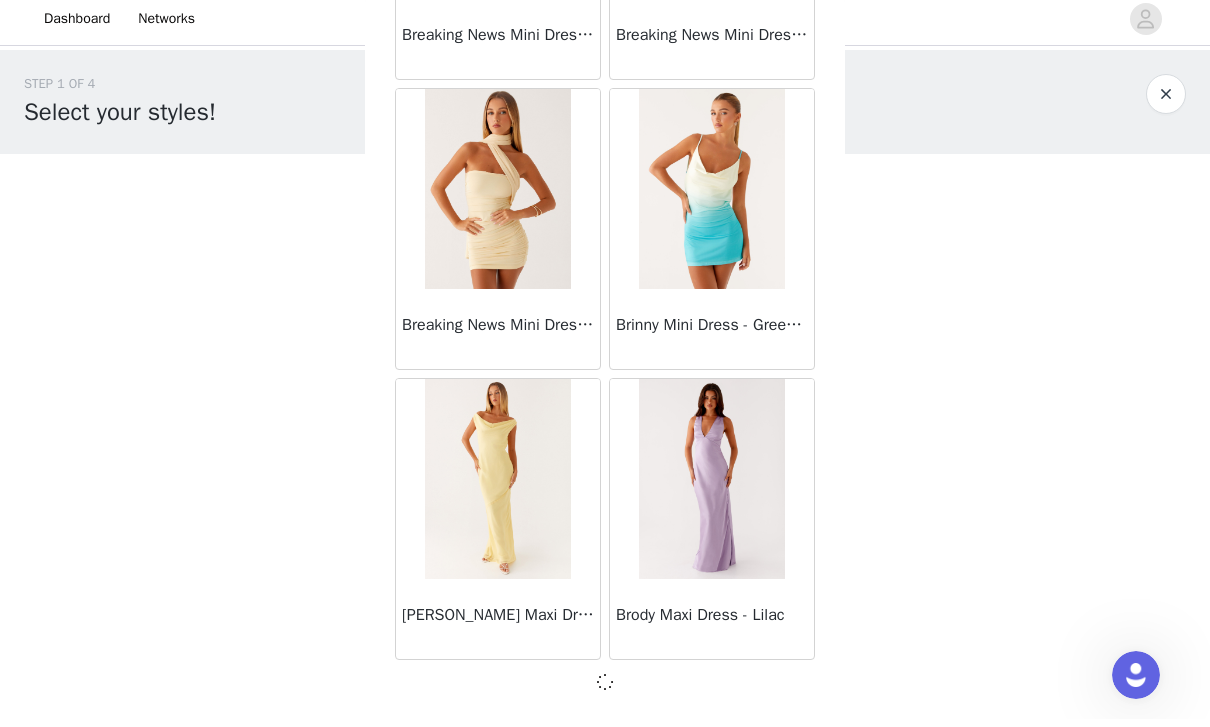 scroll, scrollTop: 8124, scrollLeft: 0, axis: vertical 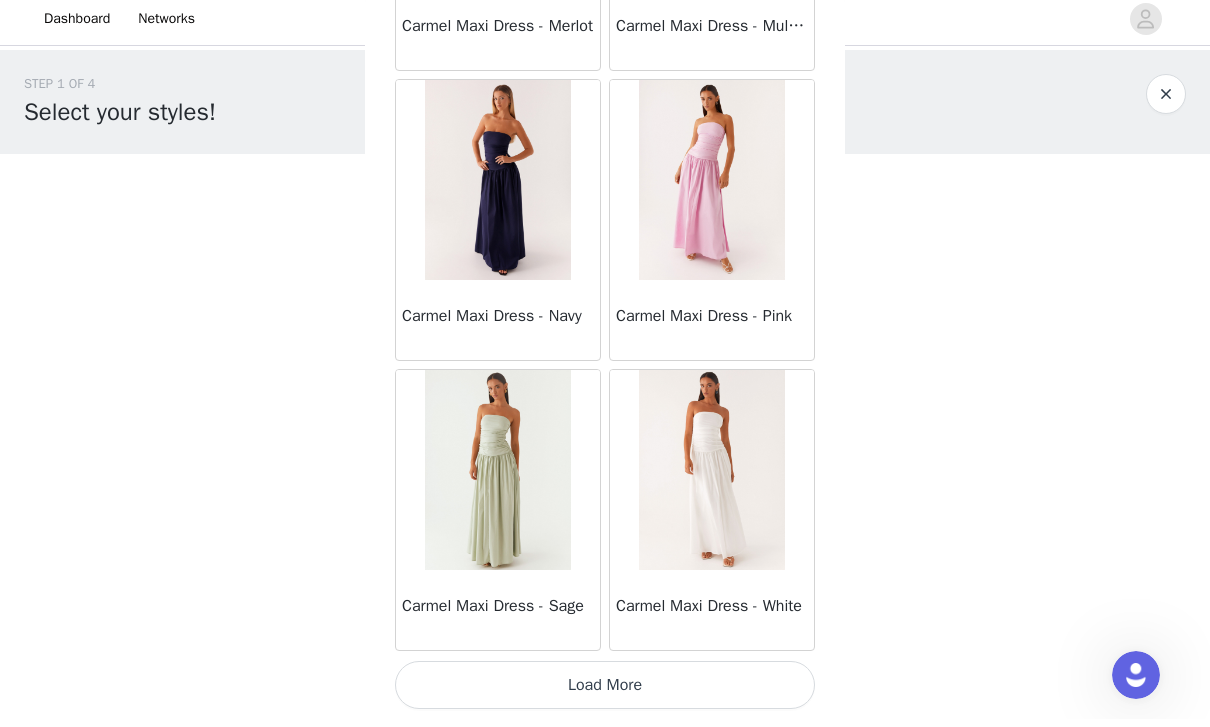 click on "Load More" at bounding box center (605, 693) 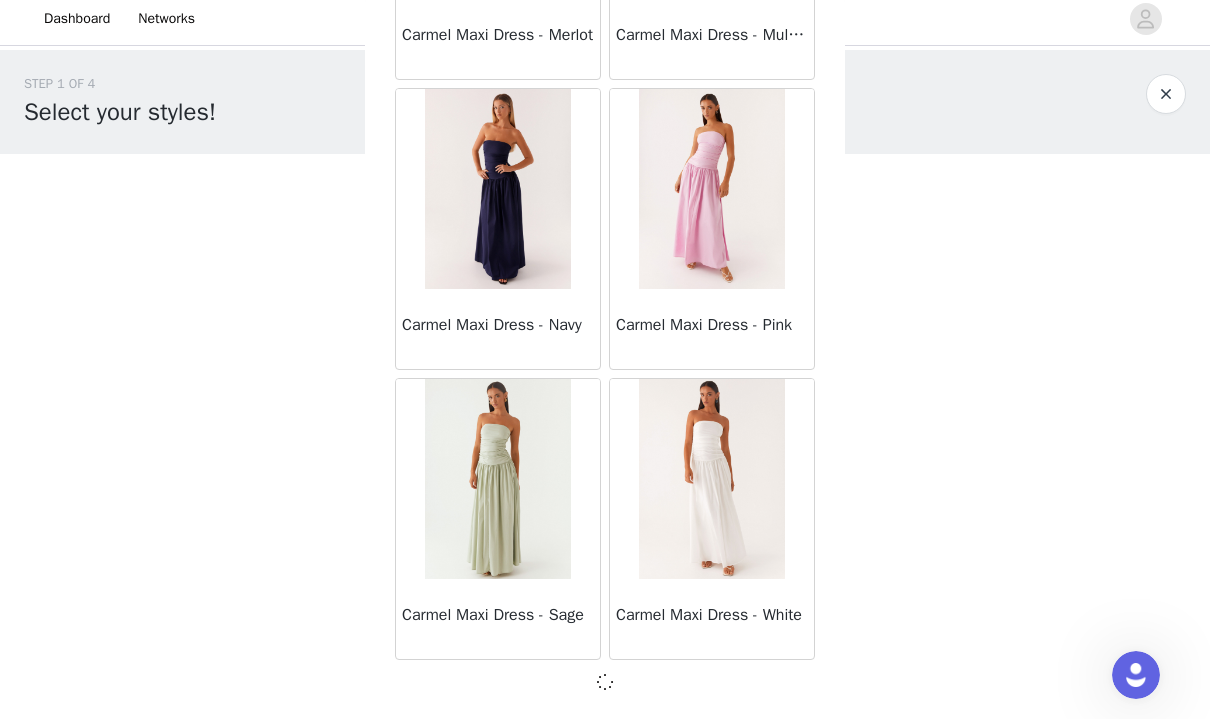 scroll, scrollTop: 11024, scrollLeft: 0, axis: vertical 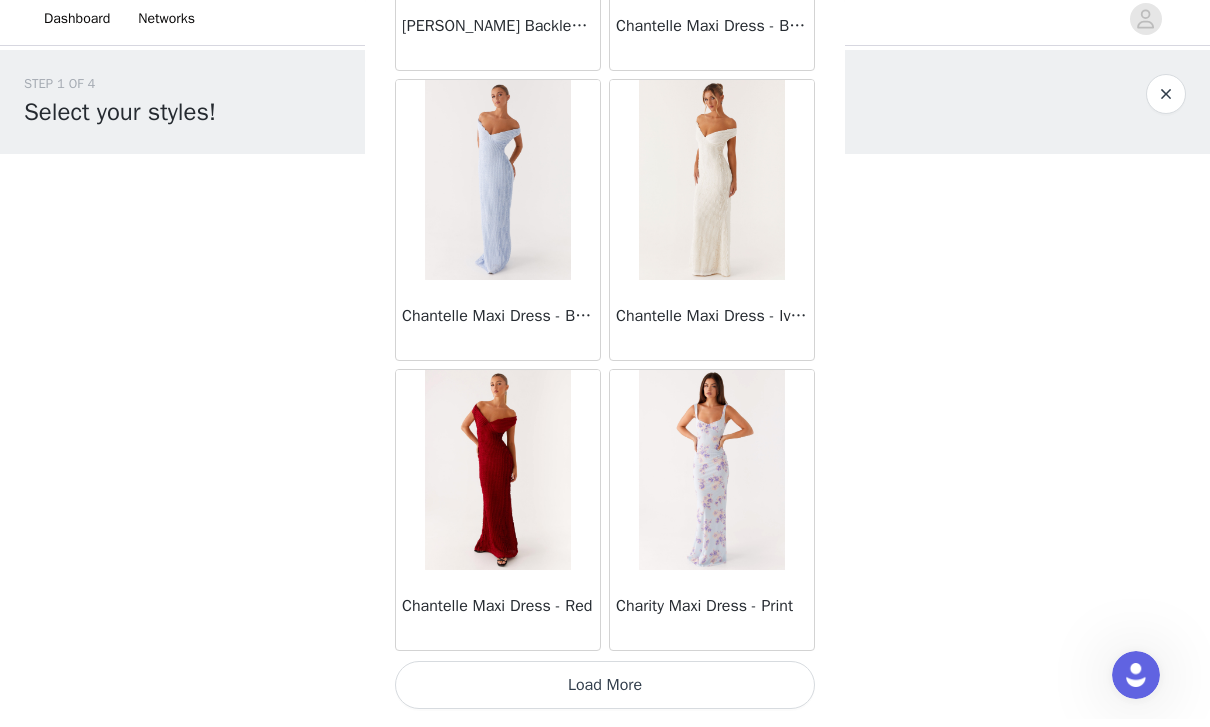 click on "Load More" at bounding box center [605, 693] 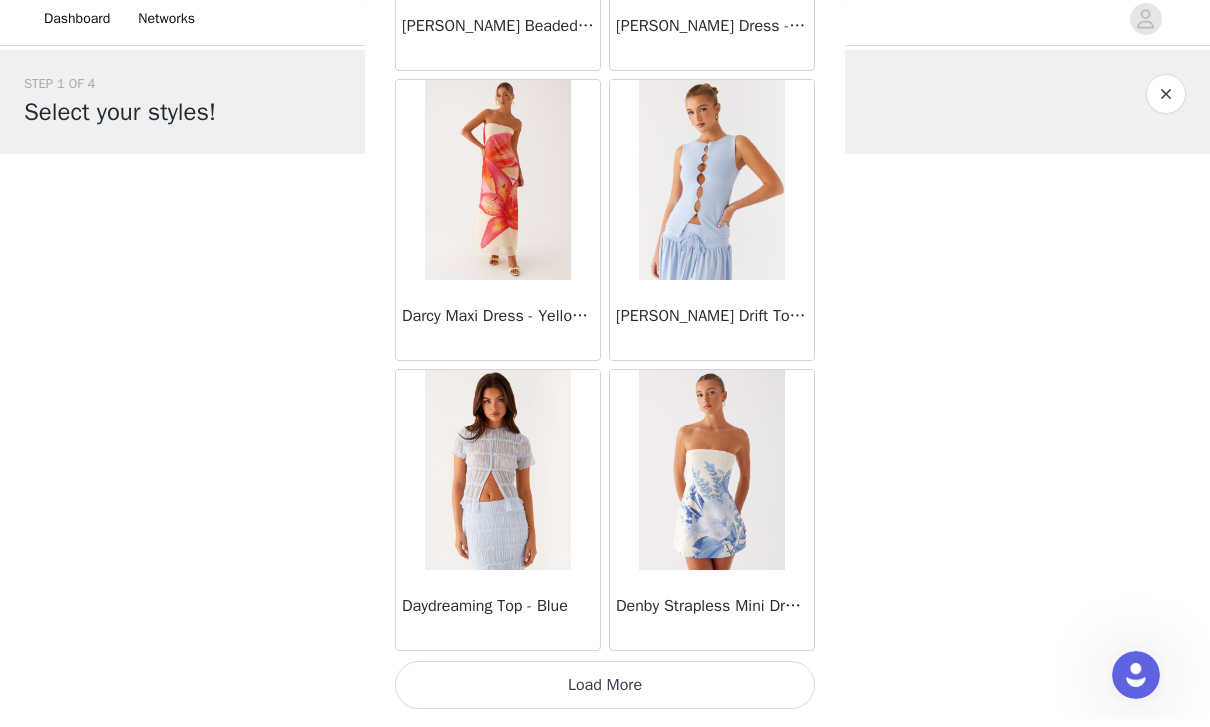 click on "Load More" at bounding box center [605, 693] 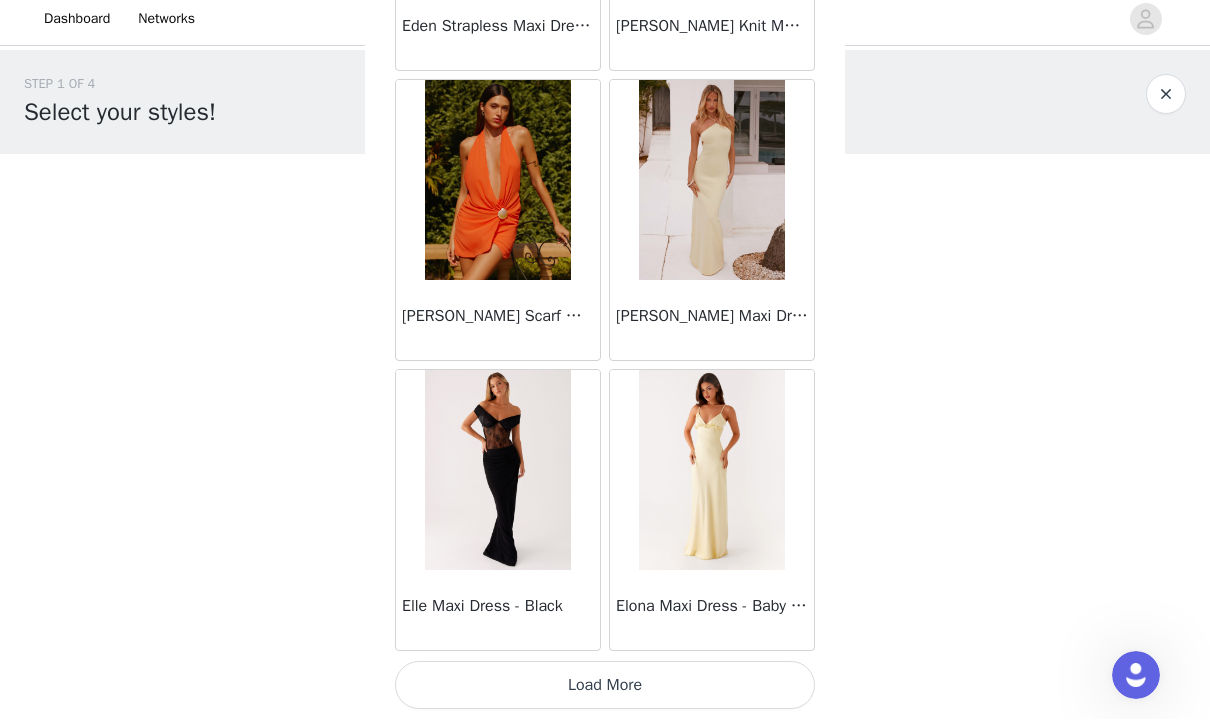 scroll, scrollTop: 19733, scrollLeft: 0, axis: vertical 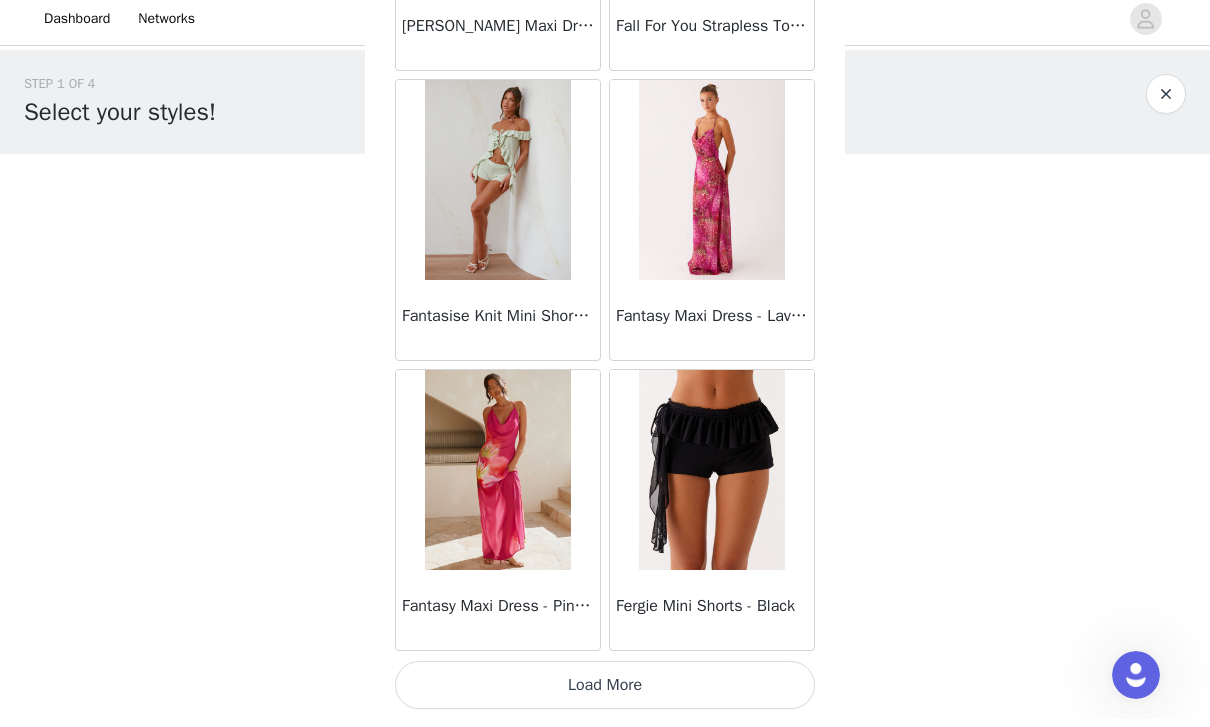 click on "Load More" at bounding box center [605, 693] 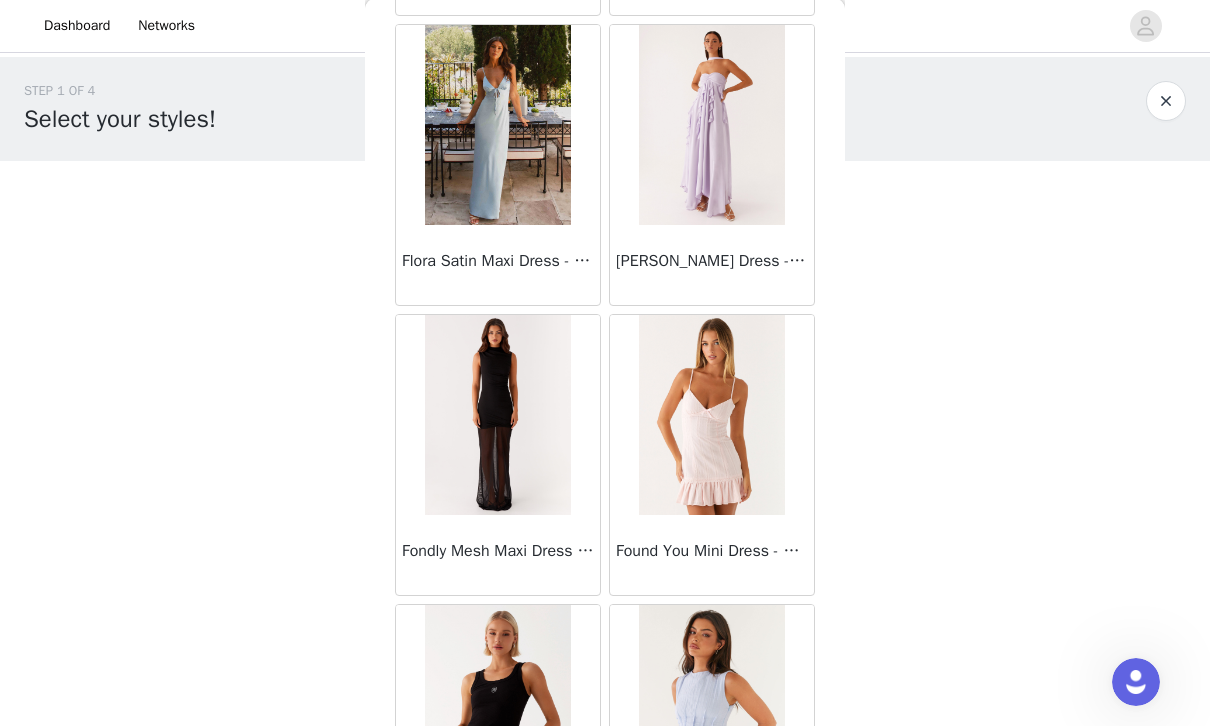 scroll, scrollTop: 24334, scrollLeft: 0, axis: vertical 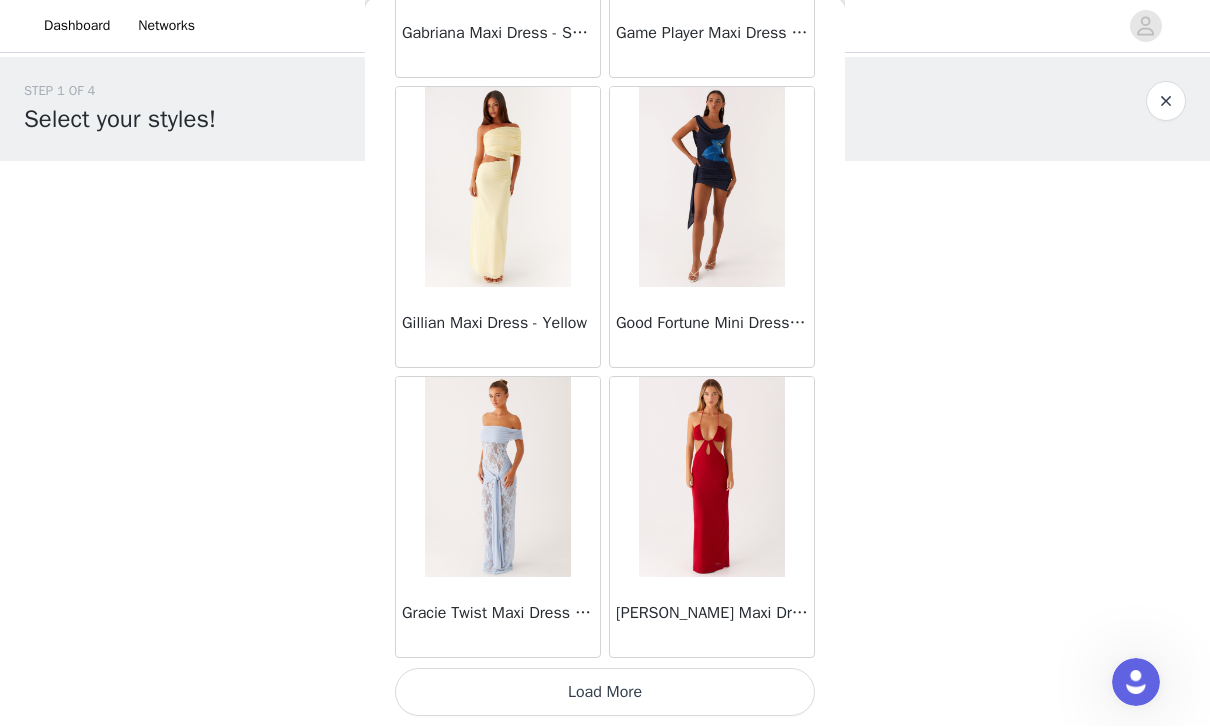 click on "Load More" at bounding box center (605, 693) 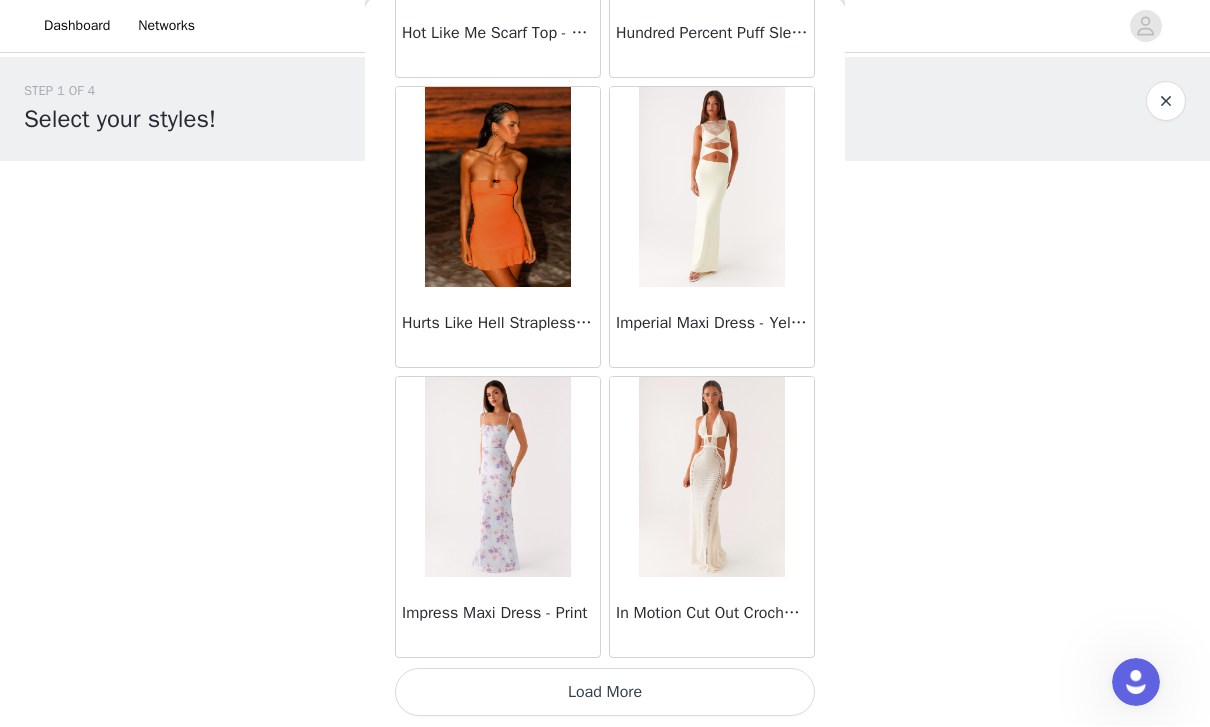 click on "Load More" at bounding box center [605, 693] 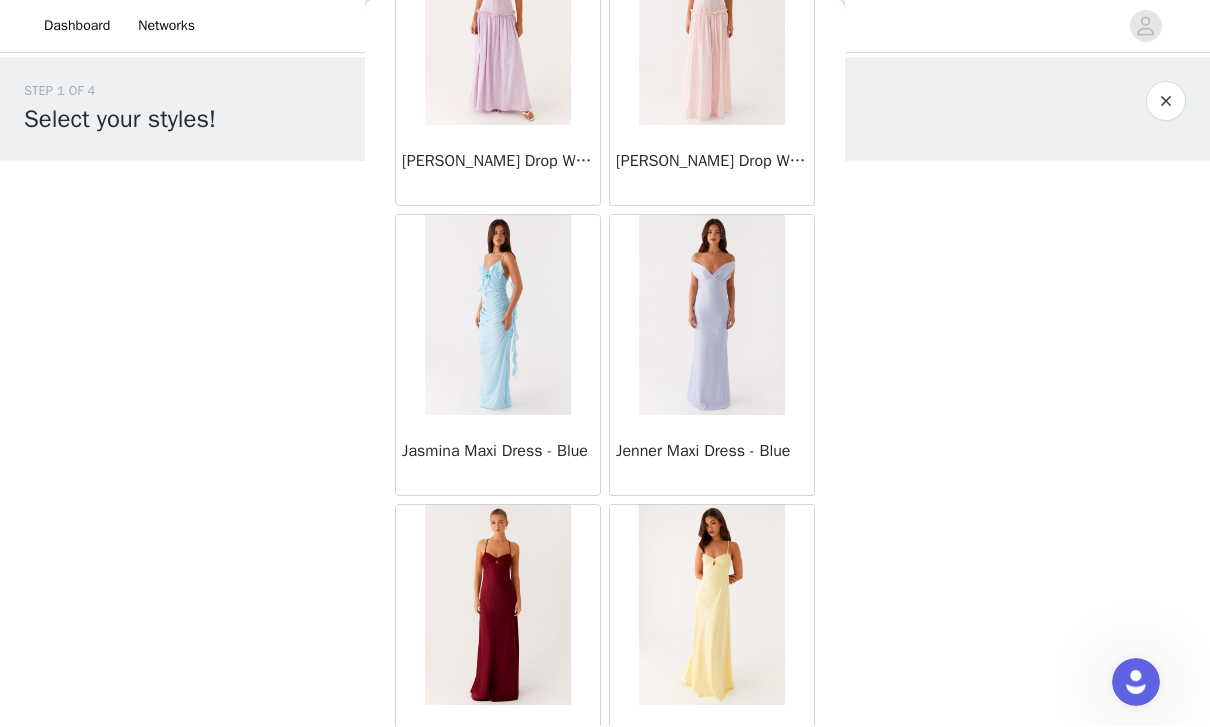 scroll, scrollTop: 30188, scrollLeft: 0, axis: vertical 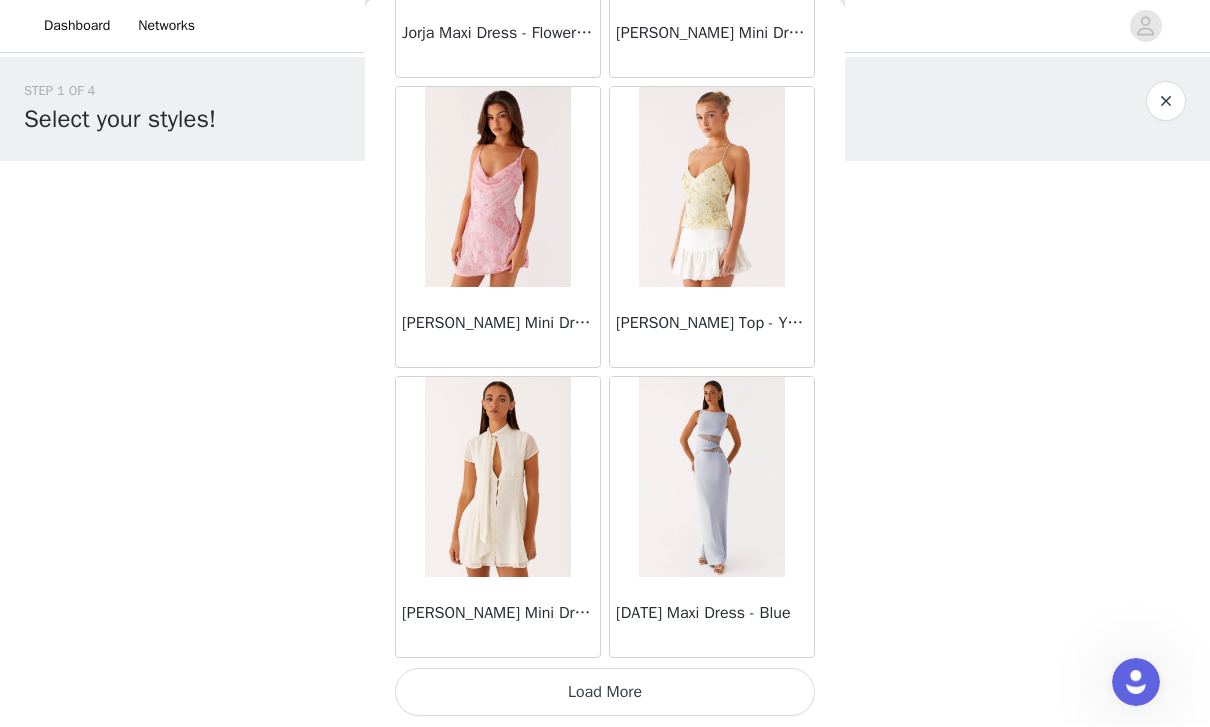 click on "Load More" at bounding box center (605, 693) 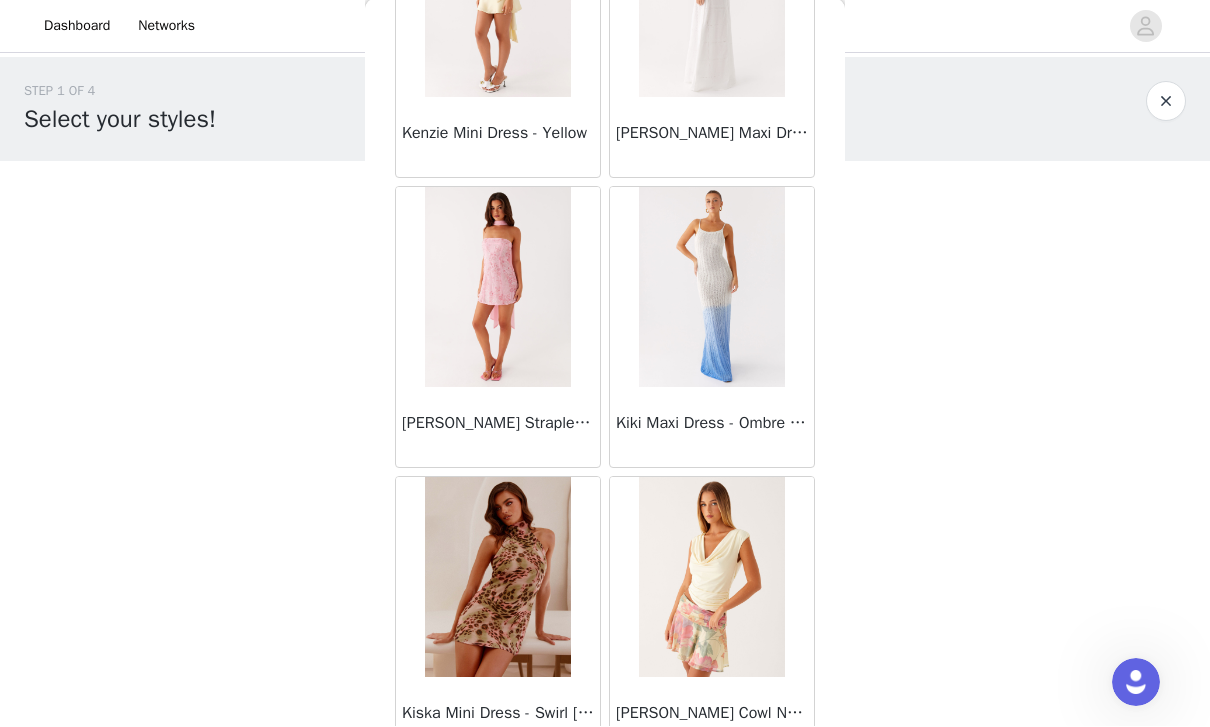 scroll, scrollTop: 33405, scrollLeft: 0, axis: vertical 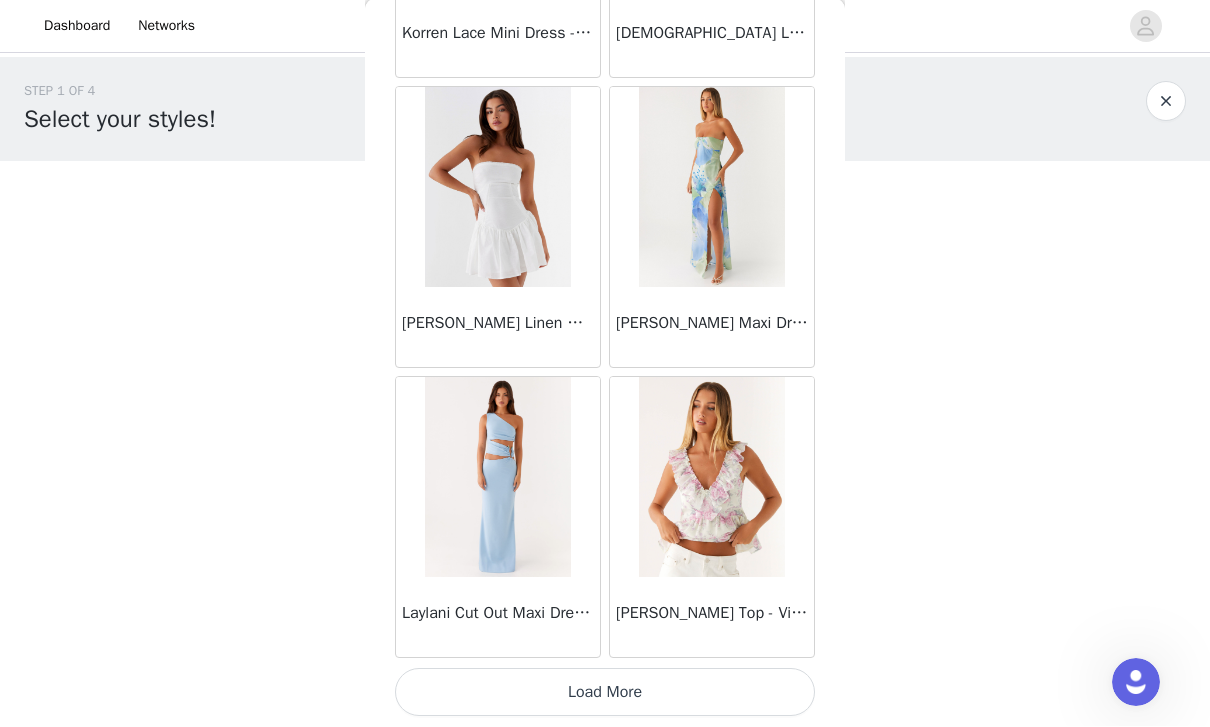 click on "Load More" at bounding box center (605, 693) 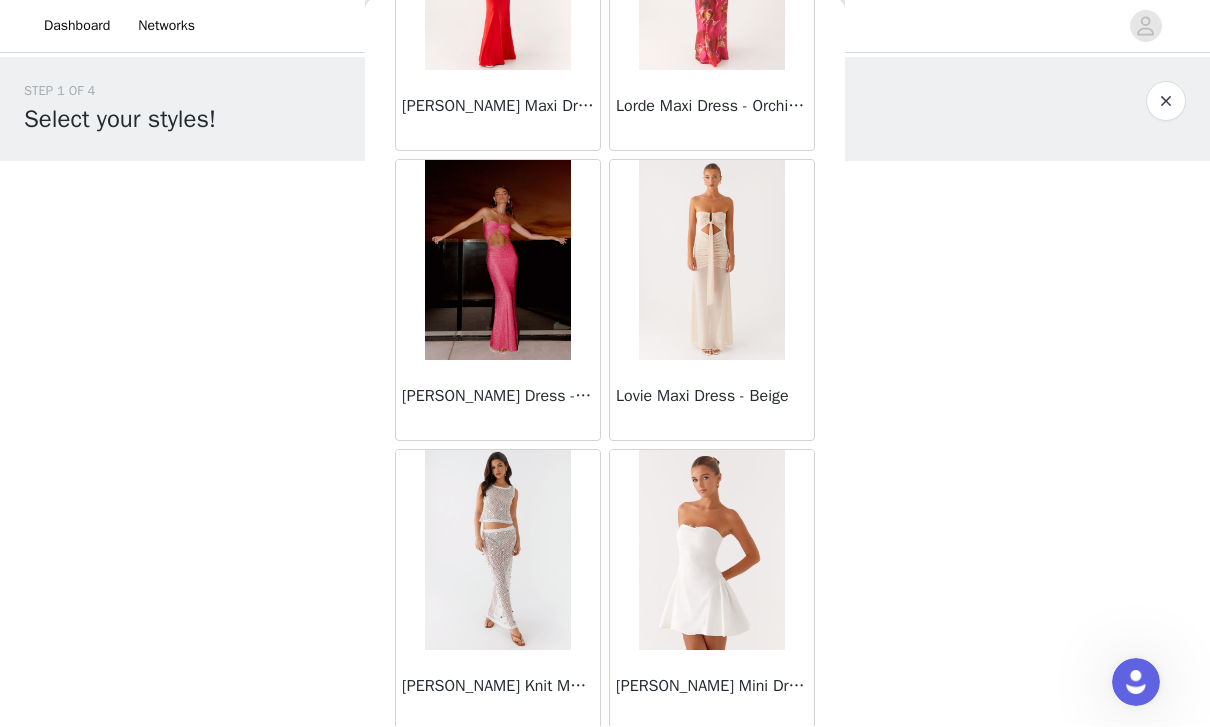 scroll, scrollTop: 36634, scrollLeft: 0, axis: vertical 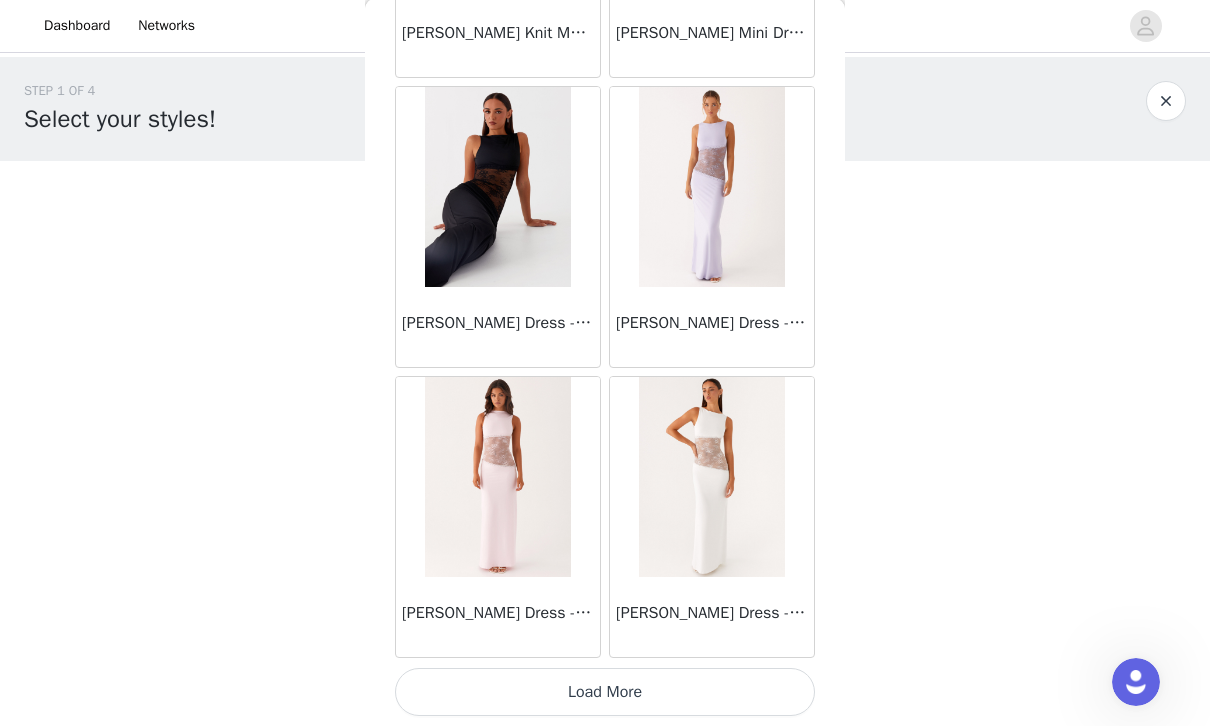 click on "Load More" at bounding box center [605, 693] 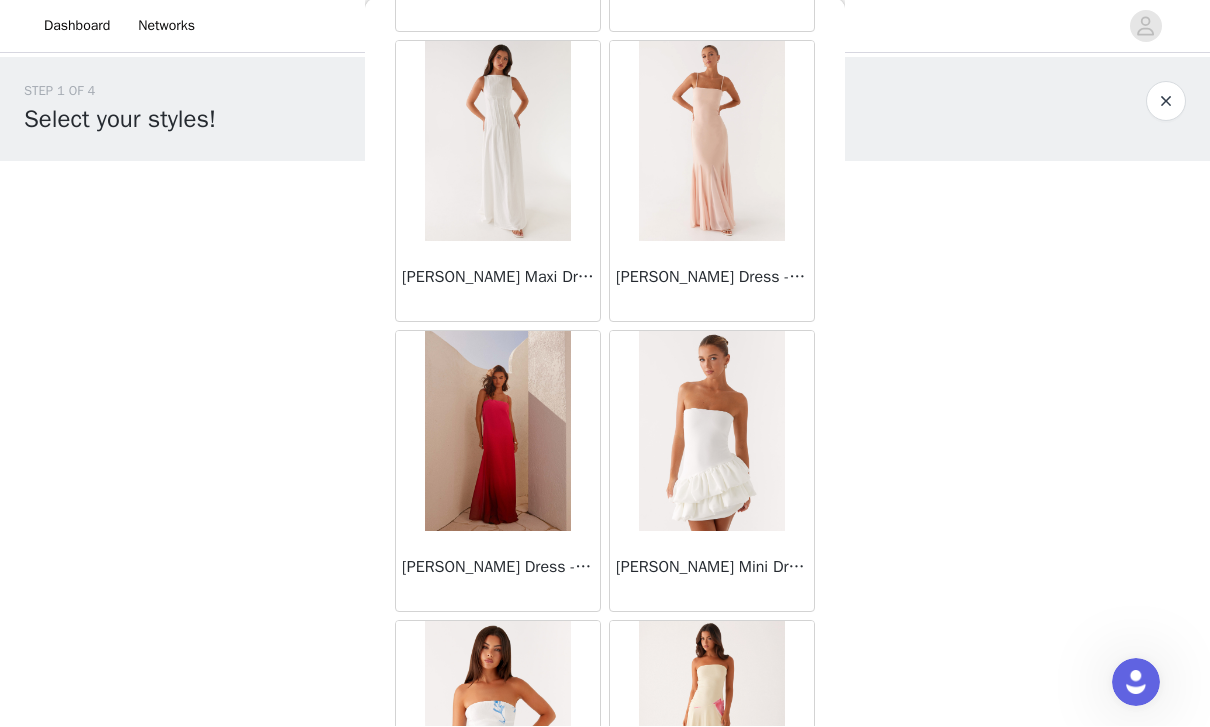 scroll, scrollTop: 38942, scrollLeft: 0, axis: vertical 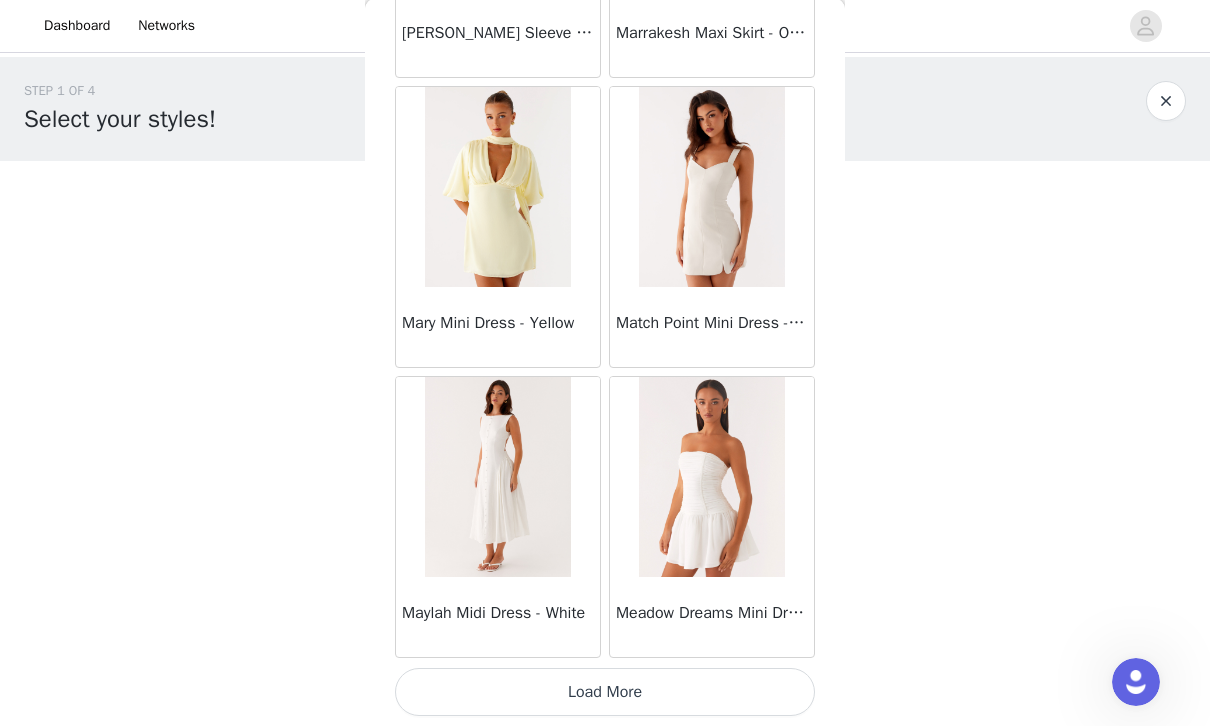 click on "Load More" at bounding box center (605, 693) 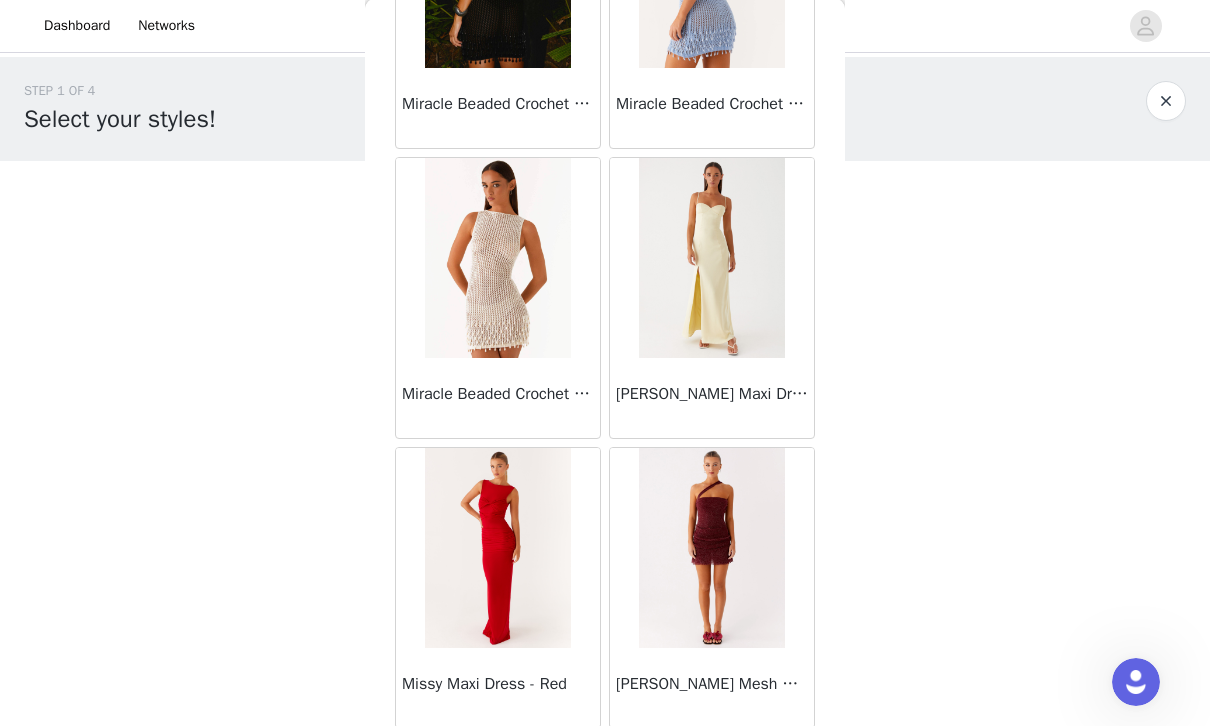 scroll, scrollTop: 42585, scrollLeft: 0, axis: vertical 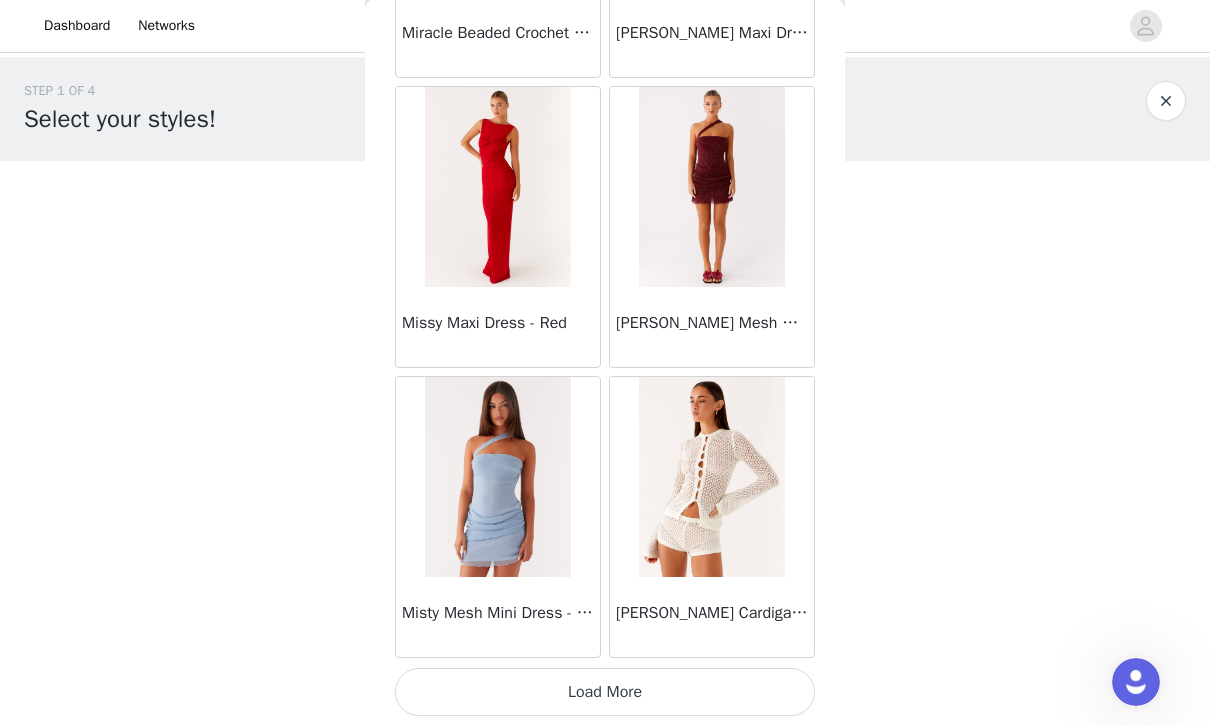 click on "Load More" at bounding box center (605, 693) 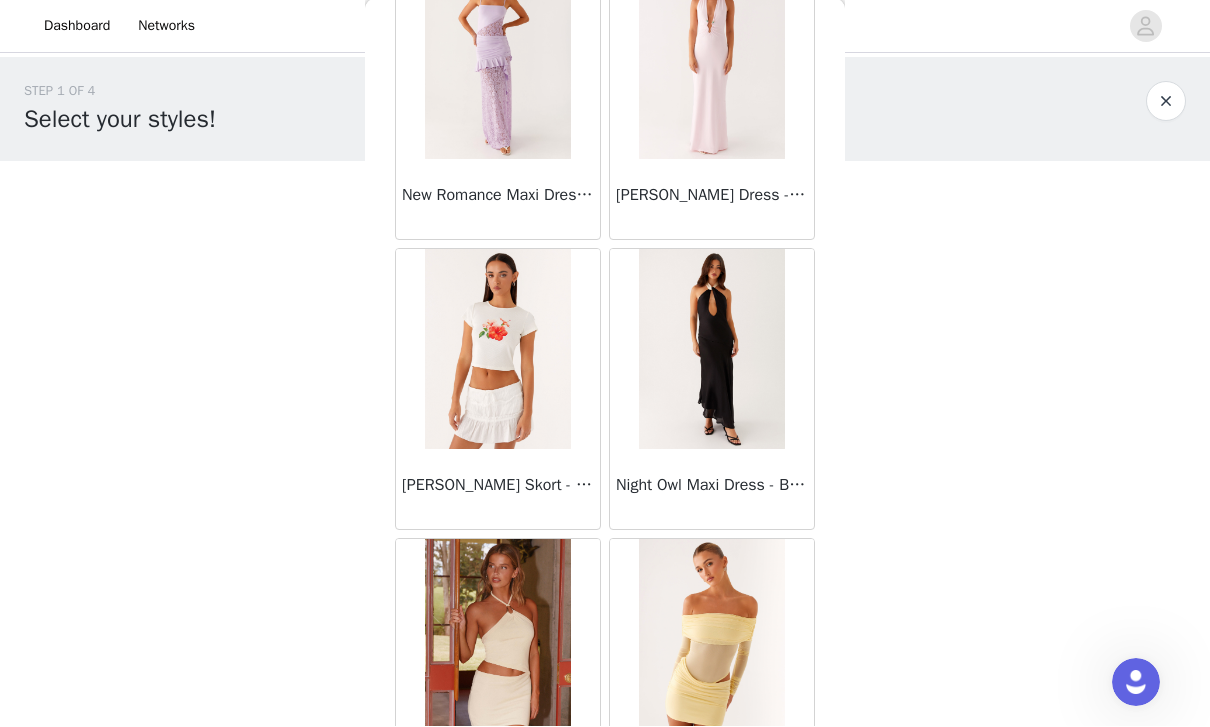 scroll, scrollTop: 45238, scrollLeft: 0, axis: vertical 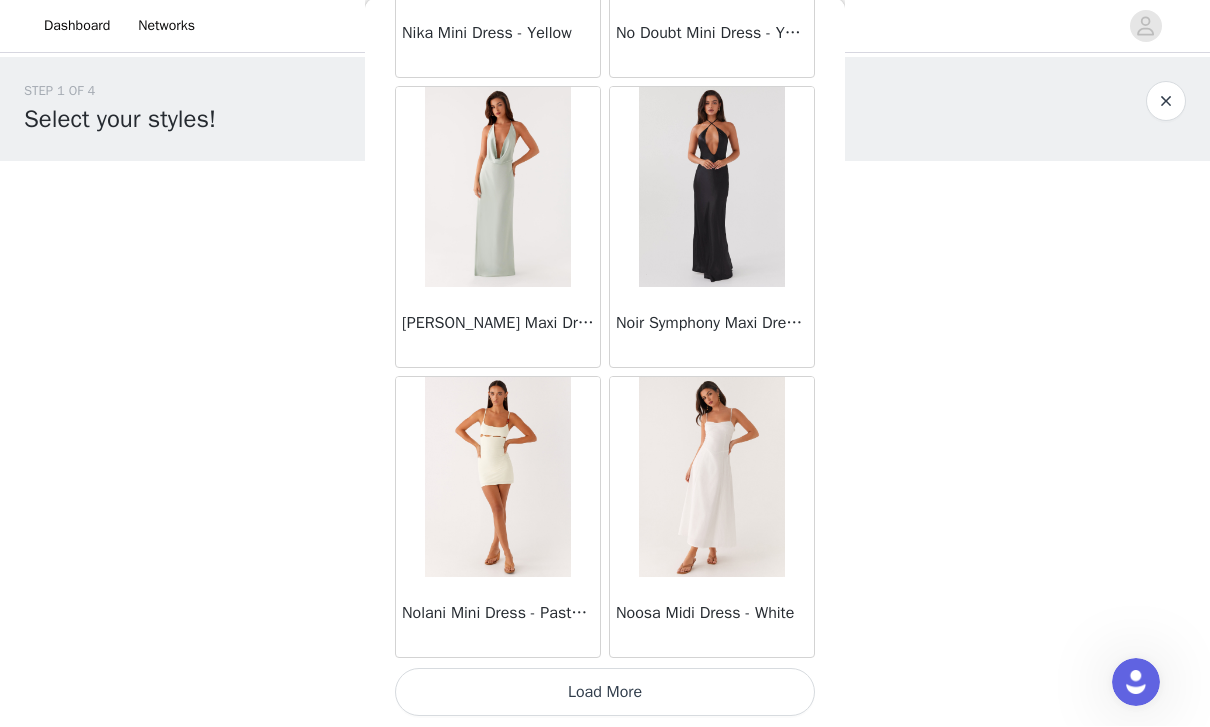 click on "Load More" at bounding box center (605, 693) 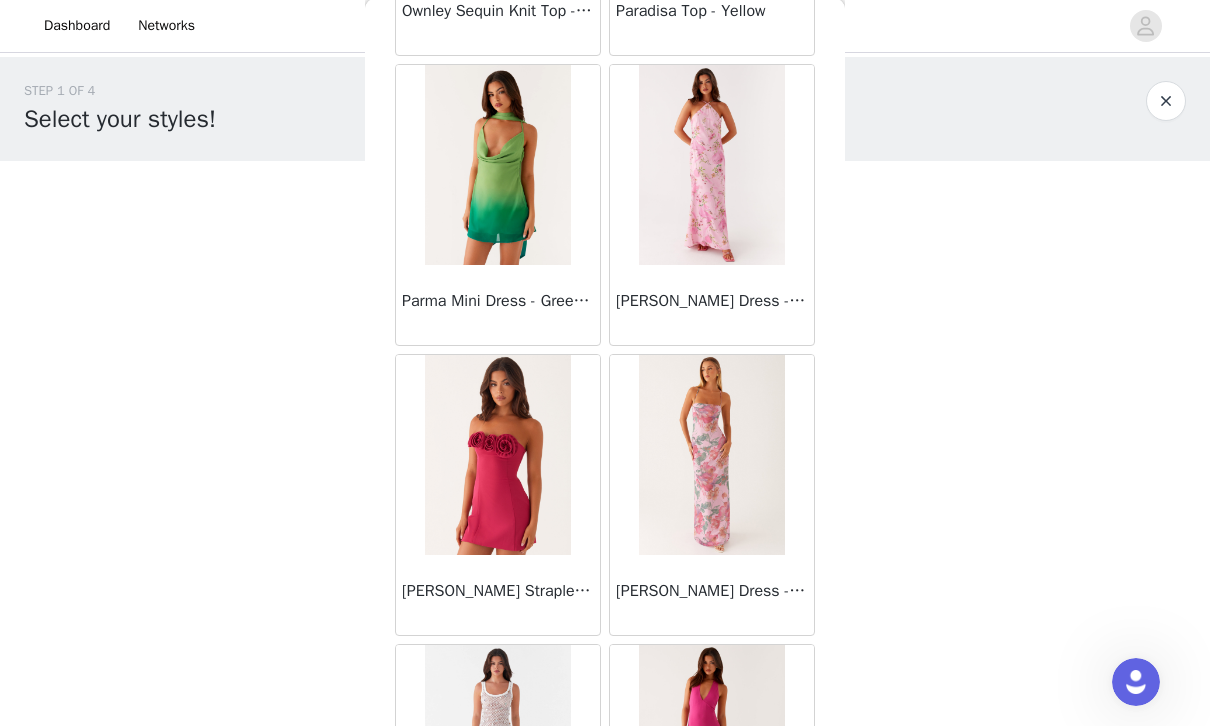 scroll, scrollTop: 48180, scrollLeft: 0, axis: vertical 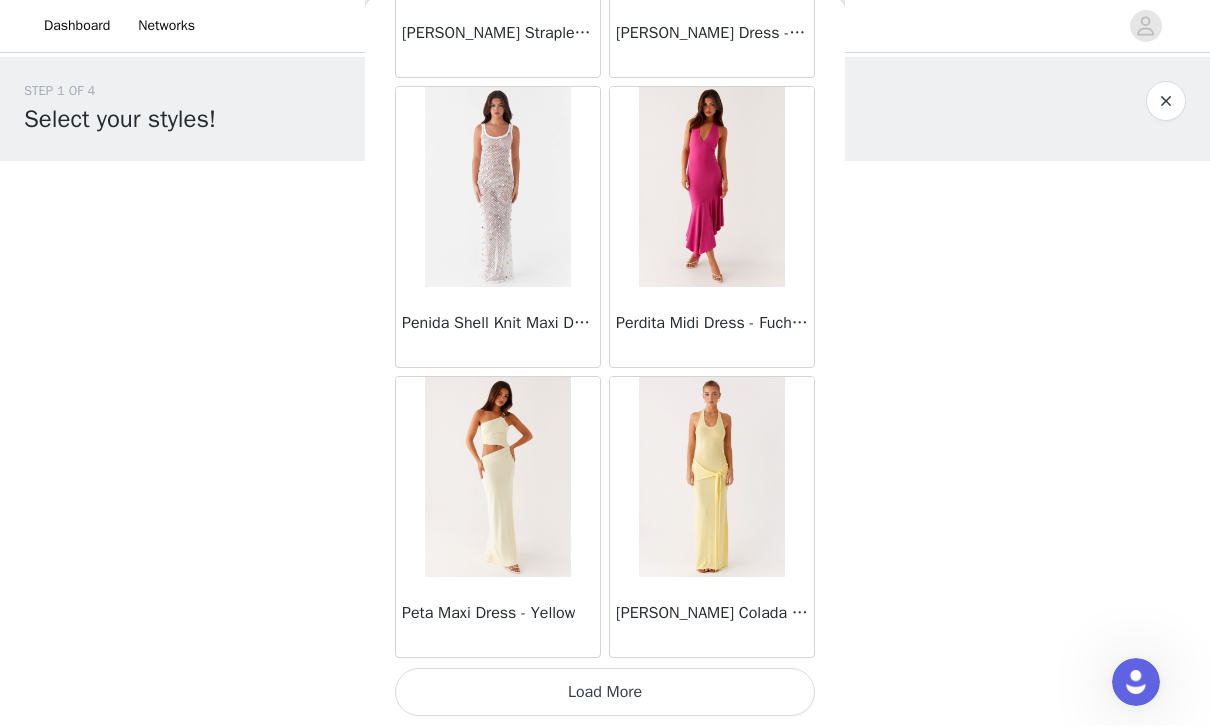 click on "Load More" at bounding box center [605, 693] 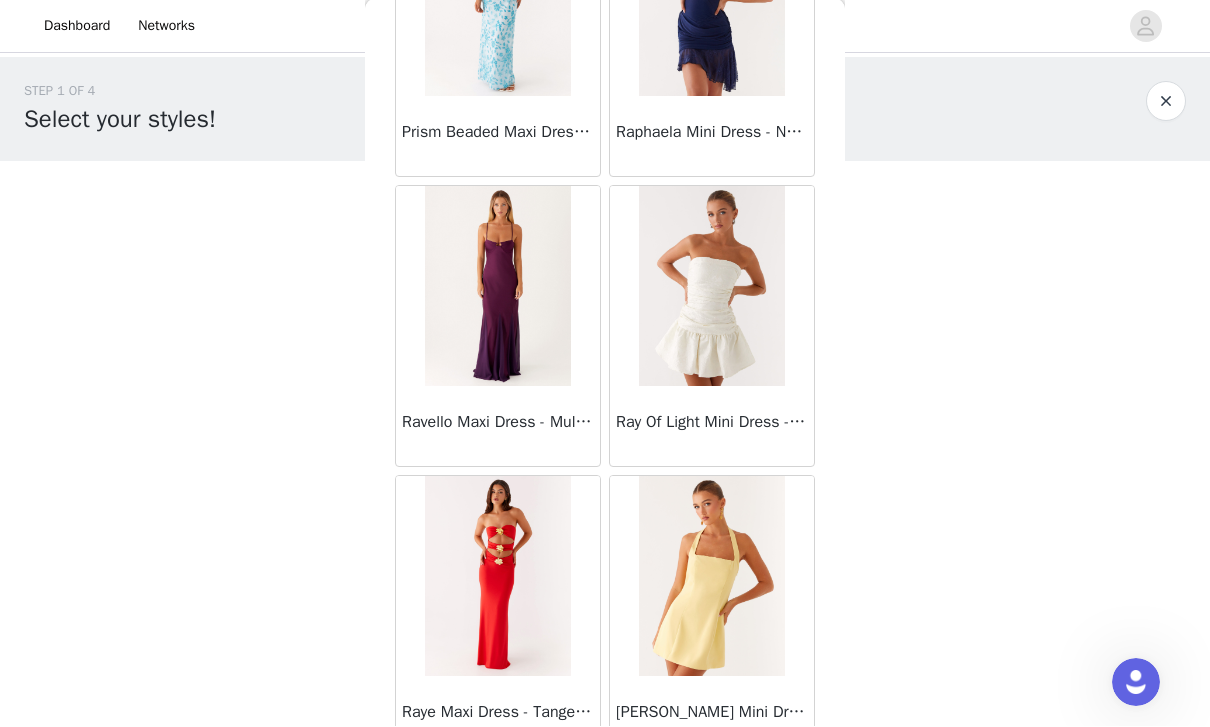 scroll, scrollTop: 49509, scrollLeft: 0, axis: vertical 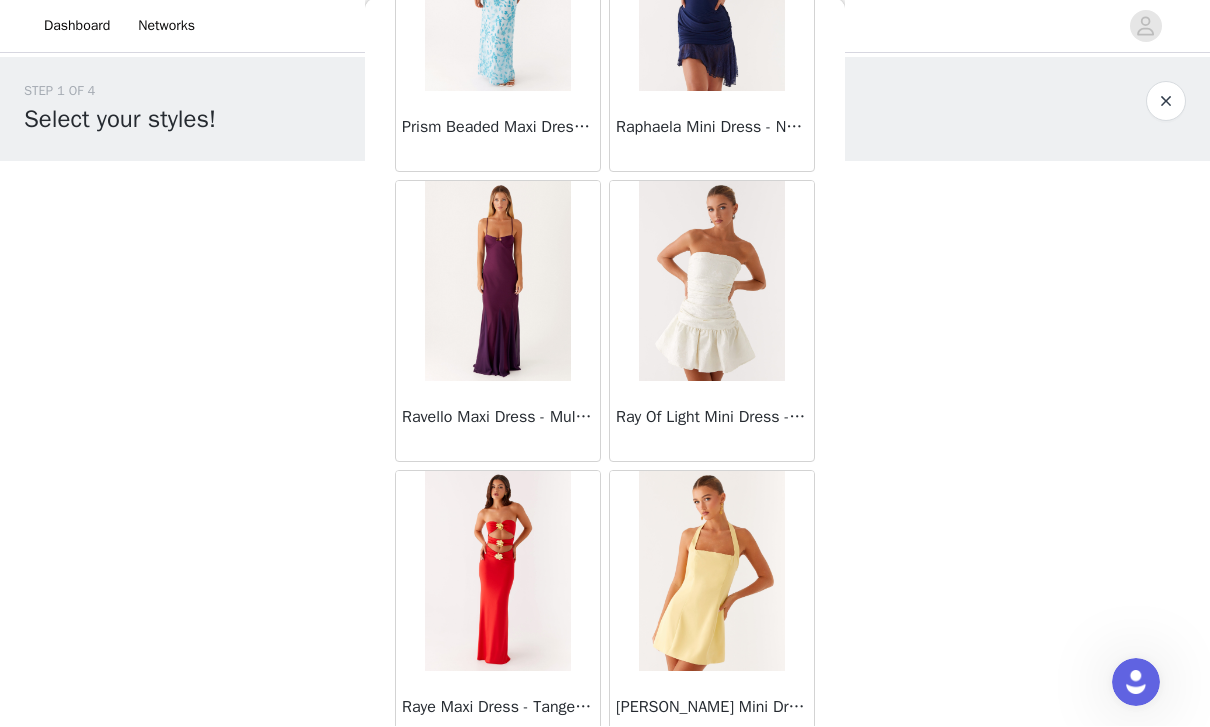 click at bounding box center [497, 282] 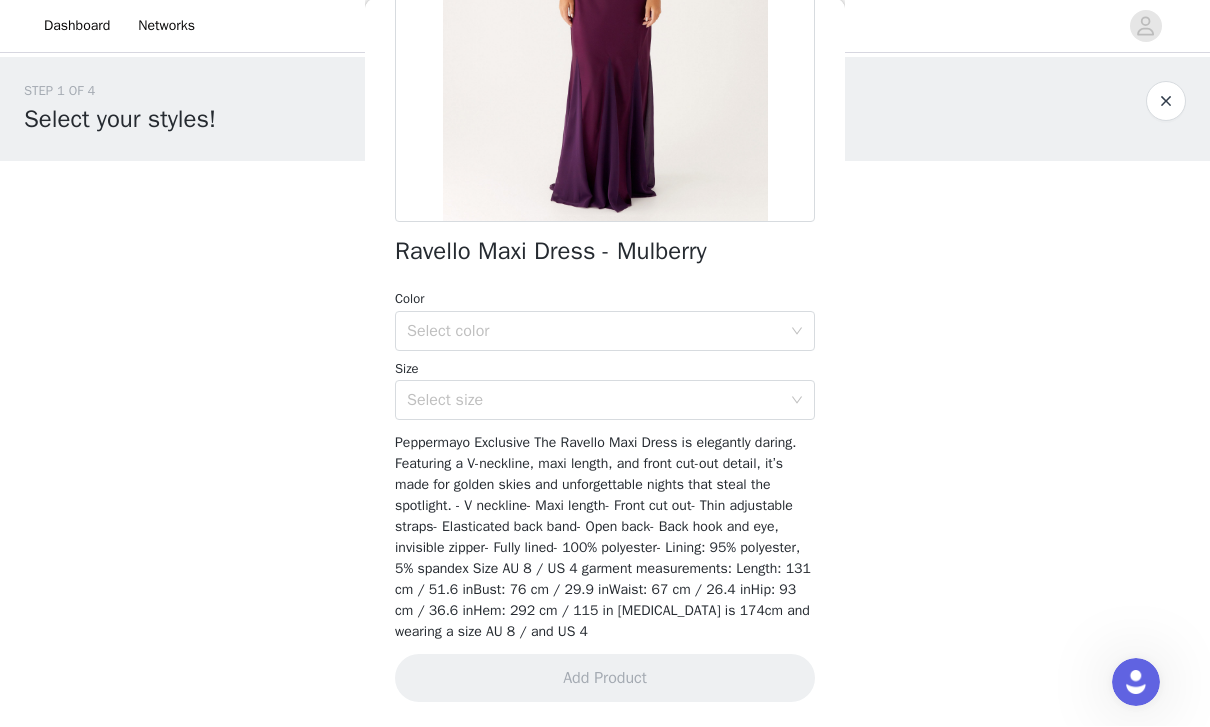scroll, scrollTop: 326, scrollLeft: 0, axis: vertical 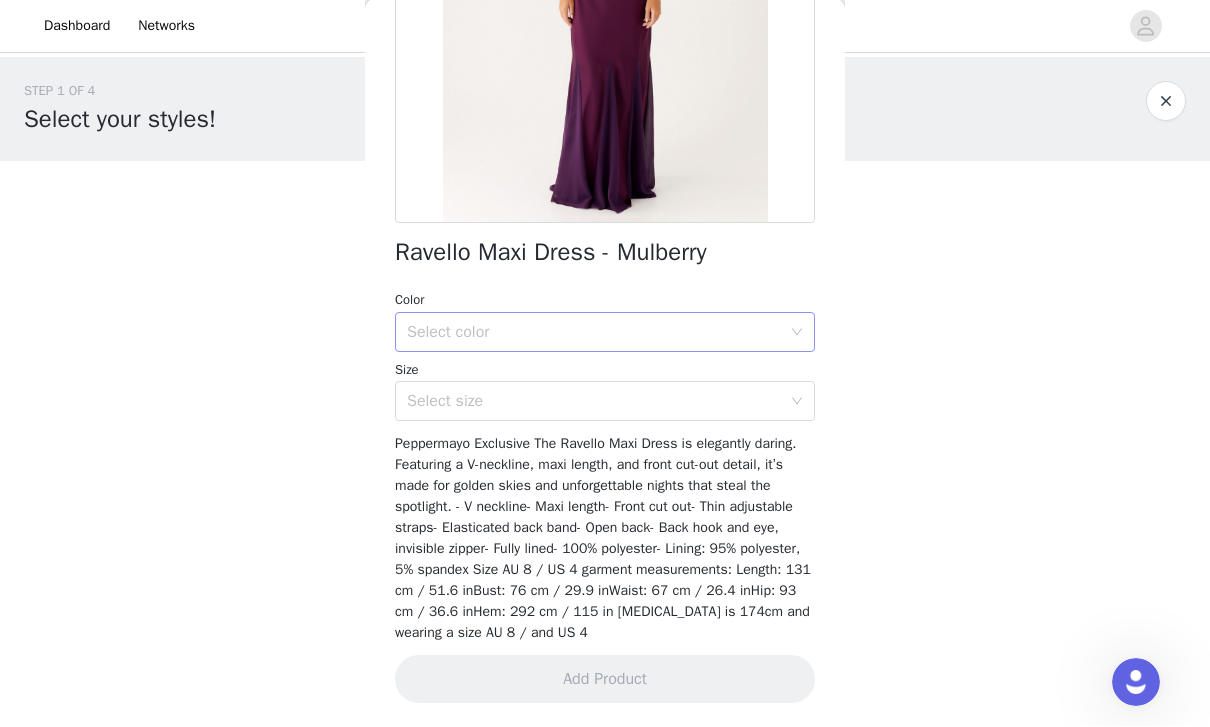 click on "Select color" at bounding box center [594, 333] 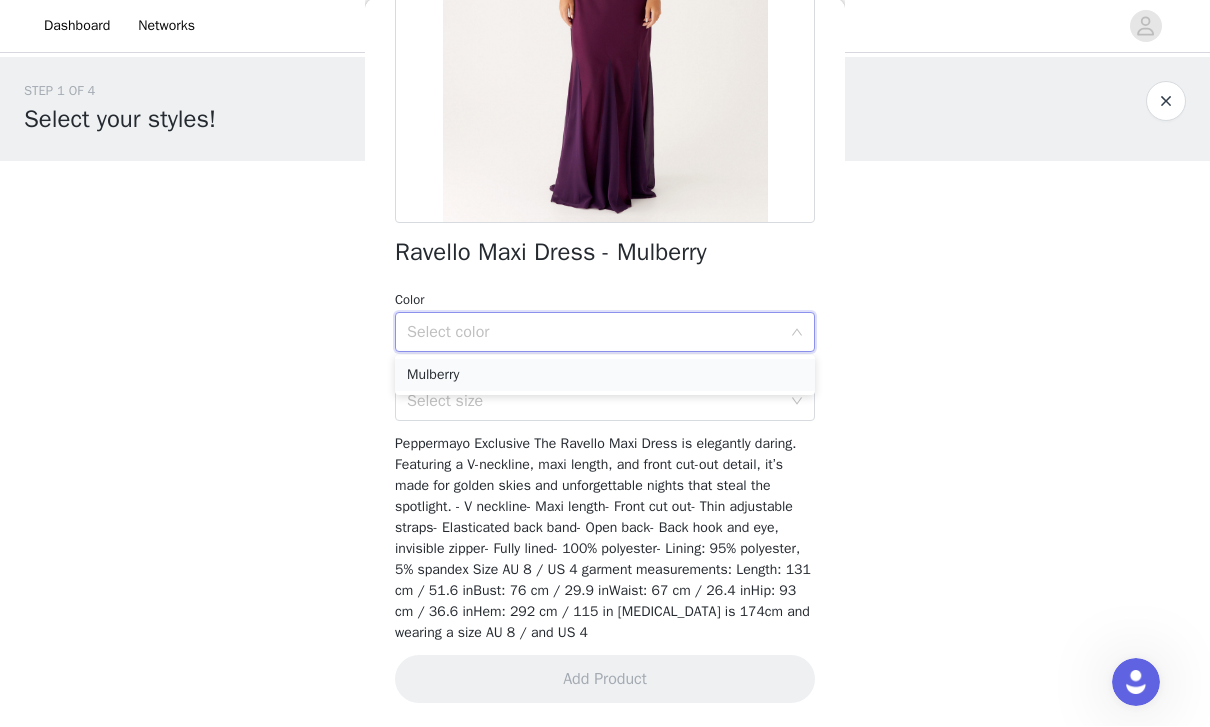 click on "Mulberry" at bounding box center [605, 376] 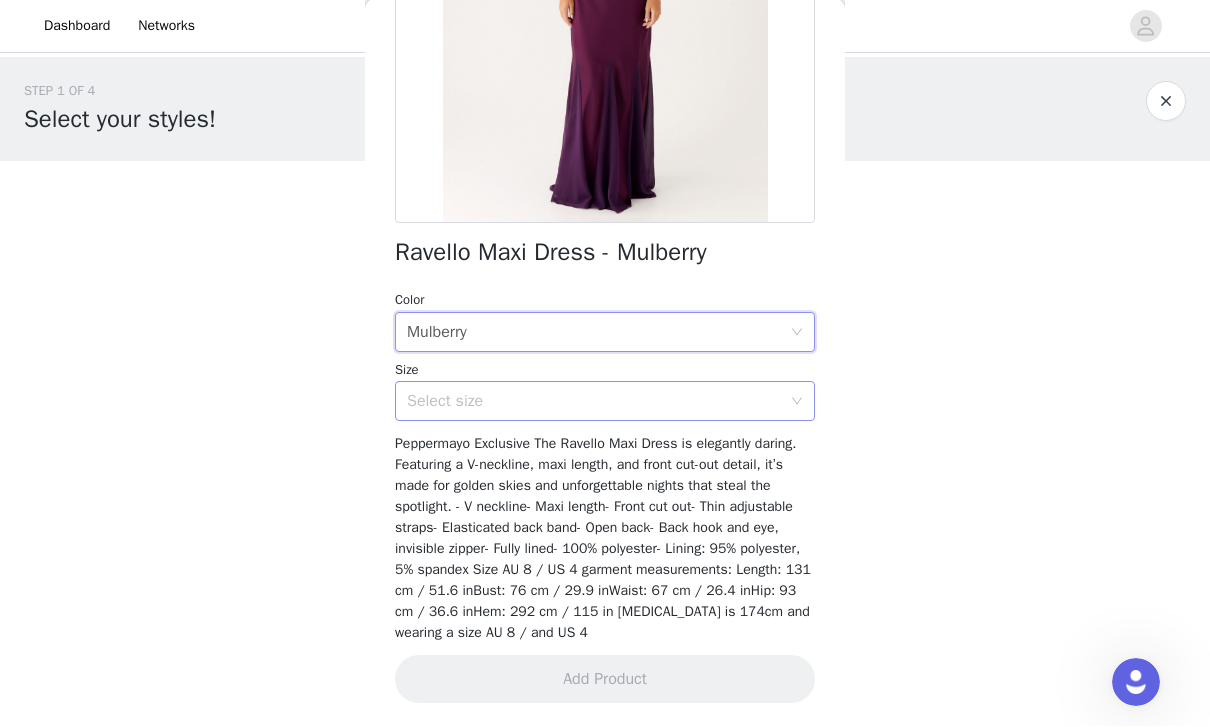click on "Select size" at bounding box center [594, 402] 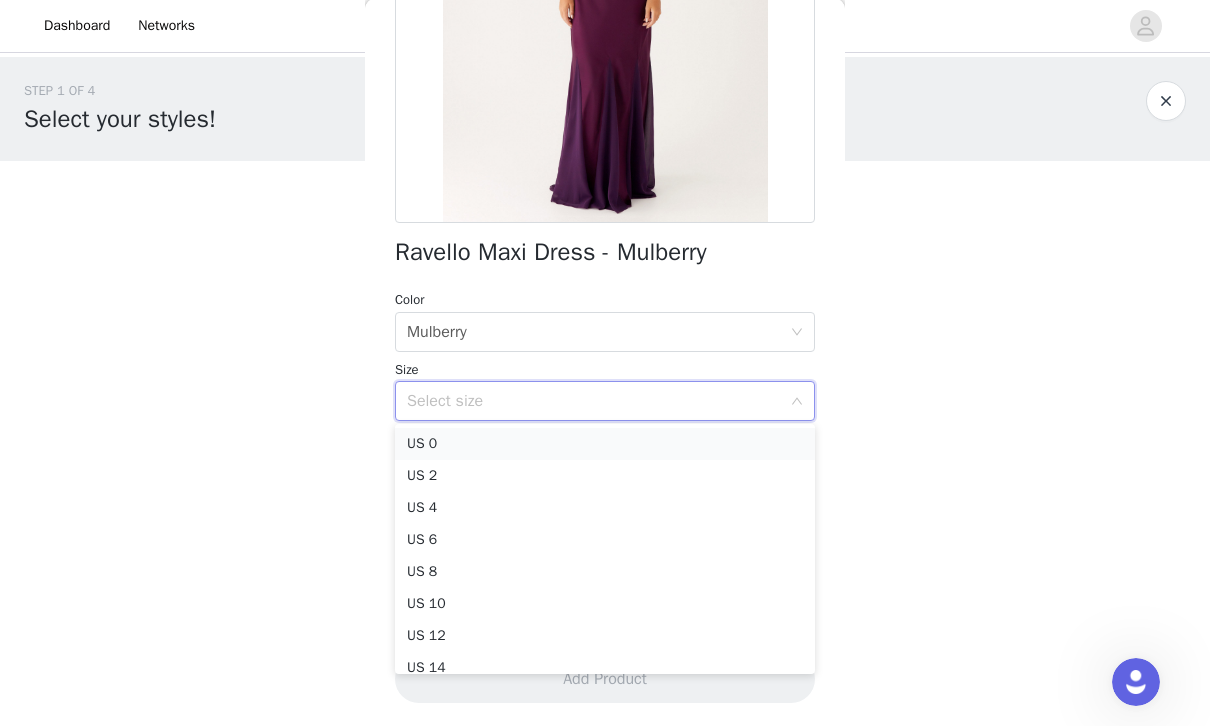click on "US 0" at bounding box center [605, 445] 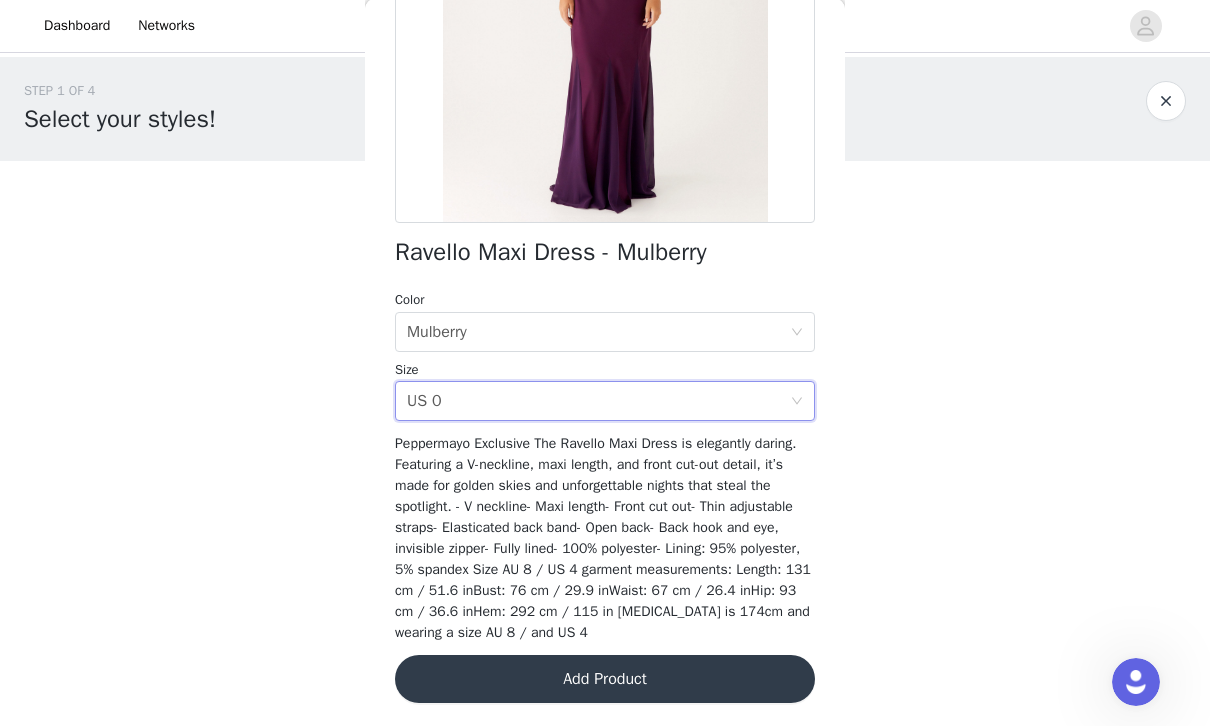 click on "Add Product" at bounding box center [605, 680] 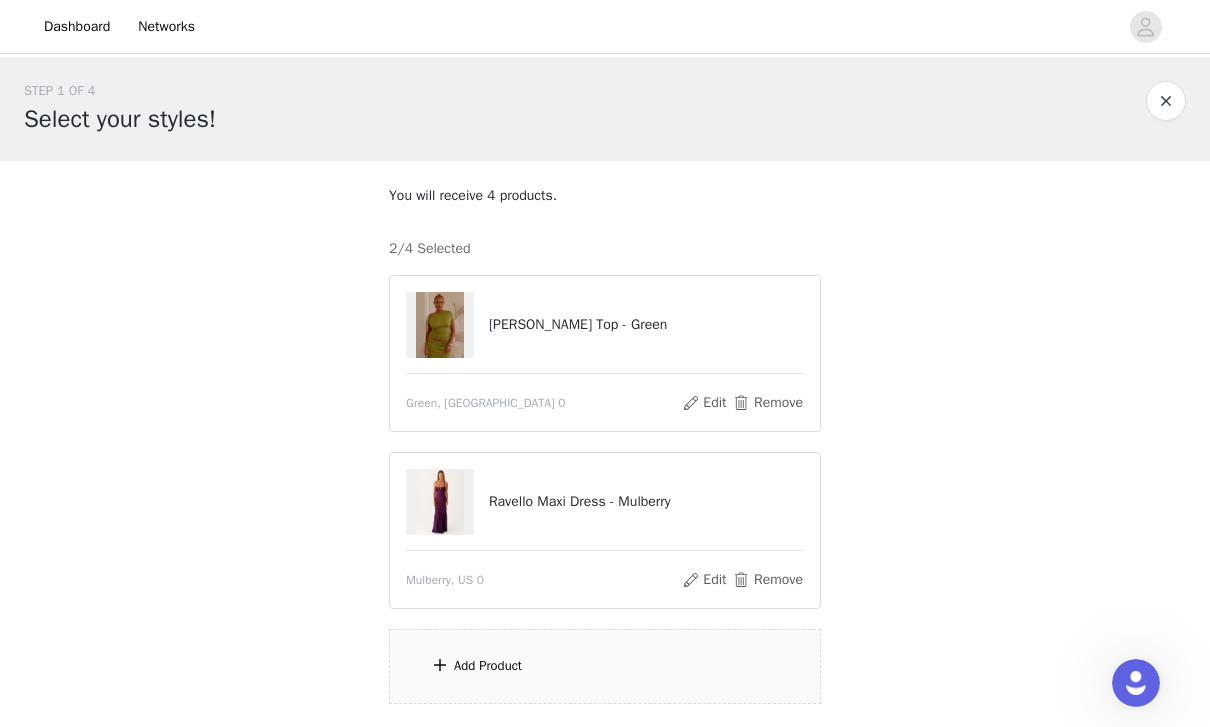 scroll, scrollTop: 81, scrollLeft: 0, axis: vertical 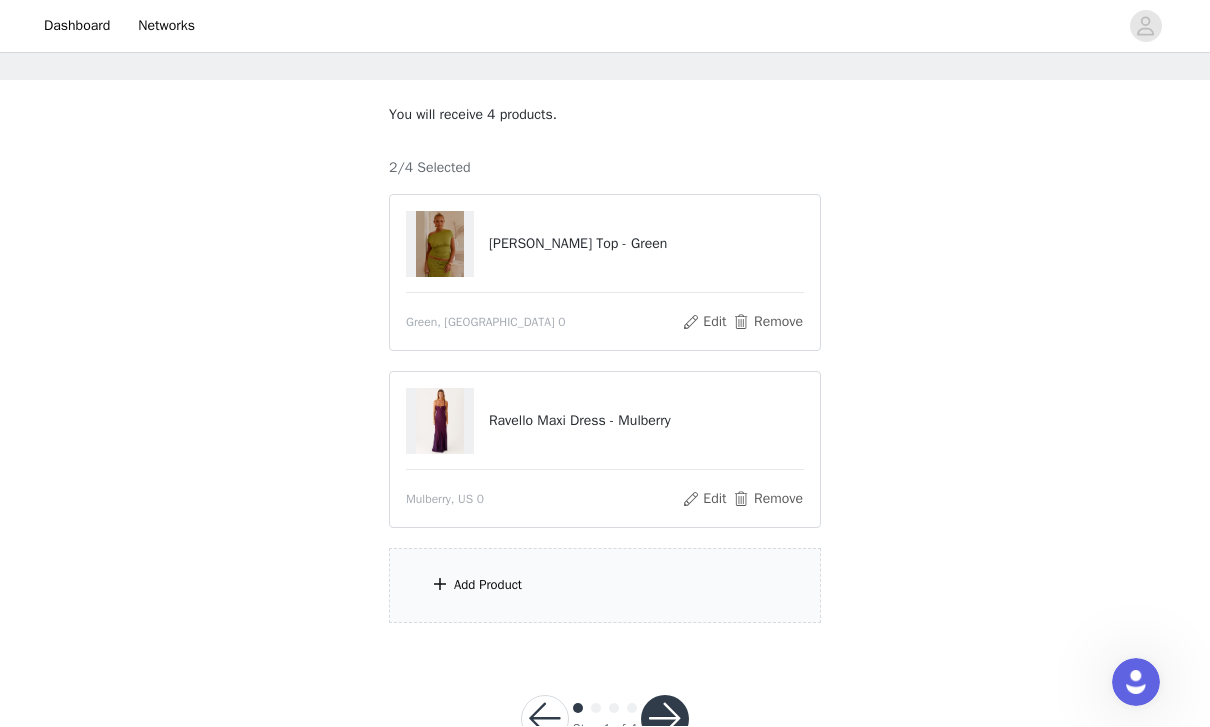 click on "Add Product" at bounding box center [605, 586] 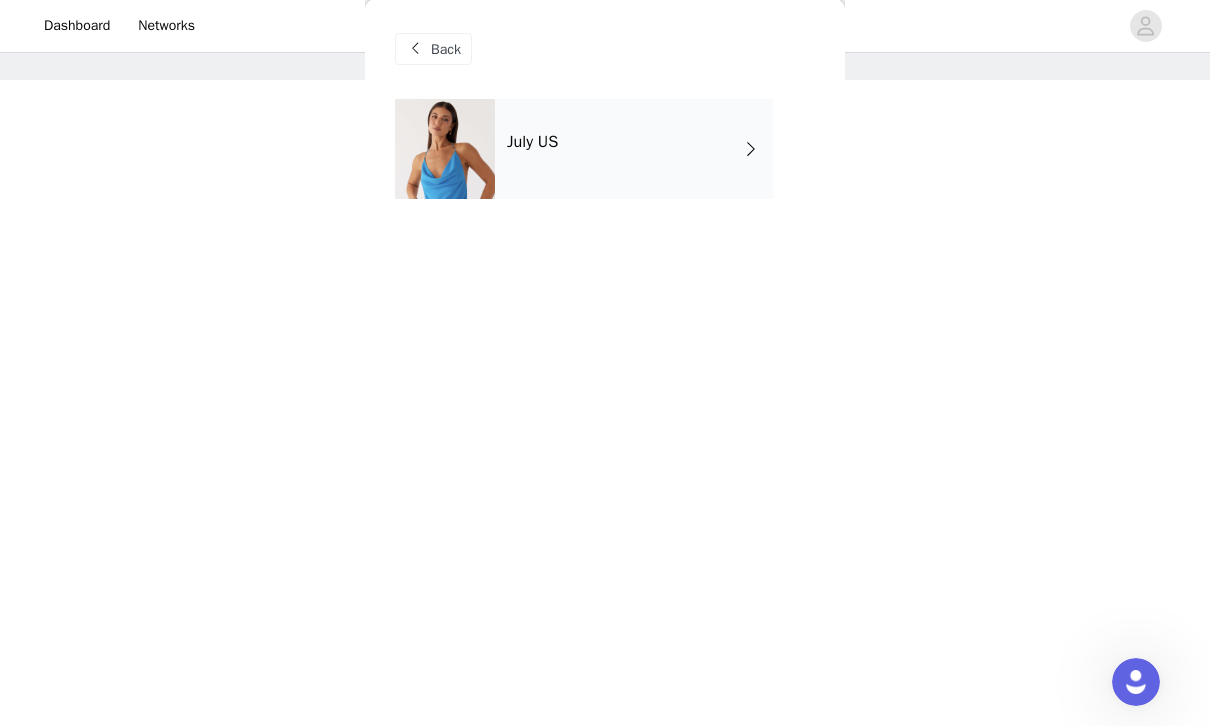 click on "July US" at bounding box center [634, 150] 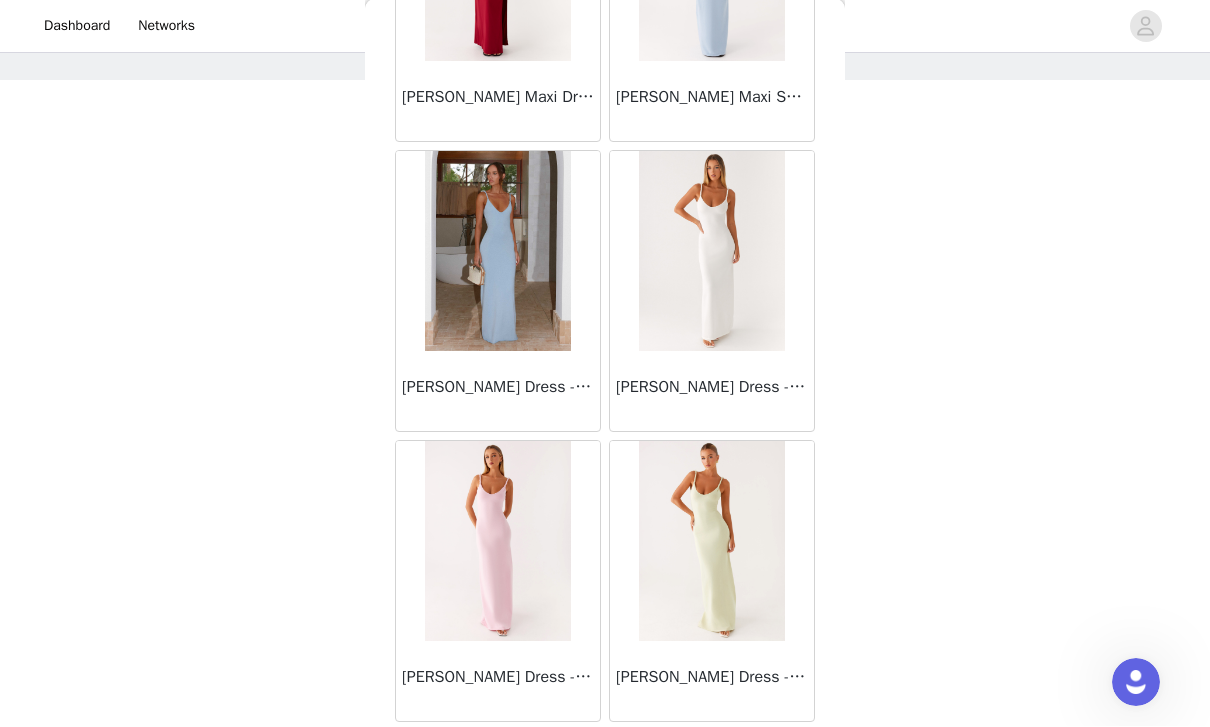 click on "Load More" at bounding box center [605, 757] 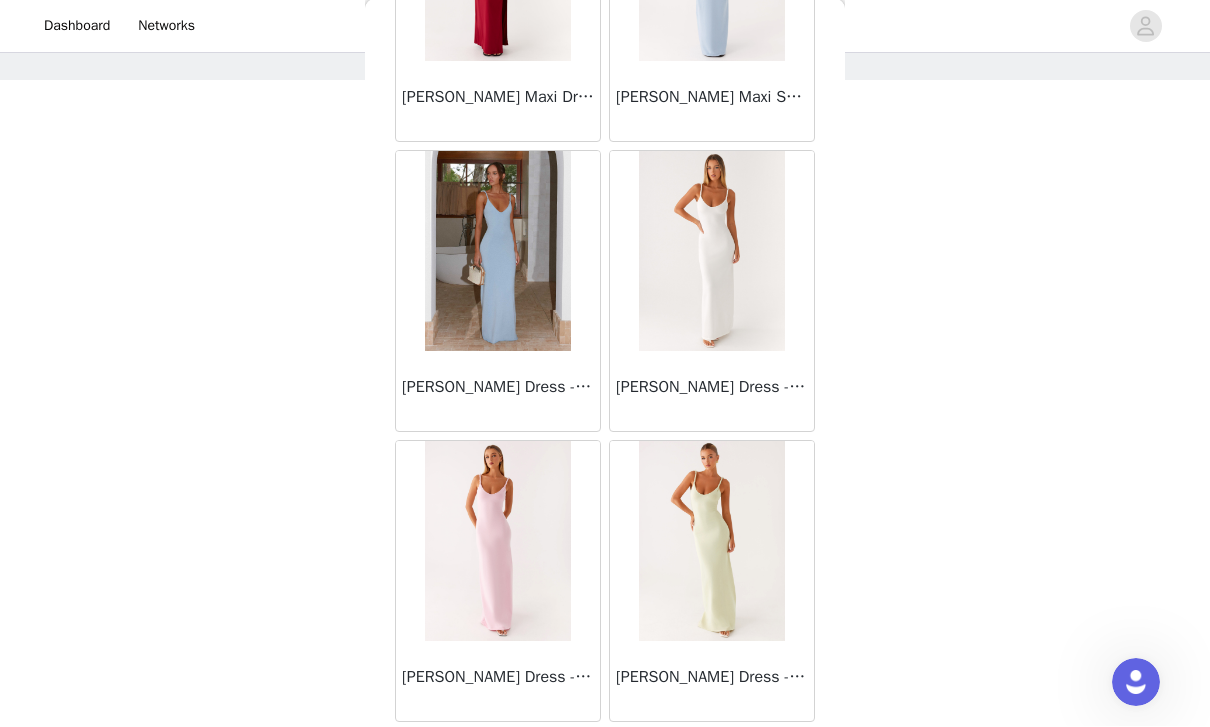 scroll, scrollTop: 2260, scrollLeft: 0, axis: vertical 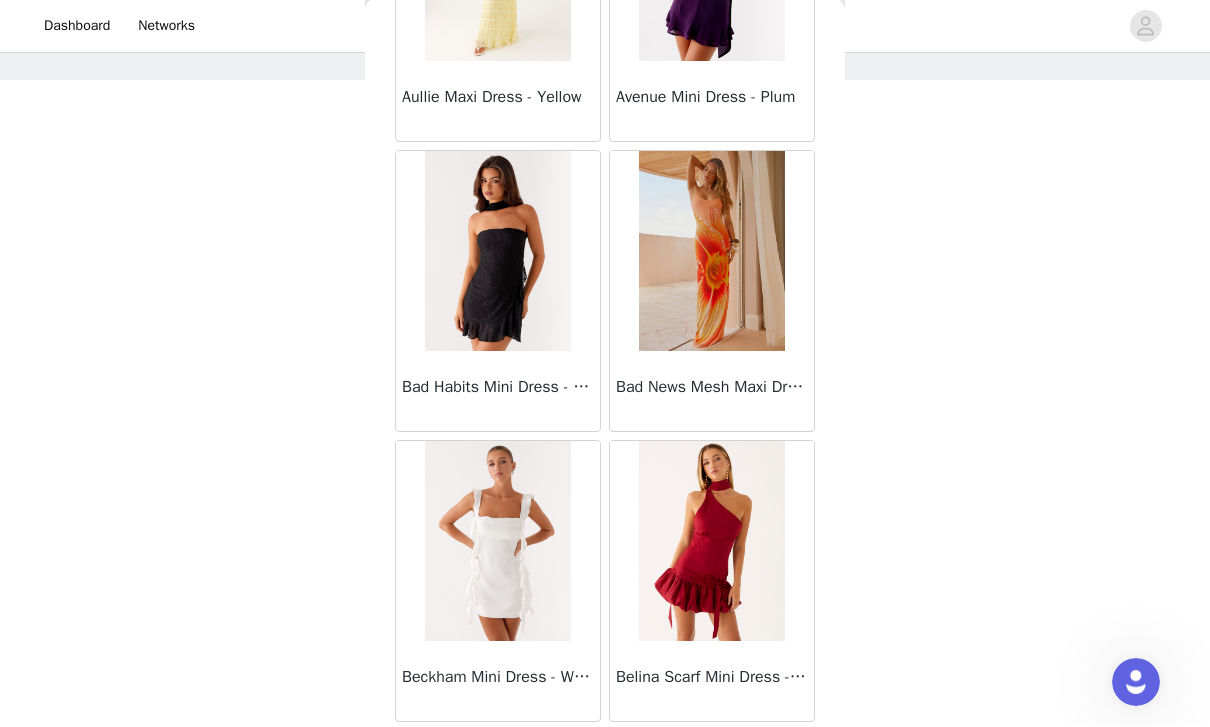 click on "Load More" at bounding box center (605, 757) 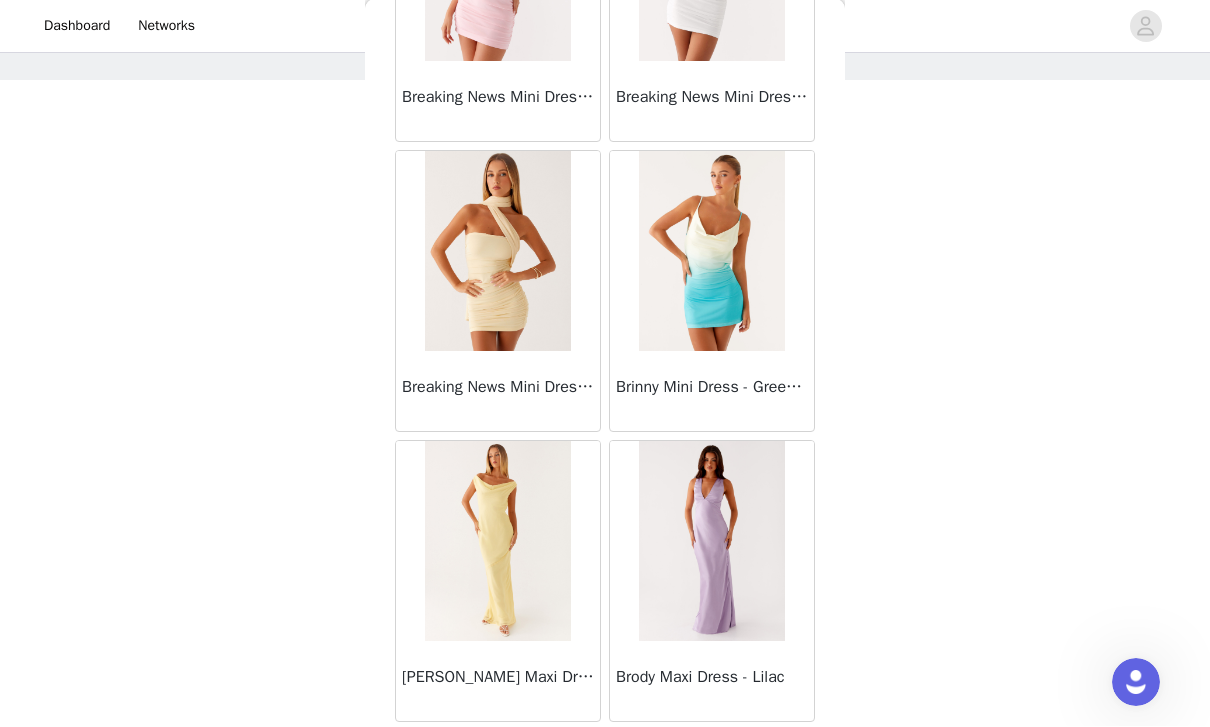 click on "Load More" at bounding box center [605, 757] 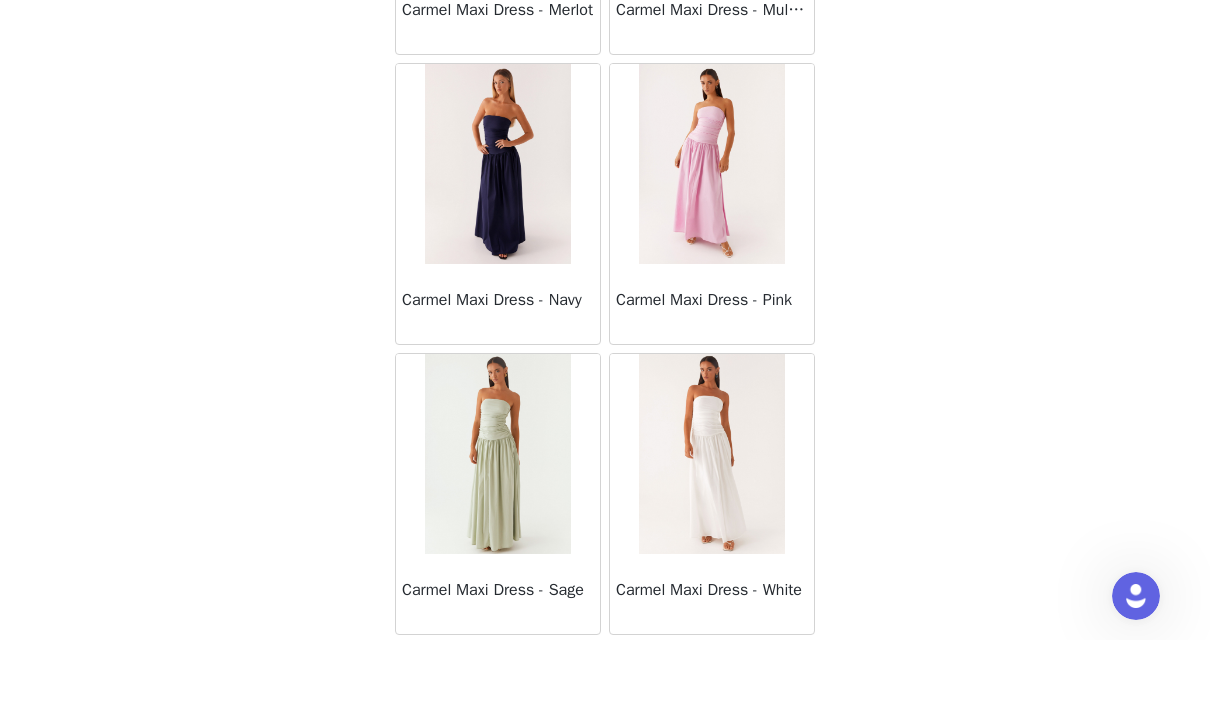 scroll, scrollTop: 10969, scrollLeft: 0, axis: vertical 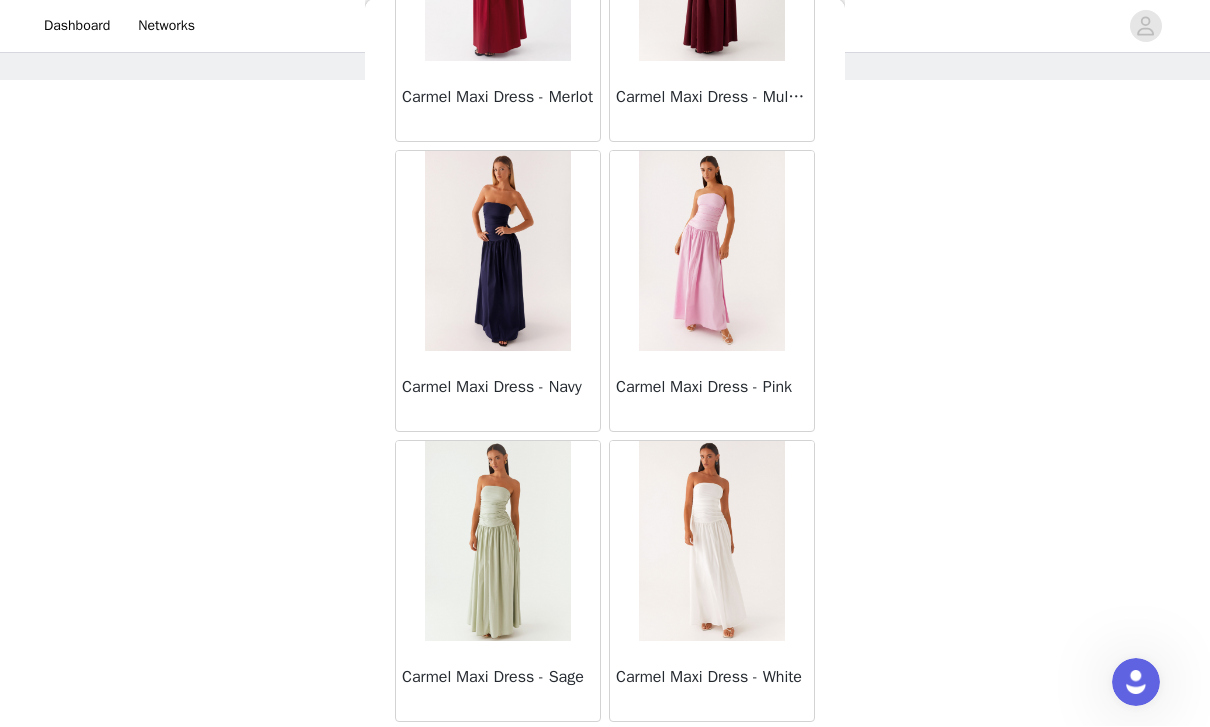 click on "Load More" at bounding box center [605, 757] 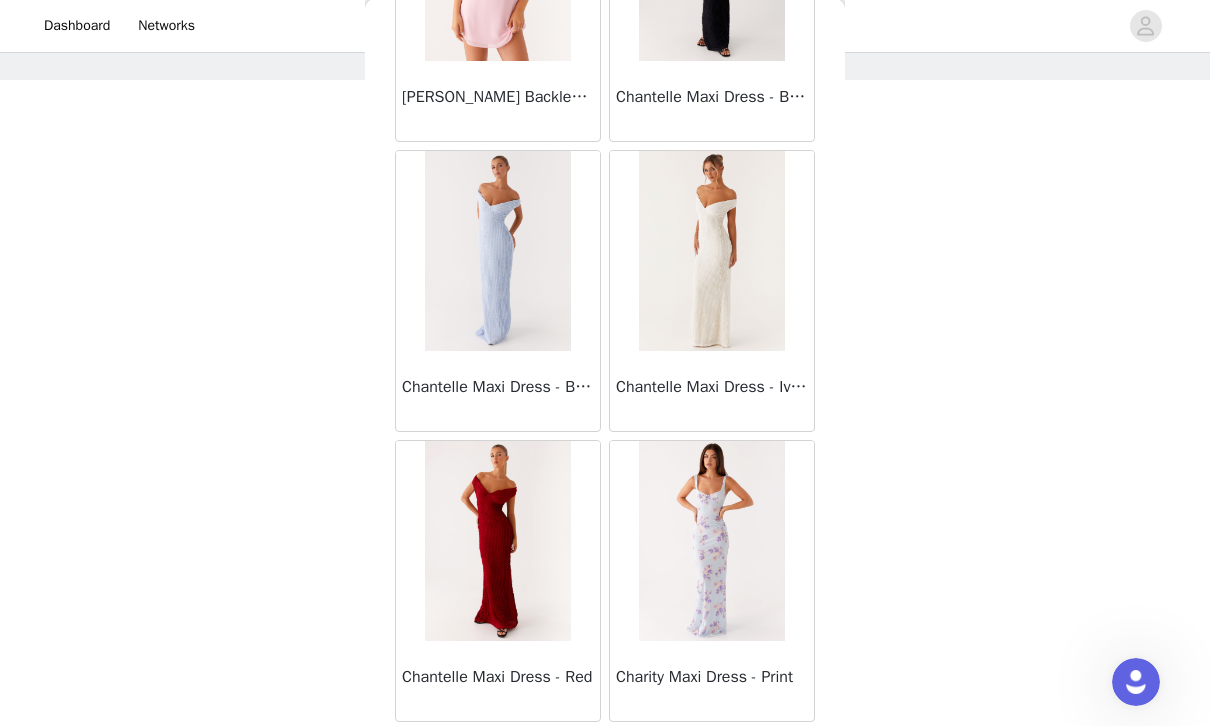 click on "Load More" at bounding box center (605, 757) 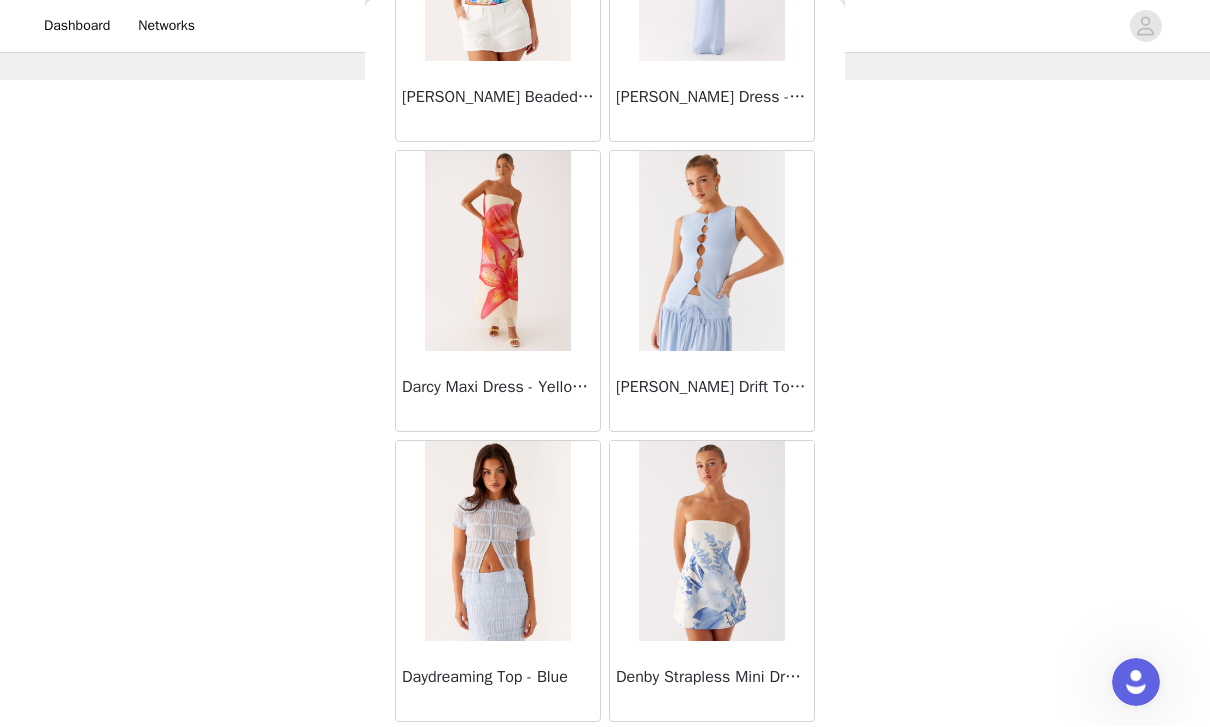 click on "Load More" at bounding box center (605, 757) 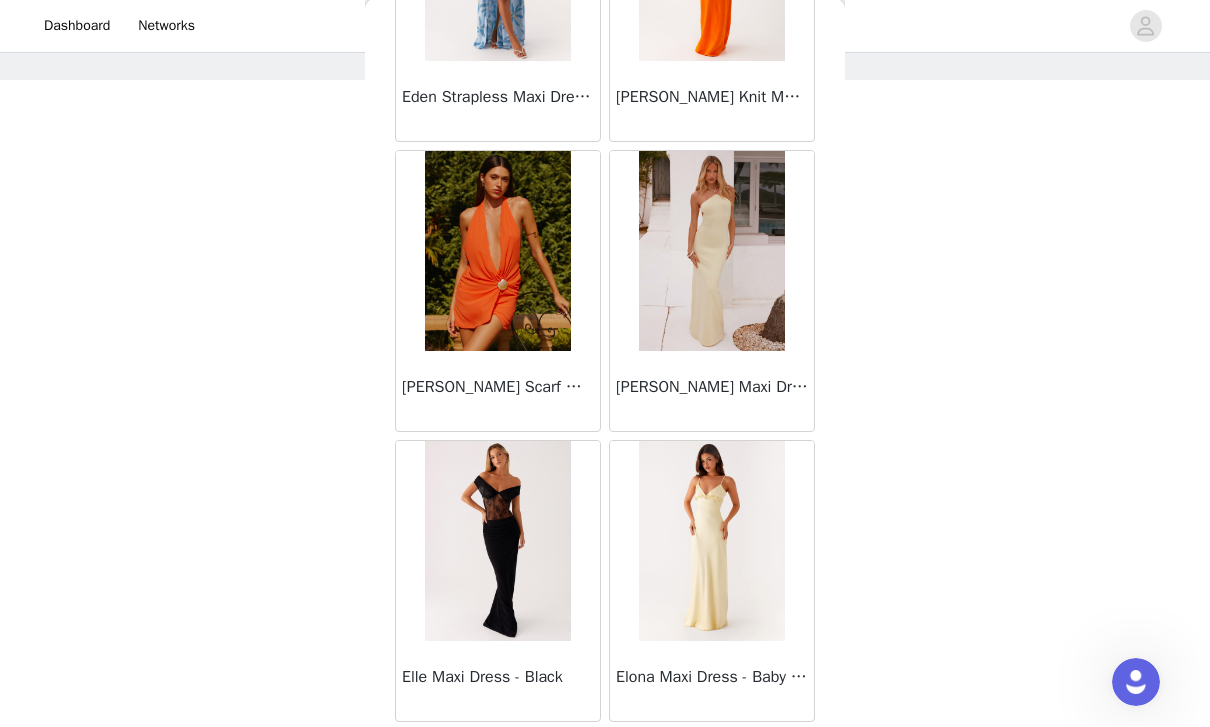 click on "Load More" at bounding box center [605, 757] 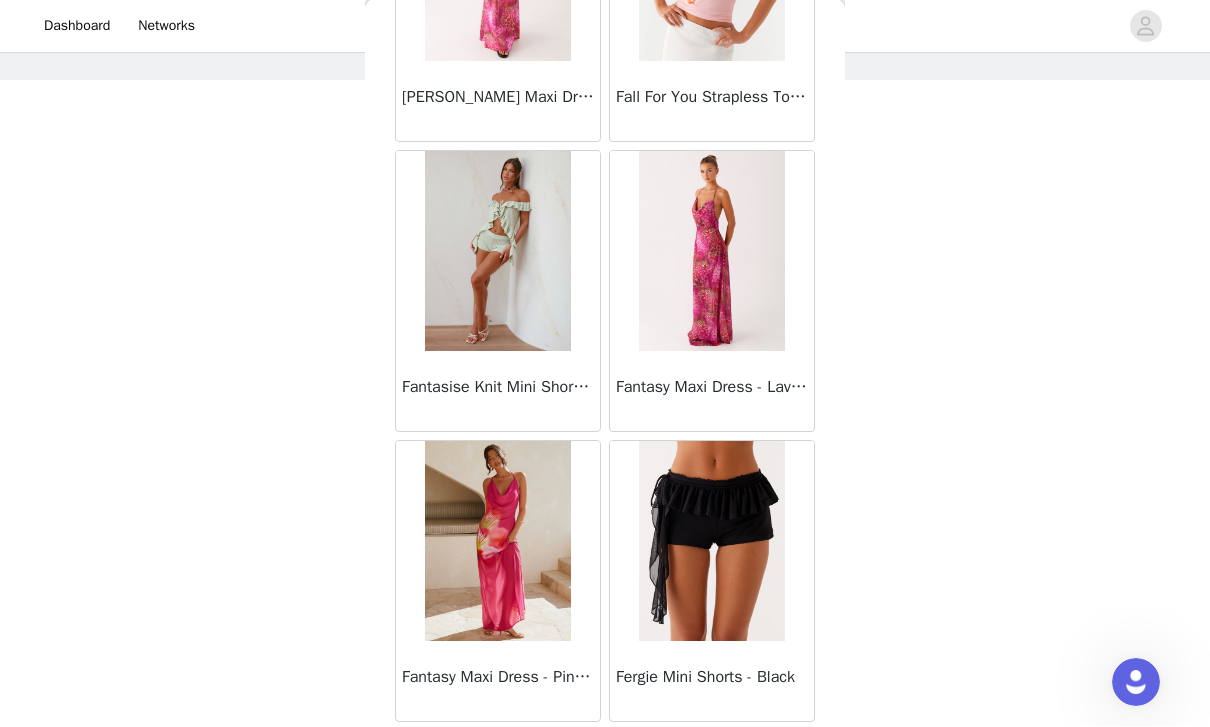 click on "Load More" at bounding box center [605, 757] 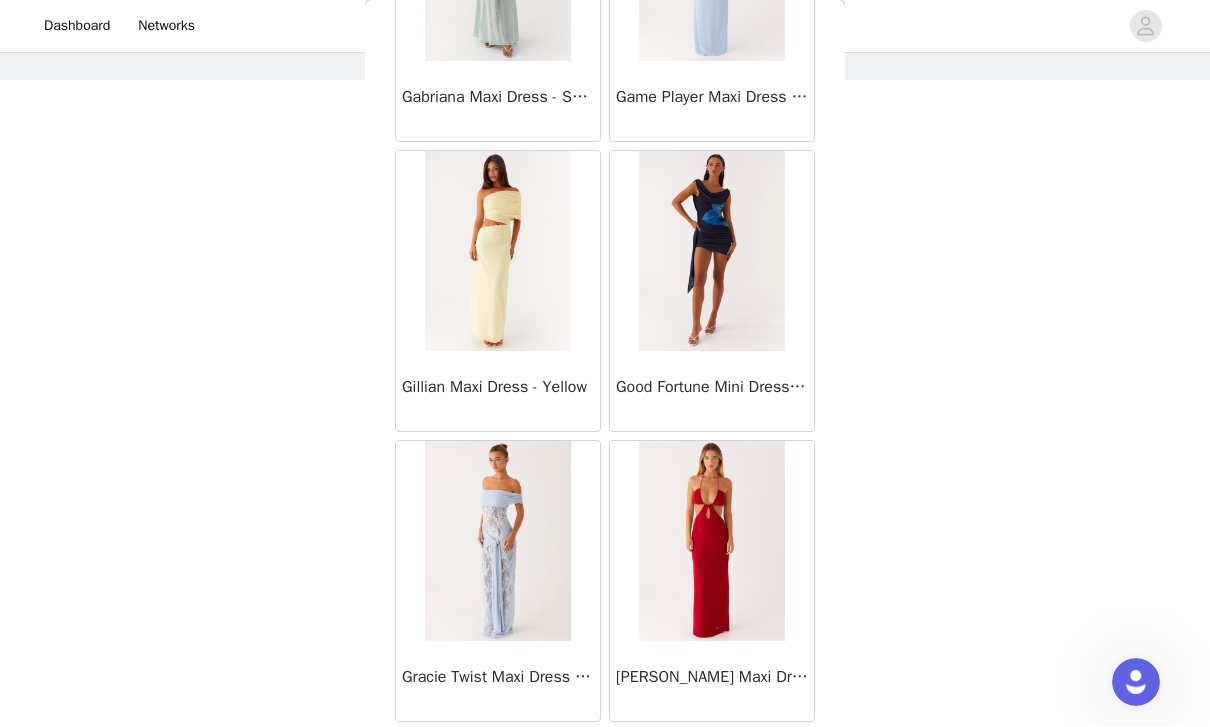 click on "Load More" at bounding box center [605, 757] 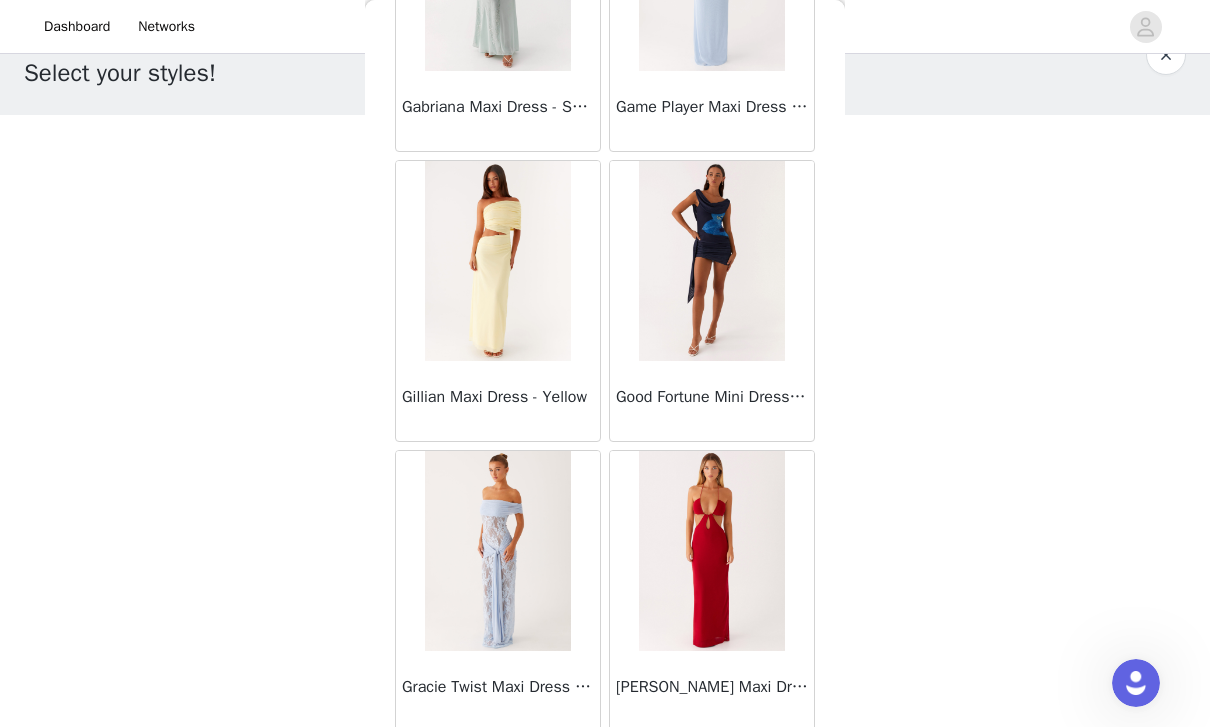 scroll, scrollTop: 57, scrollLeft: 0, axis: vertical 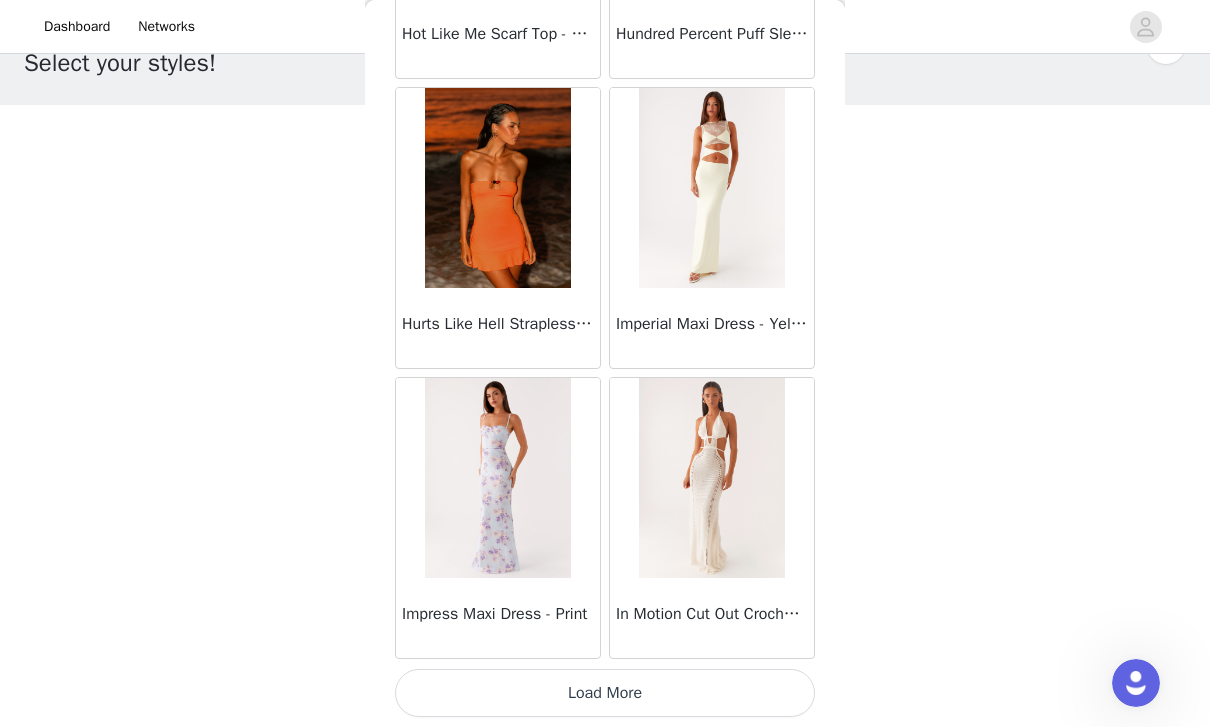 click on "Load More" at bounding box center [605, 693] 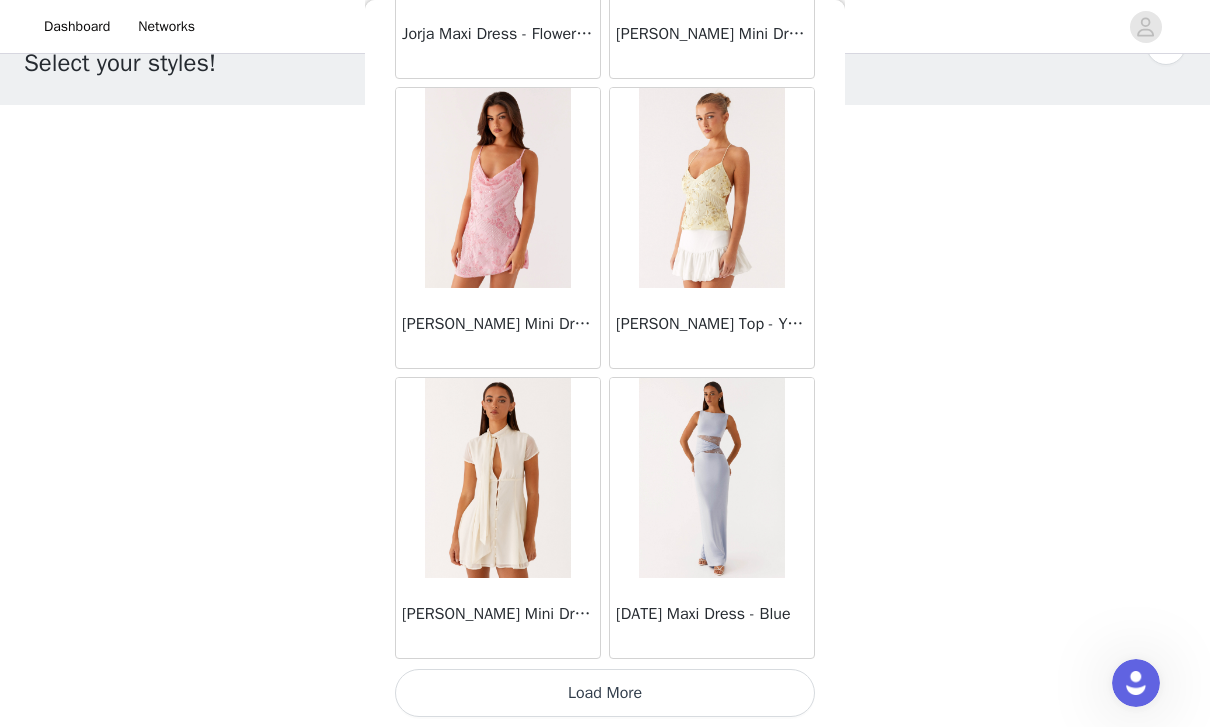 click on "Load More" at bounding box center (605, 693) 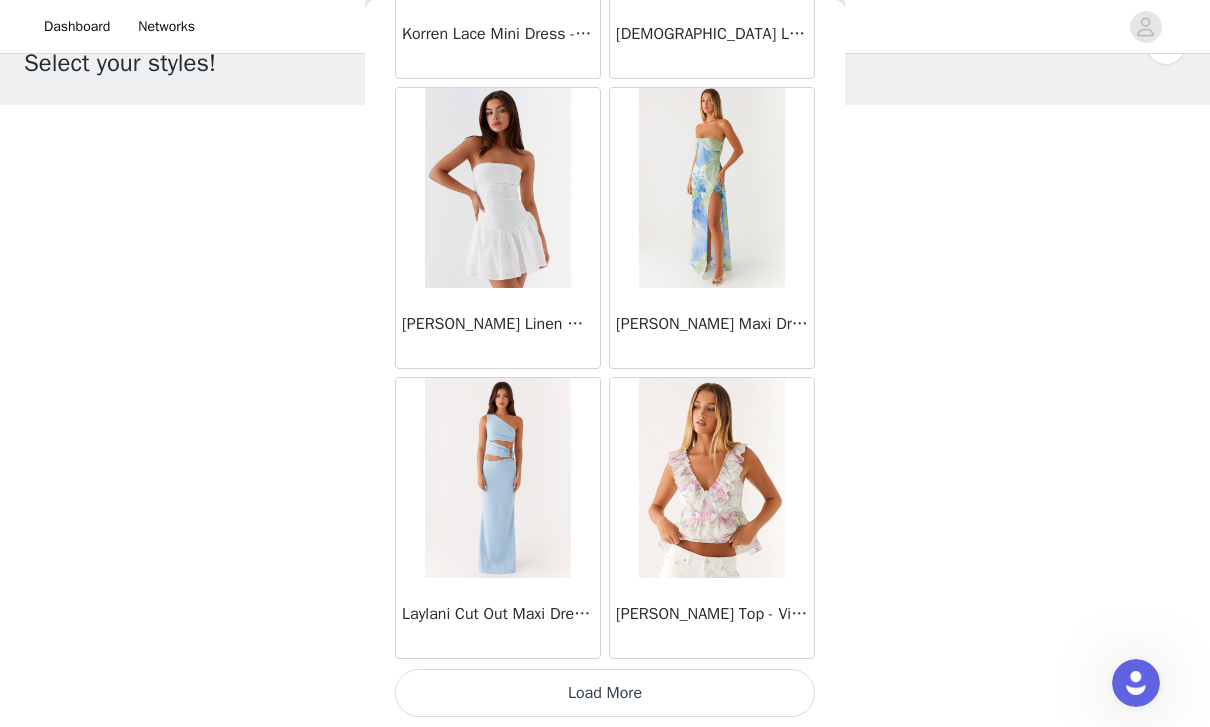 click on "Load More" at bounding box center [605, 693] 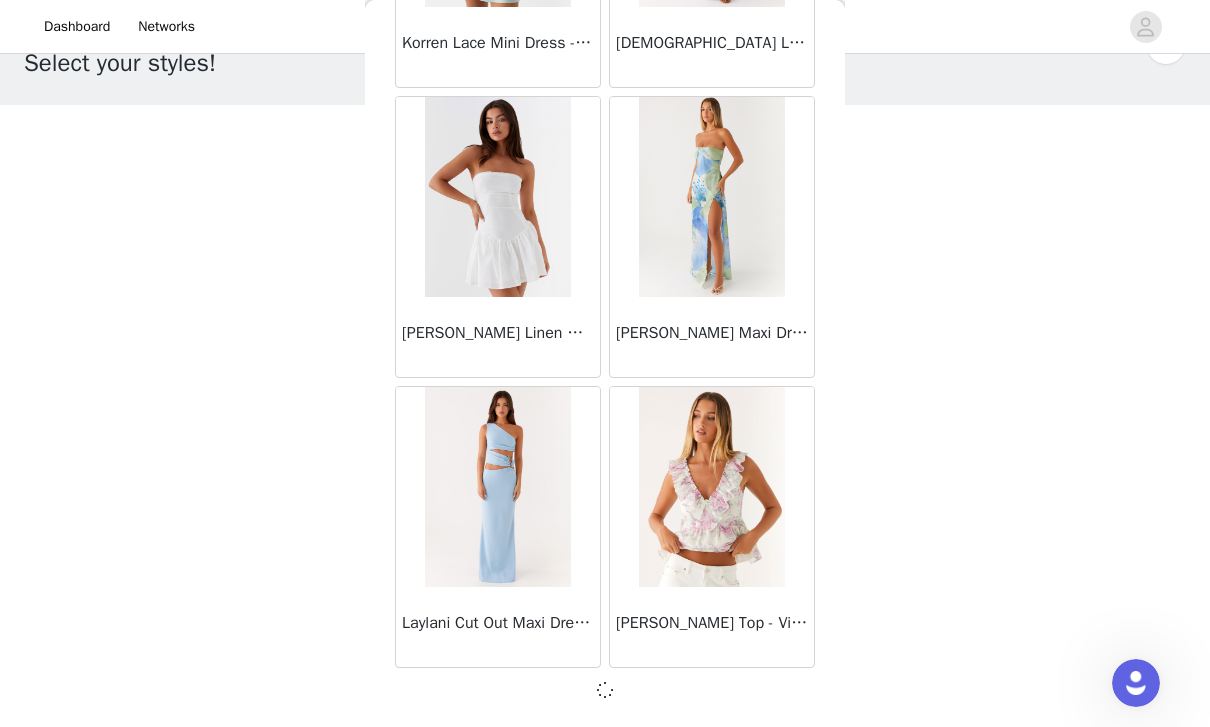 scroll, scrollTop: 34224, scrollLeft: 0, axis: vertical 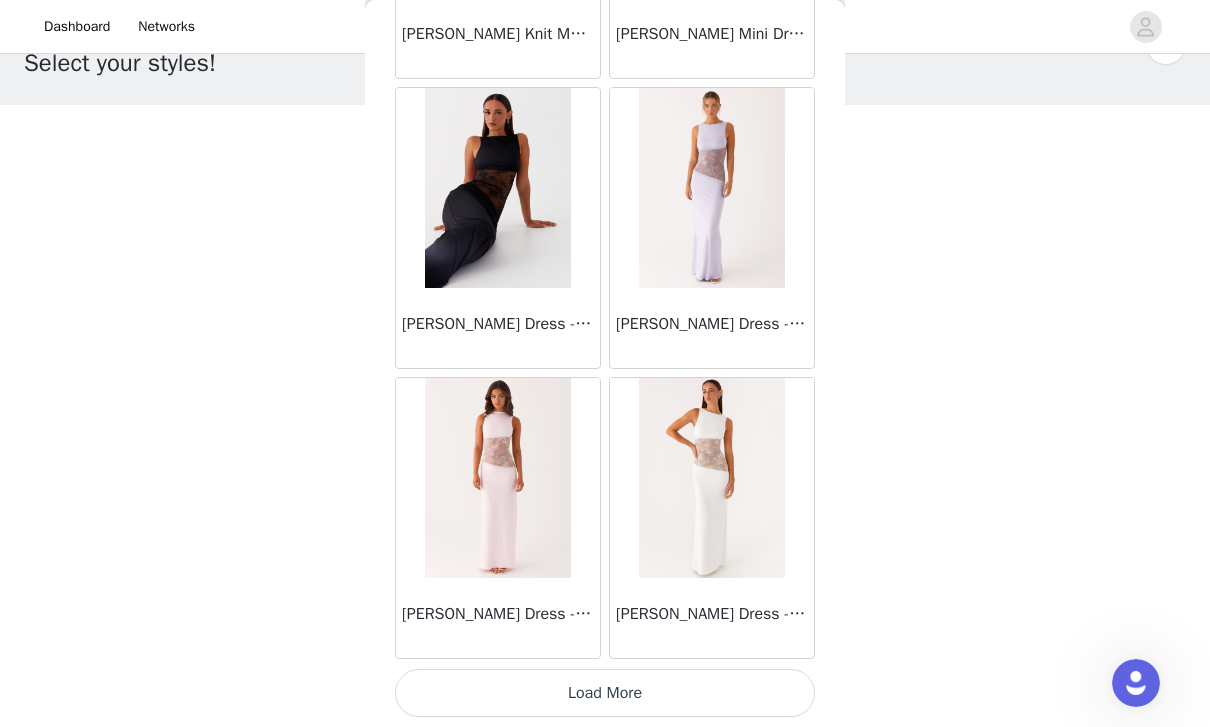 click on "Load More" at bounding box center (605, 693) 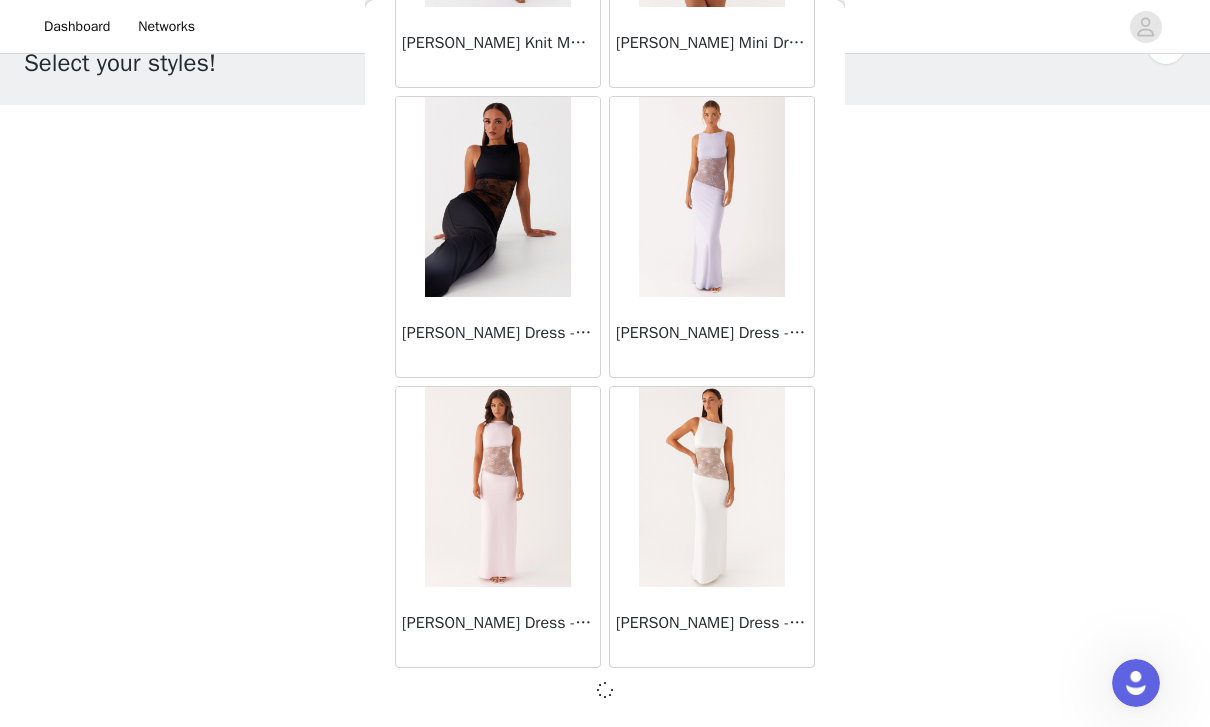 scroll, scrollTop: 37124, scrollLeft: 0, axis: vertical 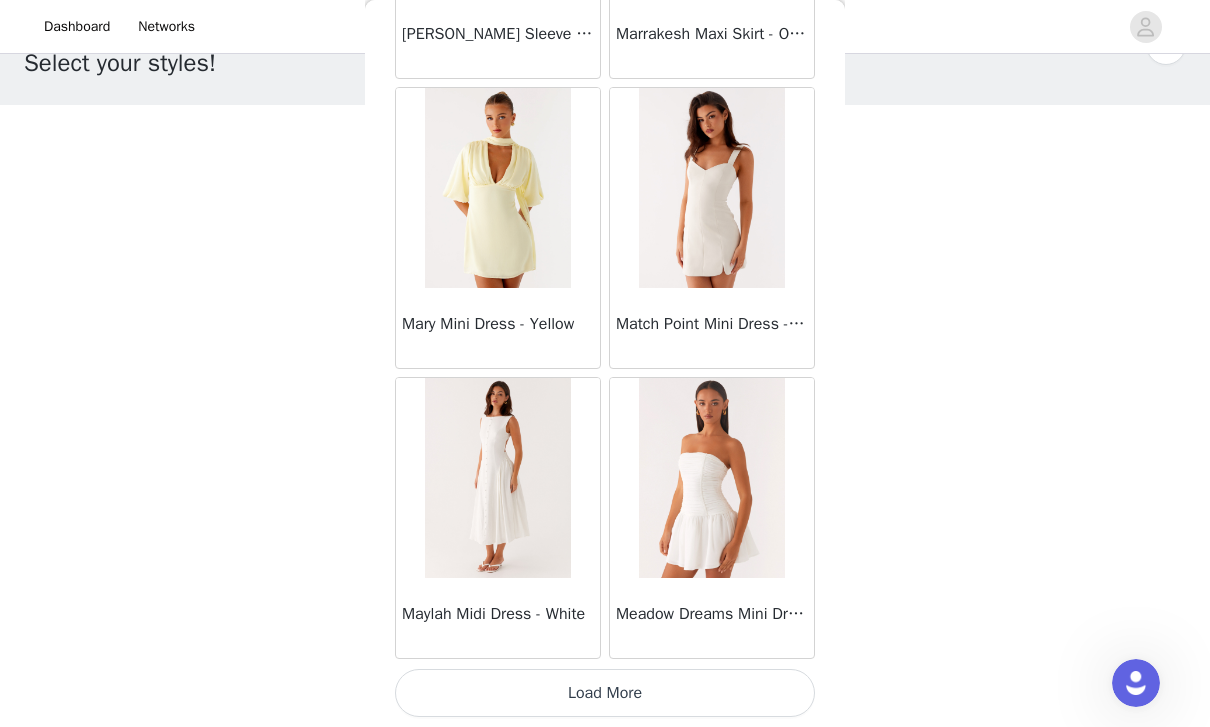 click on "Load More" at bounding box center (605, 693) 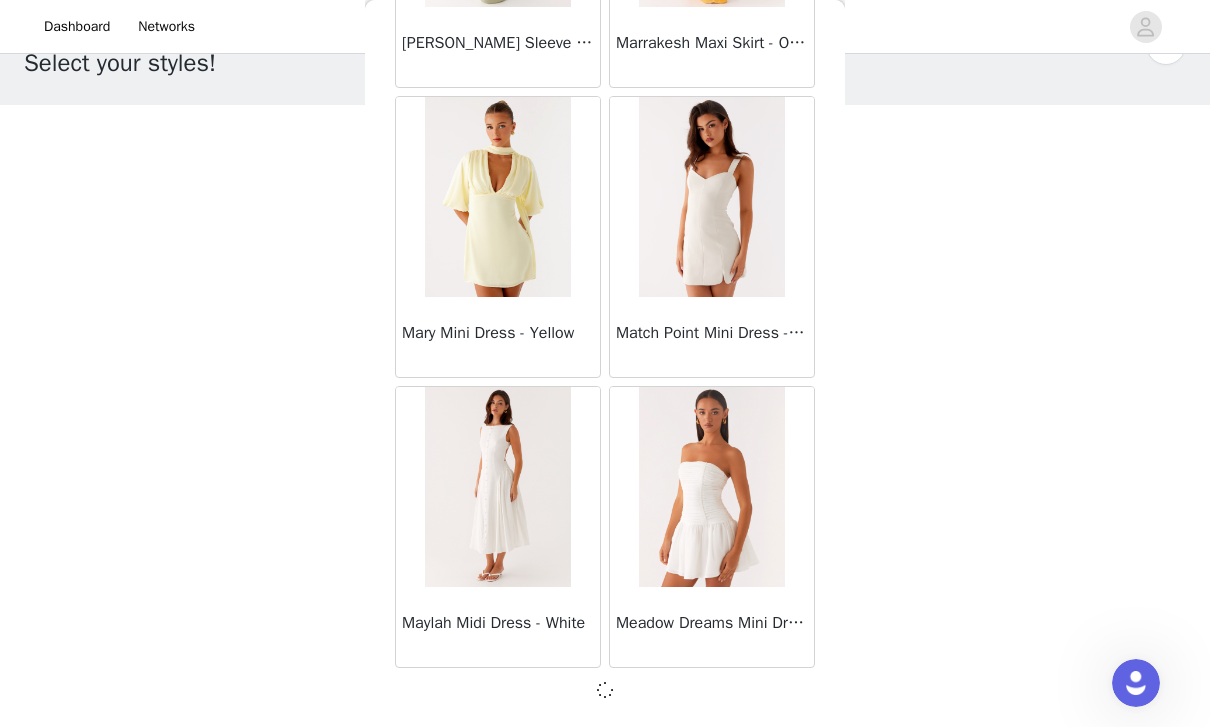 scroll, scrollTop: 40024, scrollLeft: 0, axis: vertical 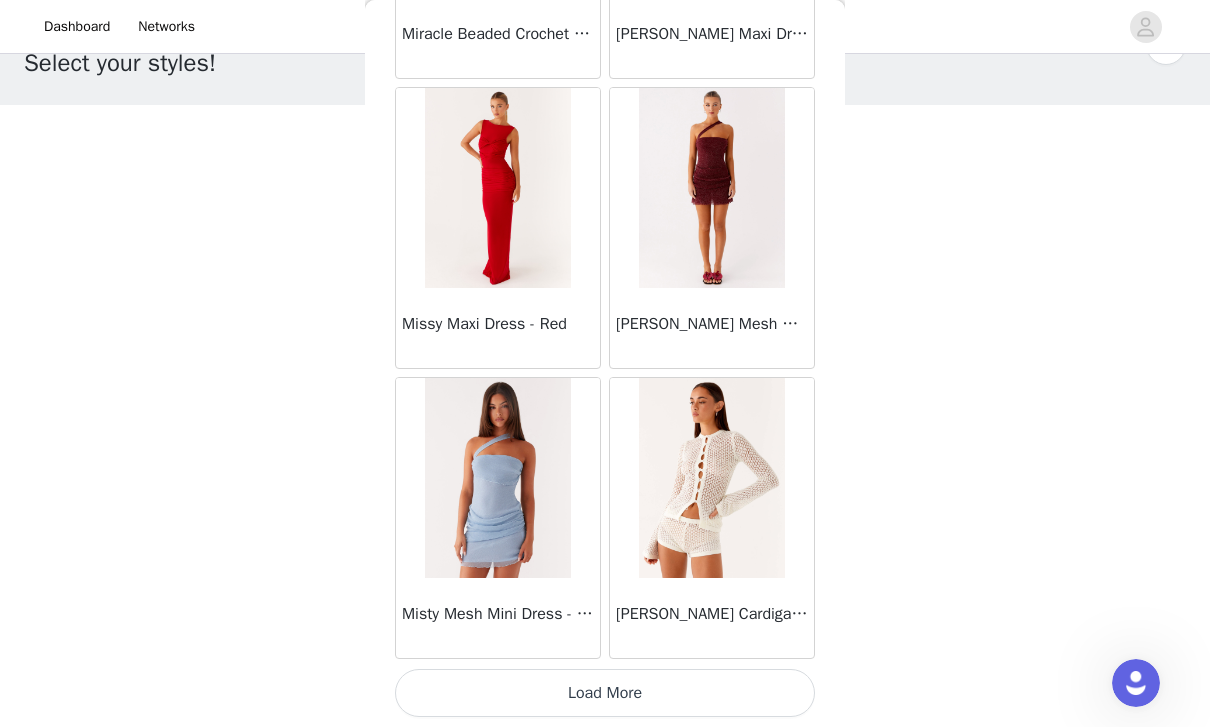 click on "Load More" at bounding box center [605, 693] 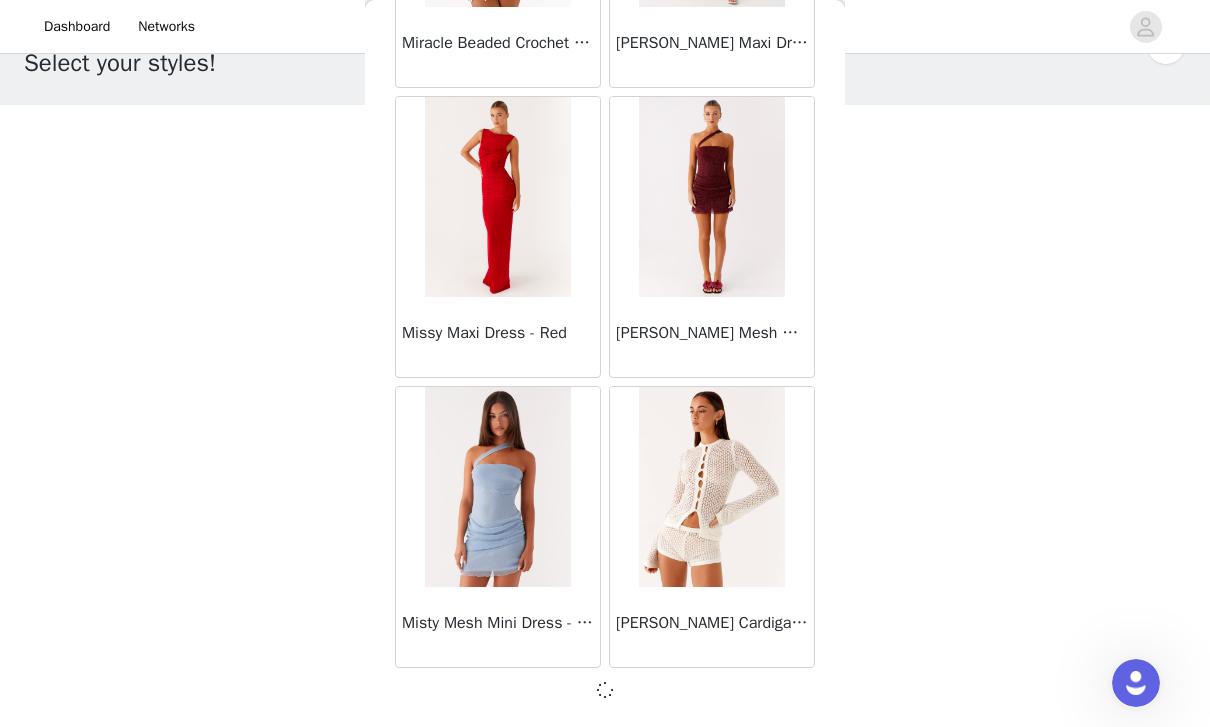 scroll, scrollTop: 42924, scrollLeft: 0, axis: vertical 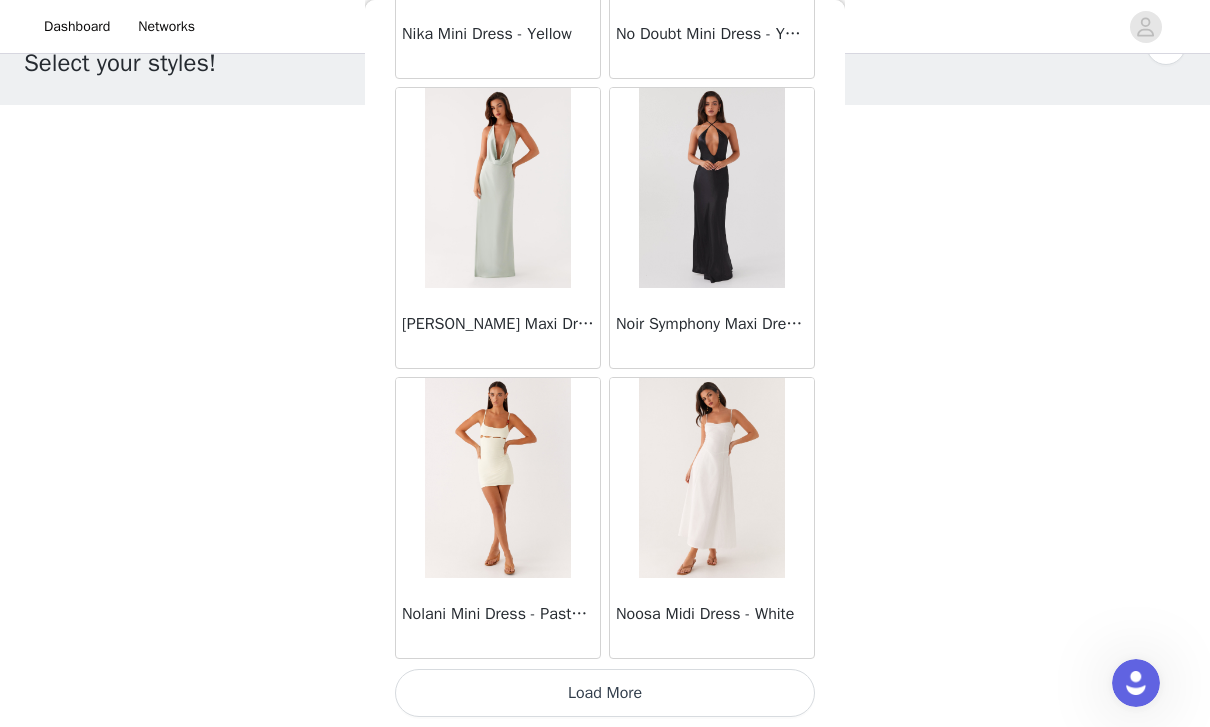 click on "Load More" at bounding box center (605, 693) 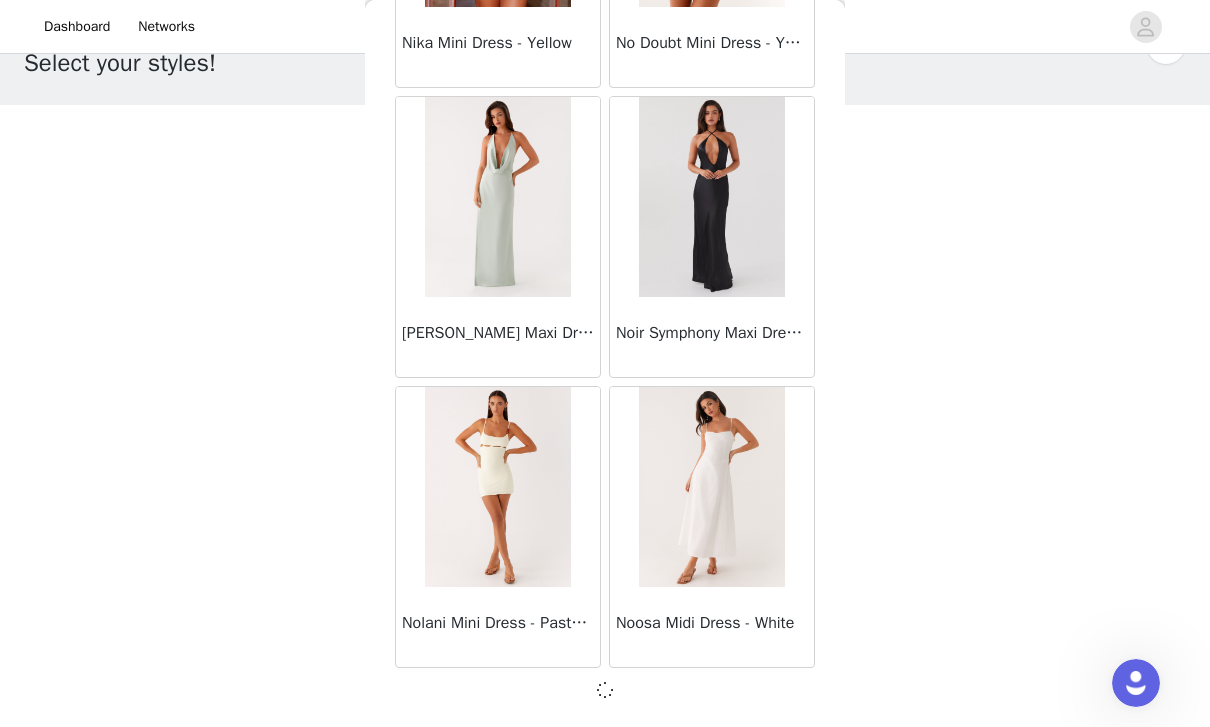scroll, scrollTop: 45824, scrollLeft: 0, axis: vertical 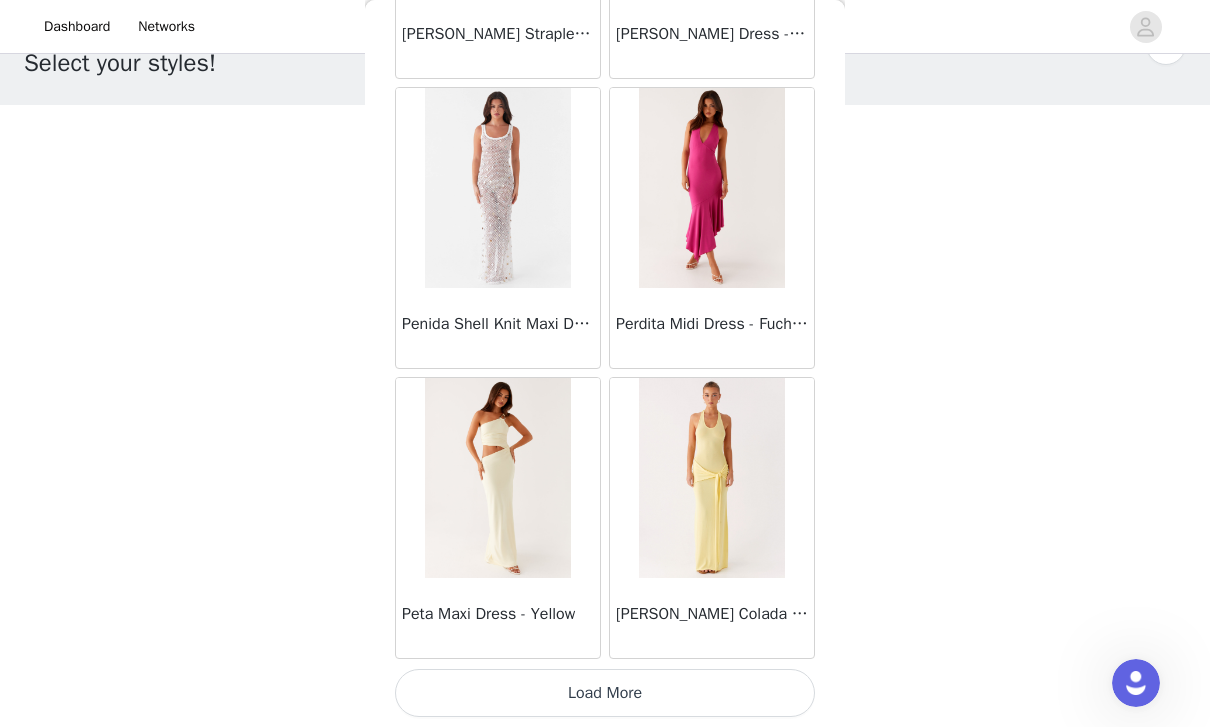 click on "Load More" at bounding box center [605, 693] 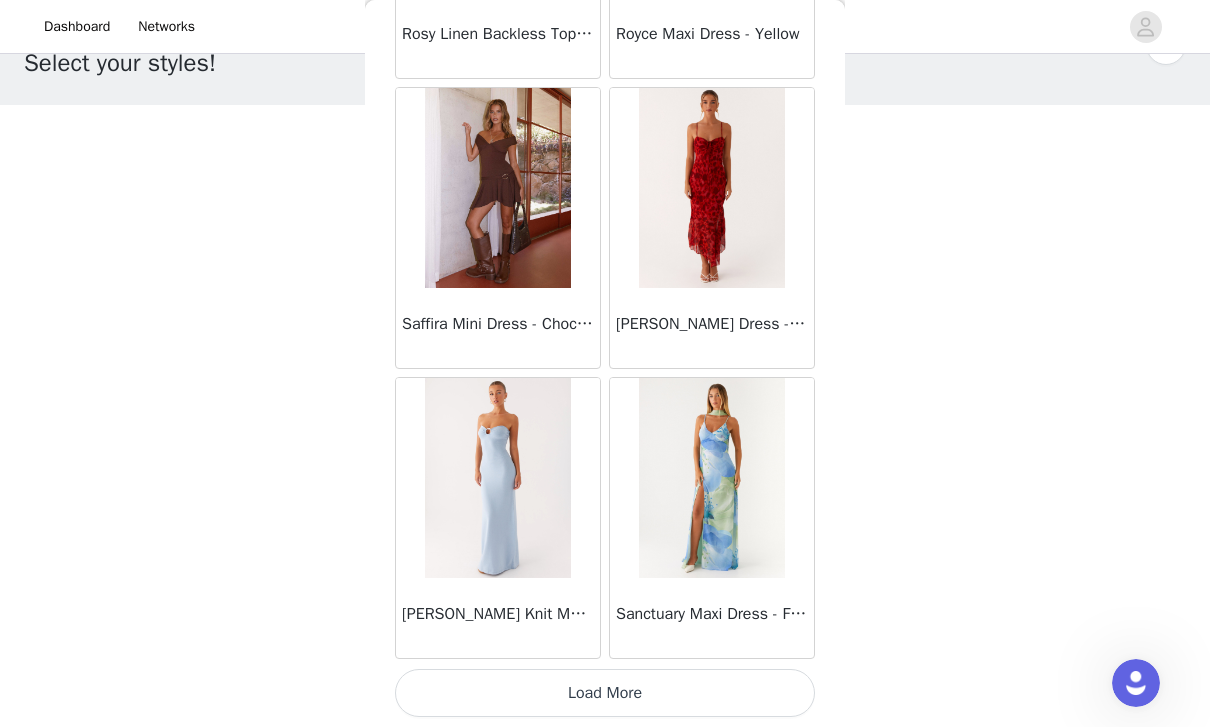 click on "Load More" at bounding box center [605, 693] 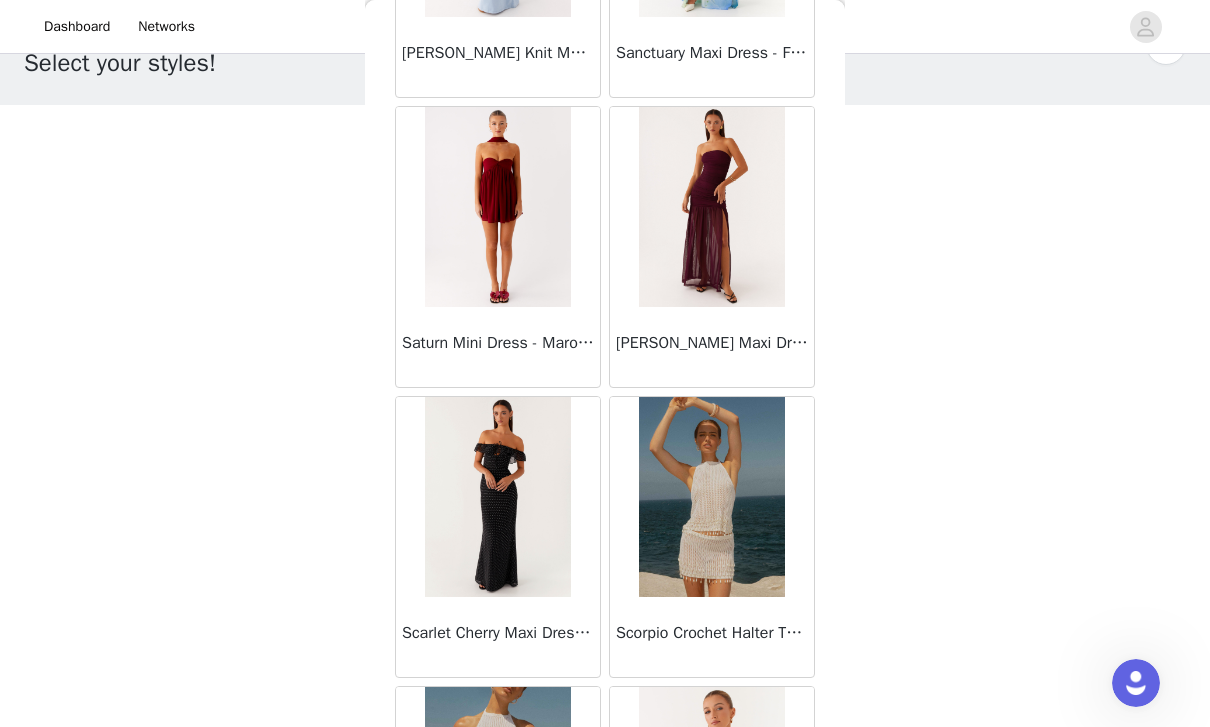scroll, scrollTop: 52193, scrollLeft: 0, axis: vertical 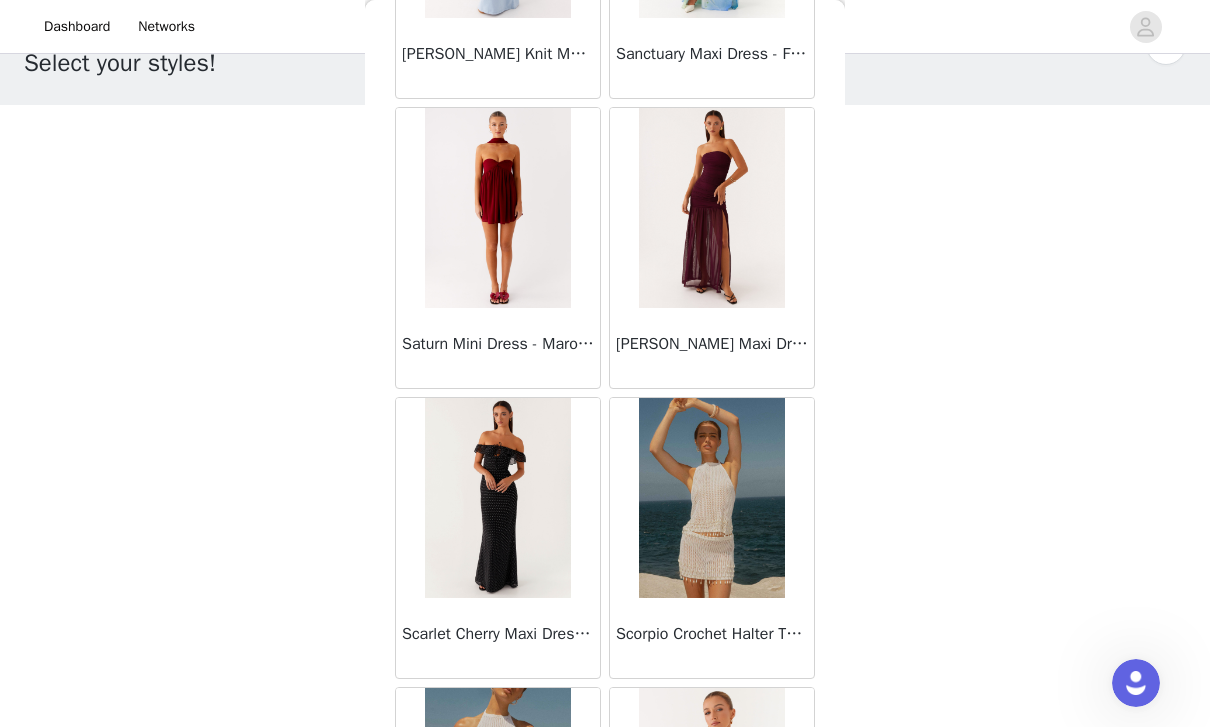 click at bounding box center (497, 208) 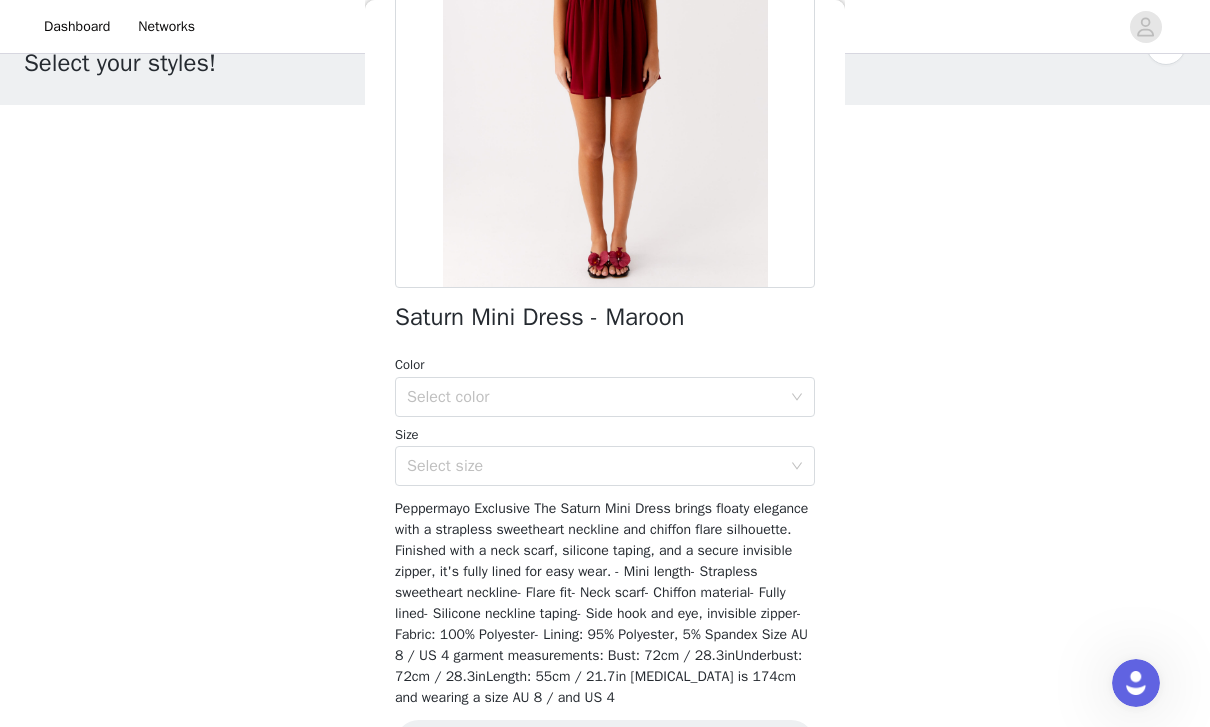 scroll, scrollTop: 263, scrollLeft: 0, axis: vertical 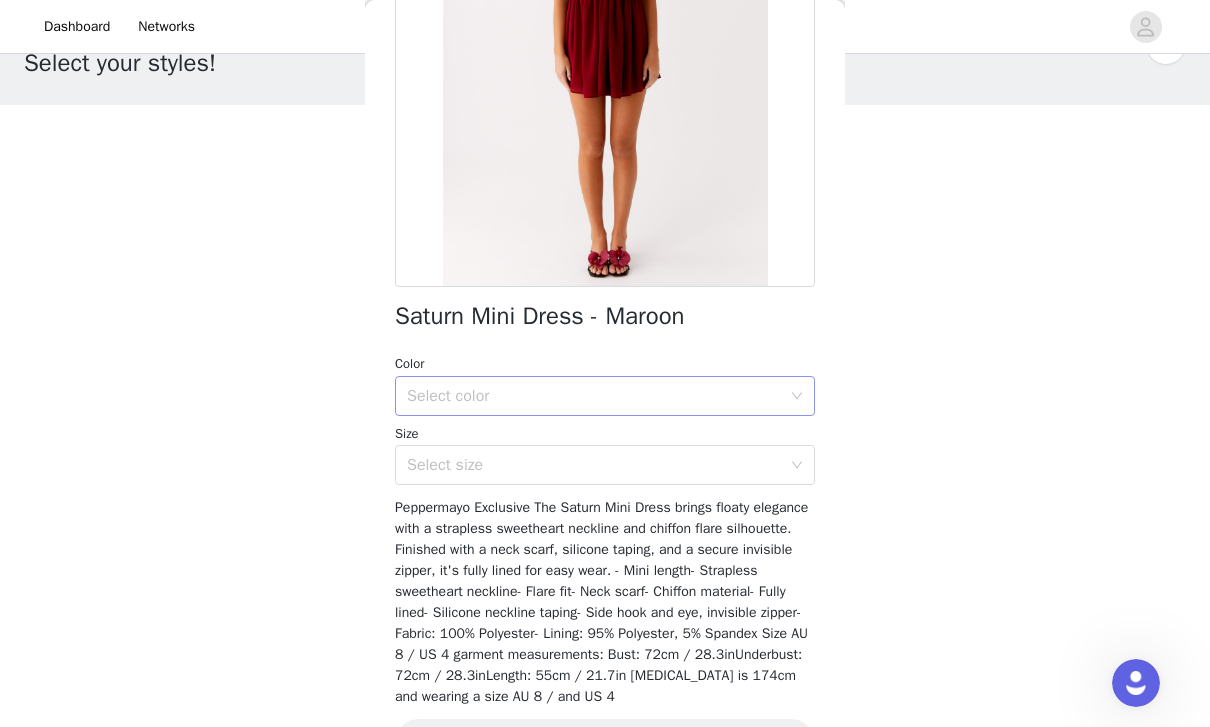 click on "Select color" at bounding box center [594, 396] 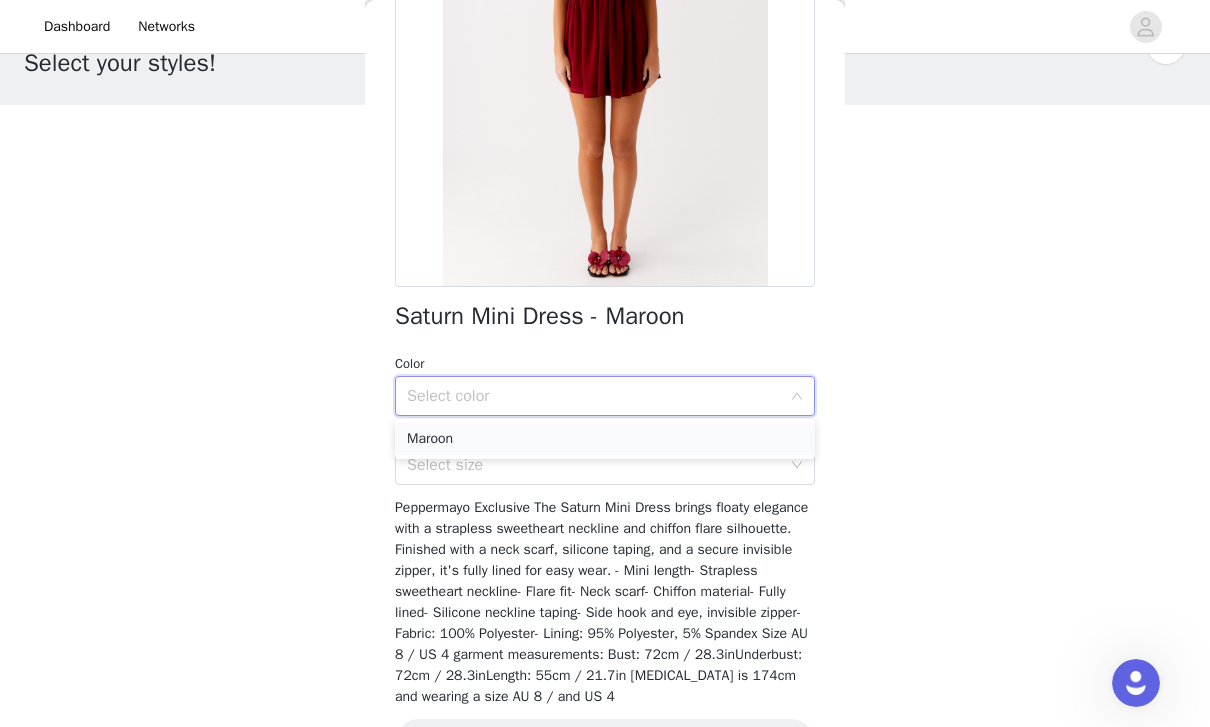 click on "Maroon" at bounding box center [605, 439] 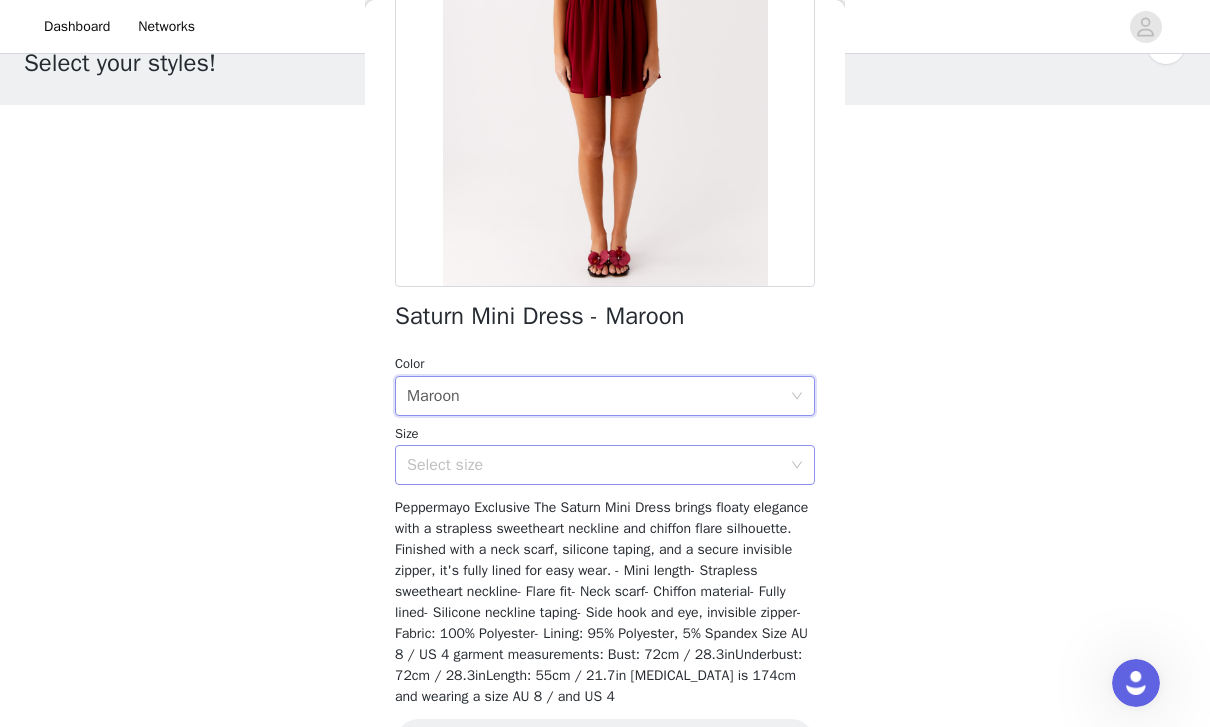 click on "Select size" at bounding box center (594, 465) 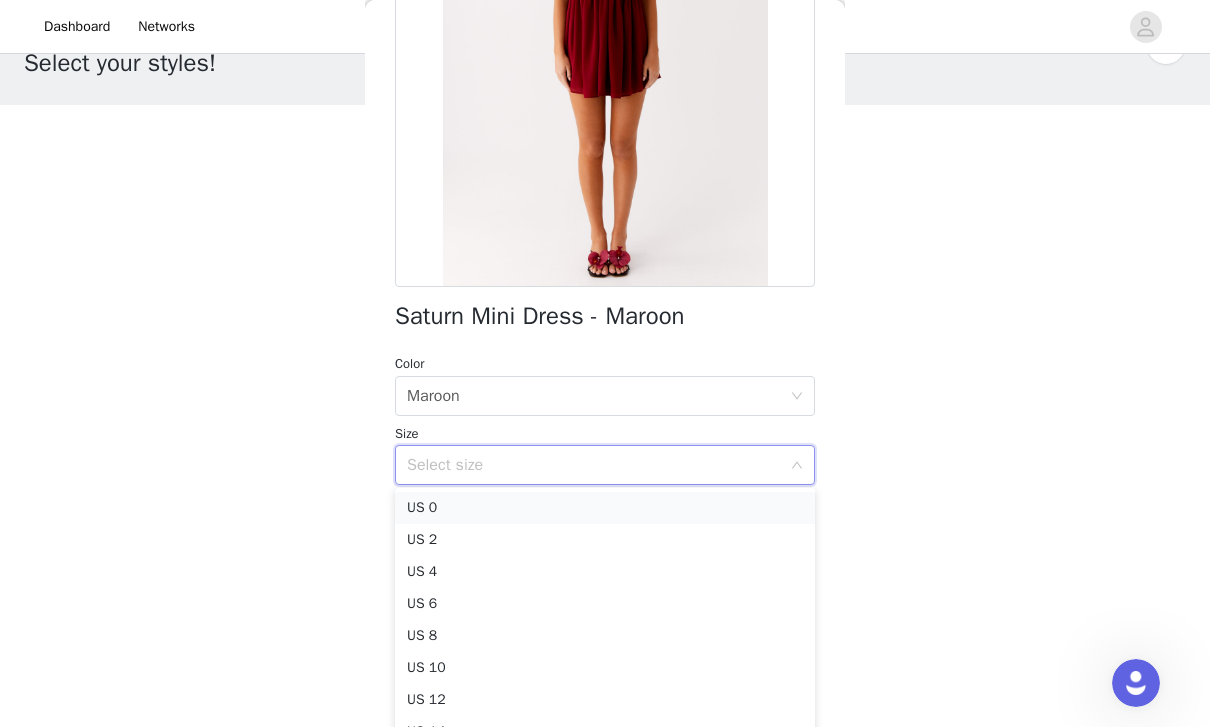 click on "US 0" at bounding box center [605, 508] 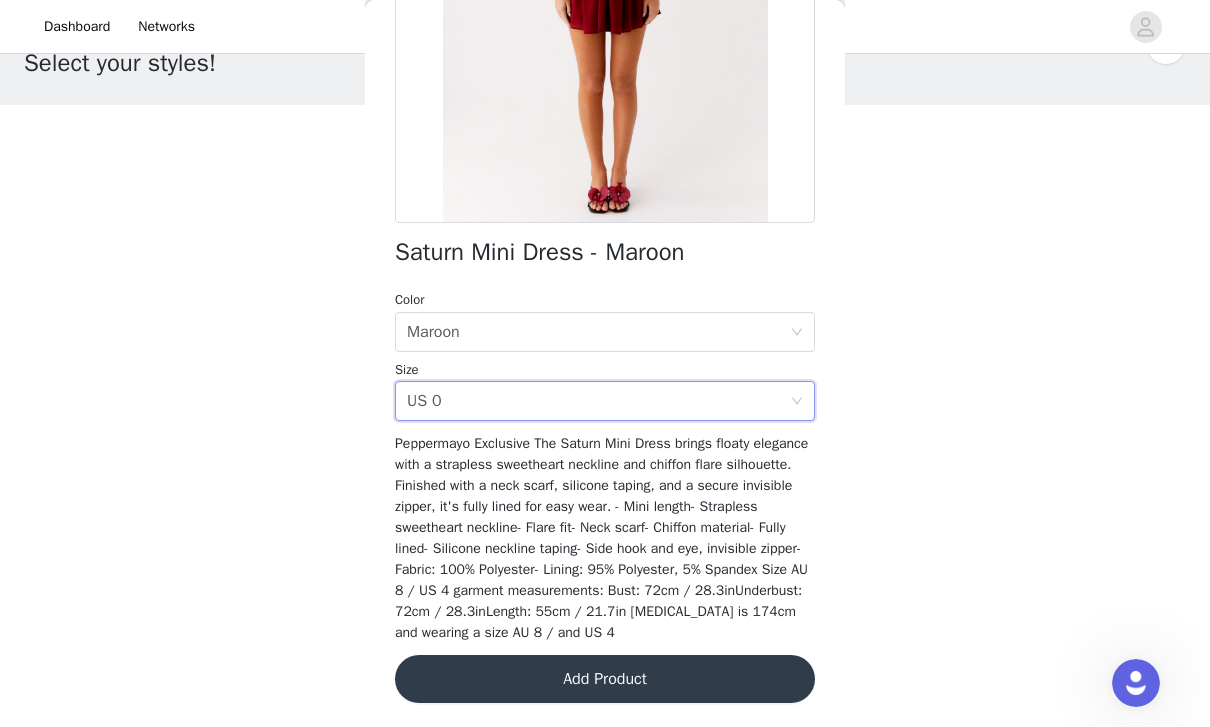 scroll, scrollTop: 326, scrollLeft: 0, axis: vertical 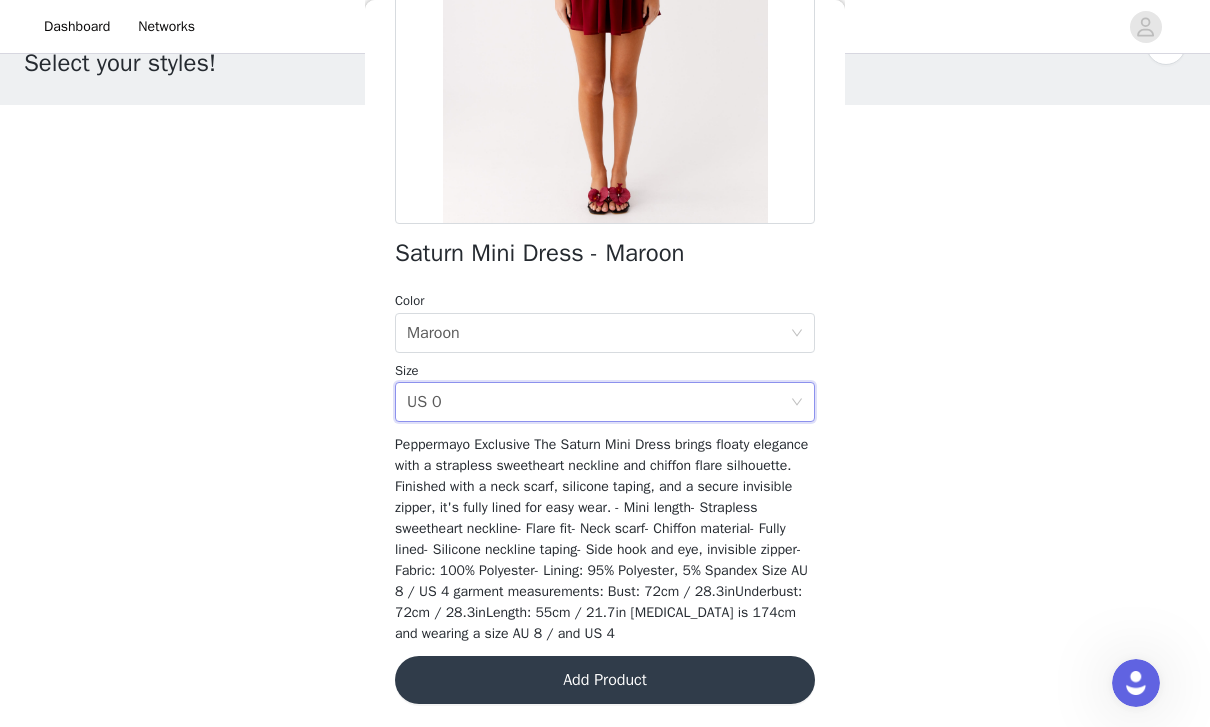 click on "Add Product" at bounding box center (605, 680) 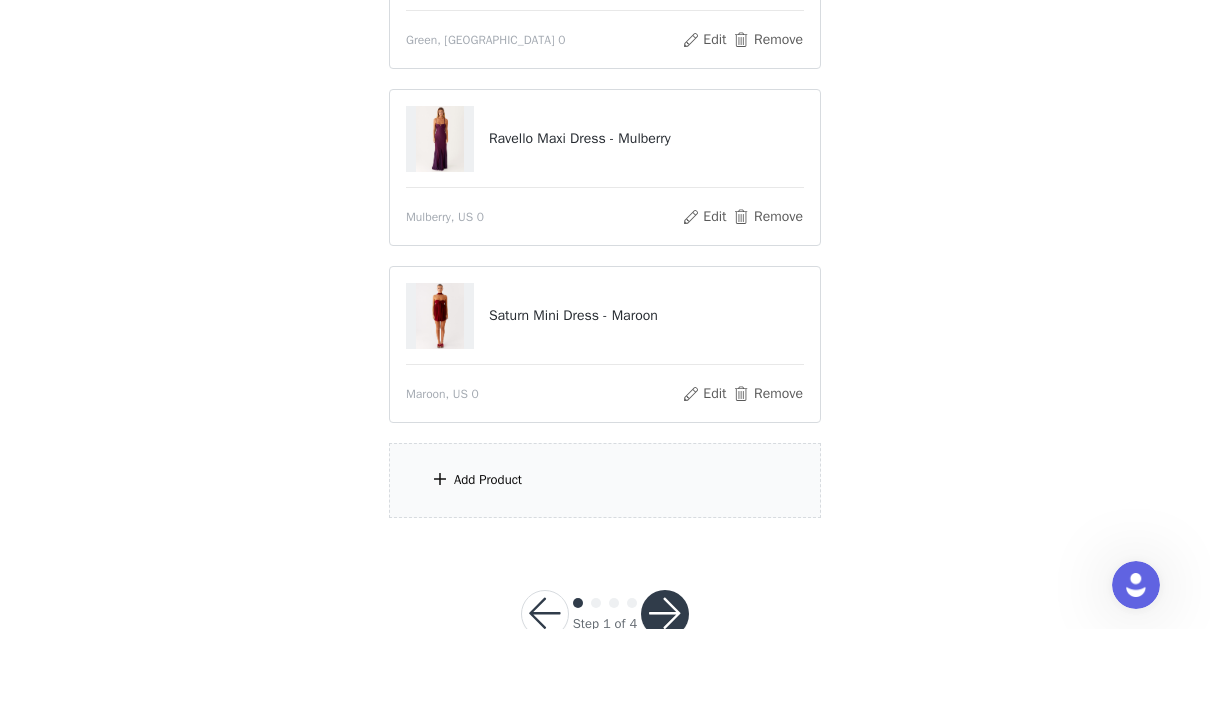 scroll, scrollTop: 258, scrollLeft: 0, axis: vertical 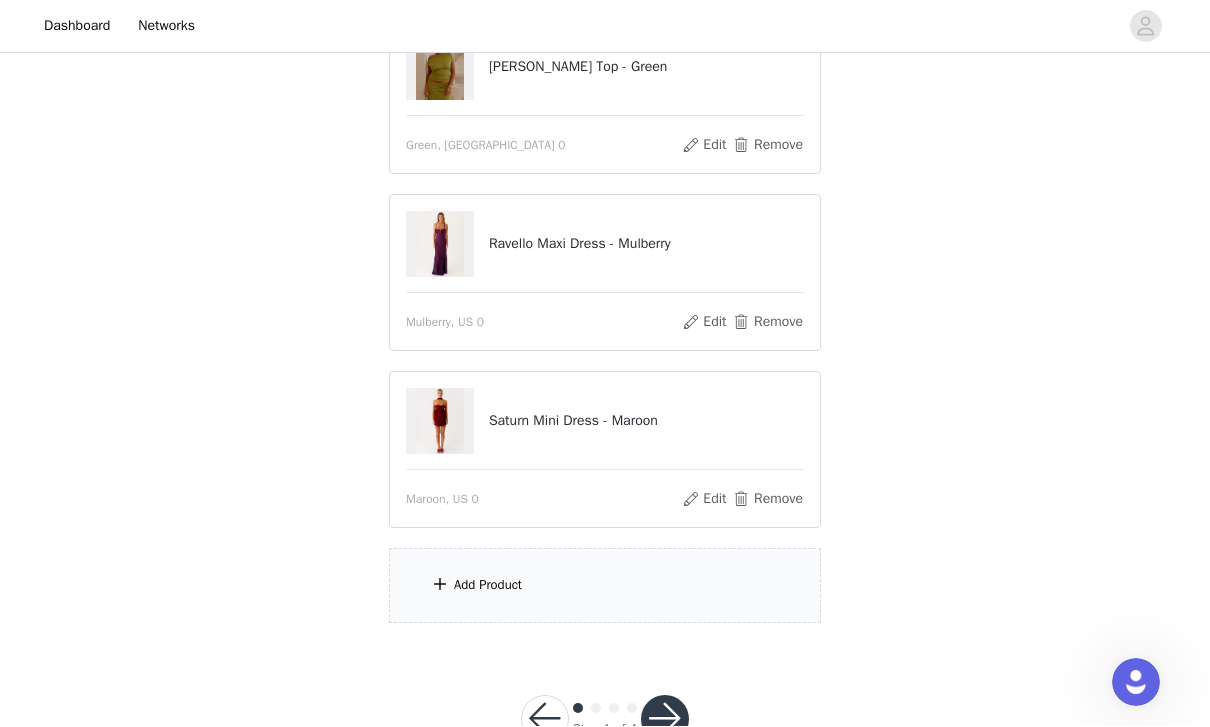 click at bounding box center (440, 585) 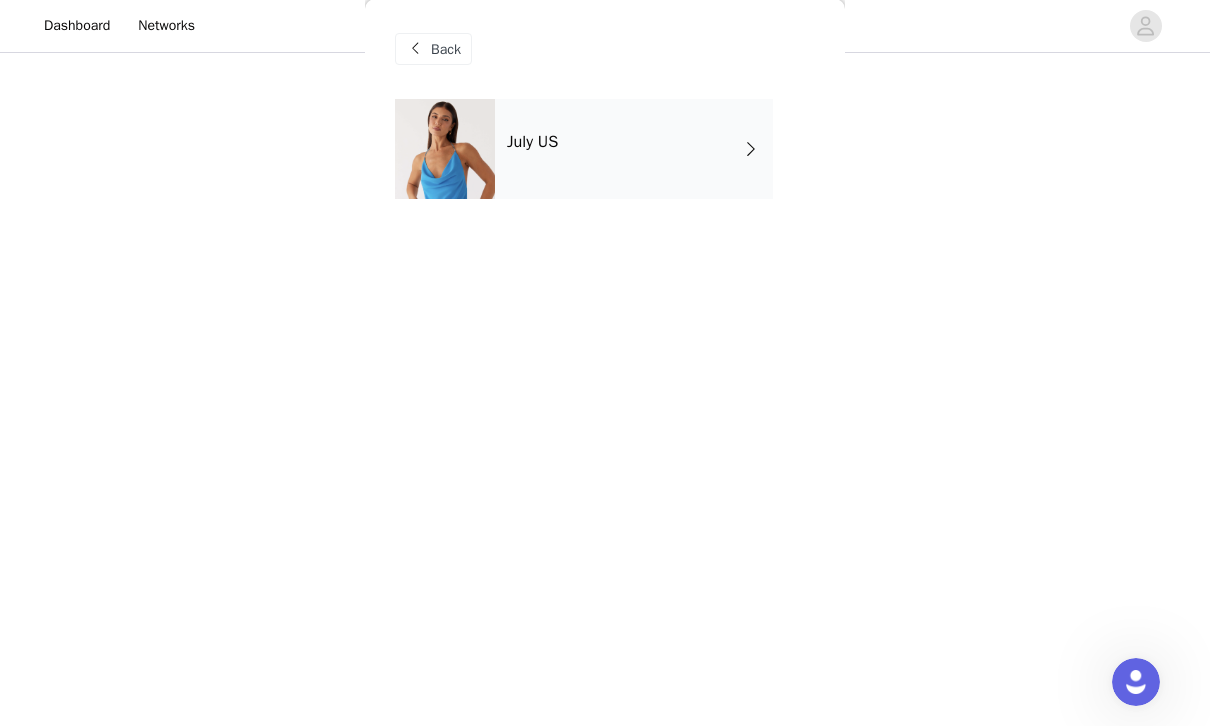 click on "July US" at bounding box center [634, 150] 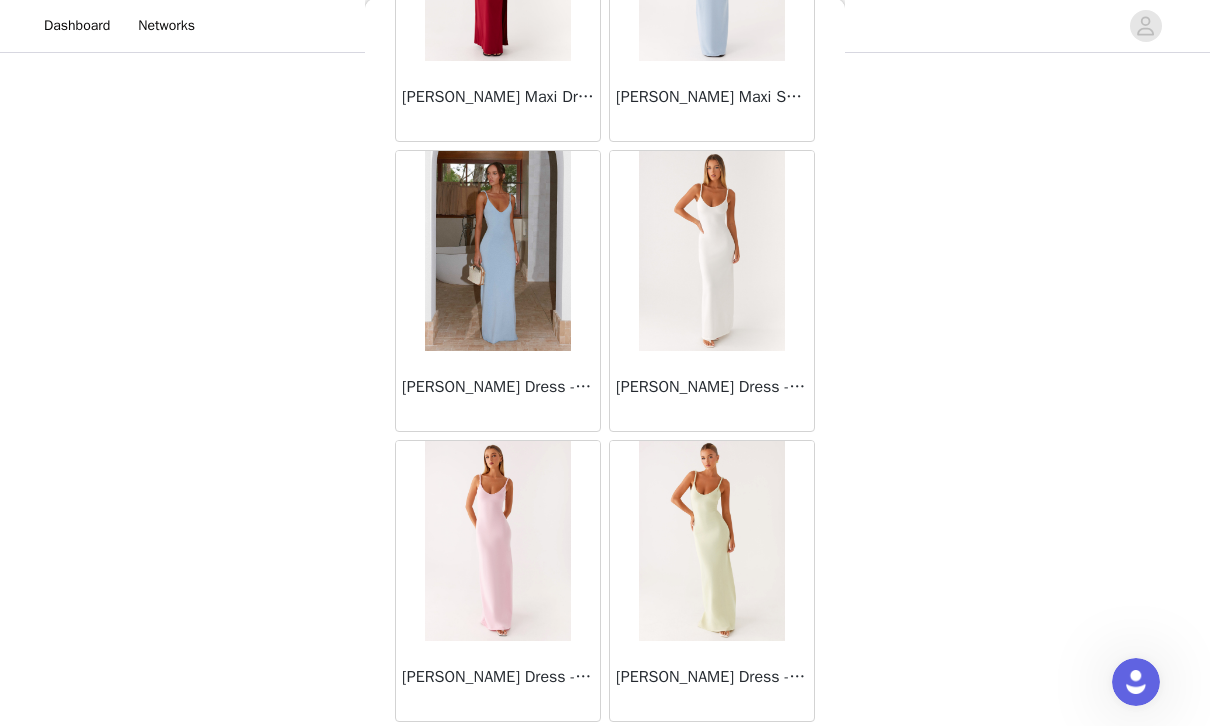 click on "Load More" at bounding box center (605, 757) 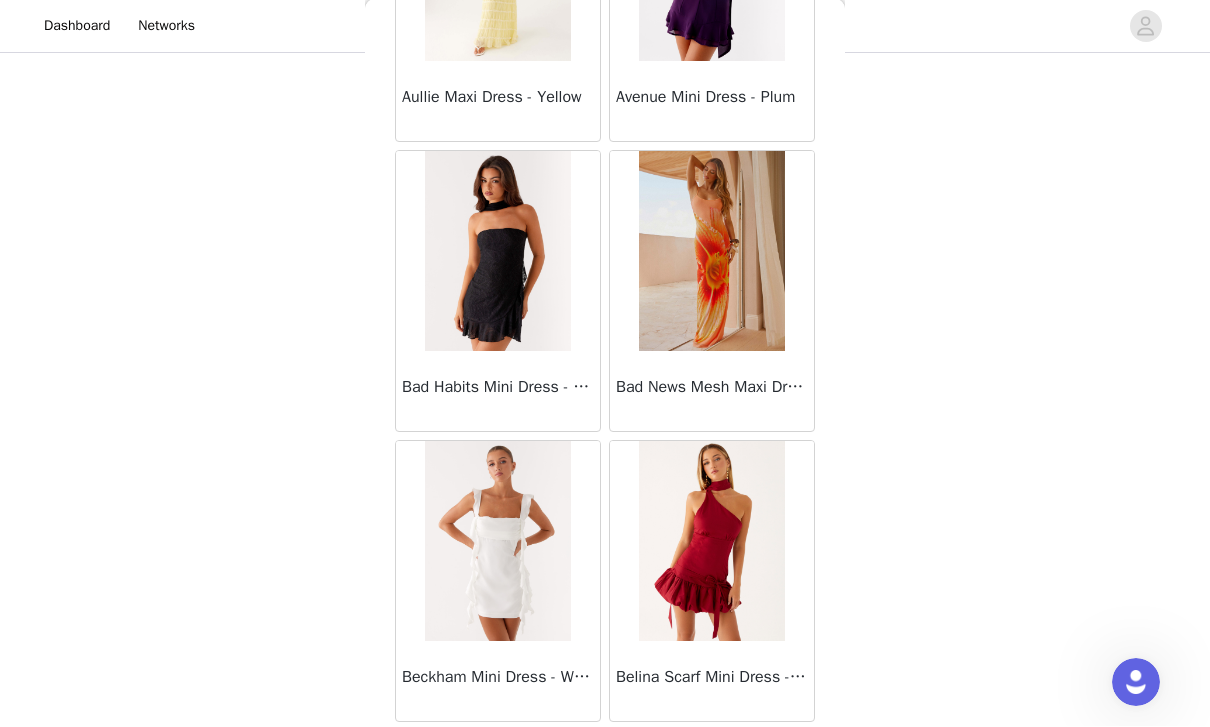 click on "Load More" at bounding box center (605, 757) 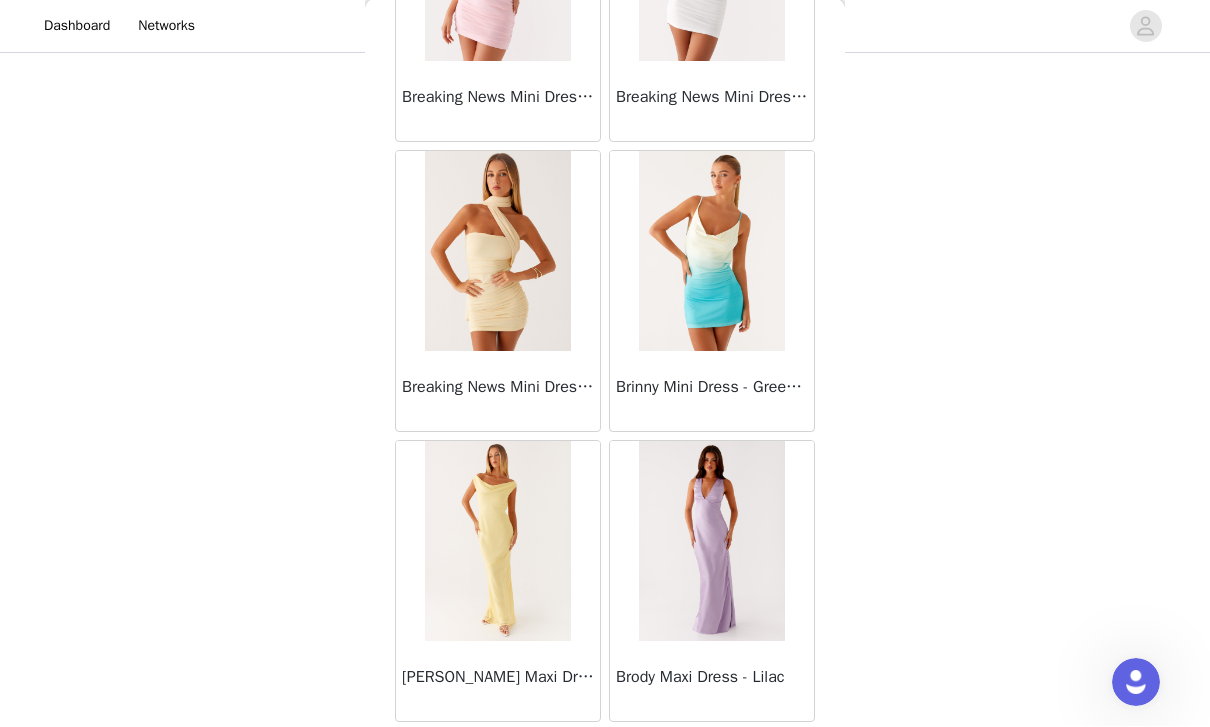 click on "Load More" at bounding box center [605, 757] 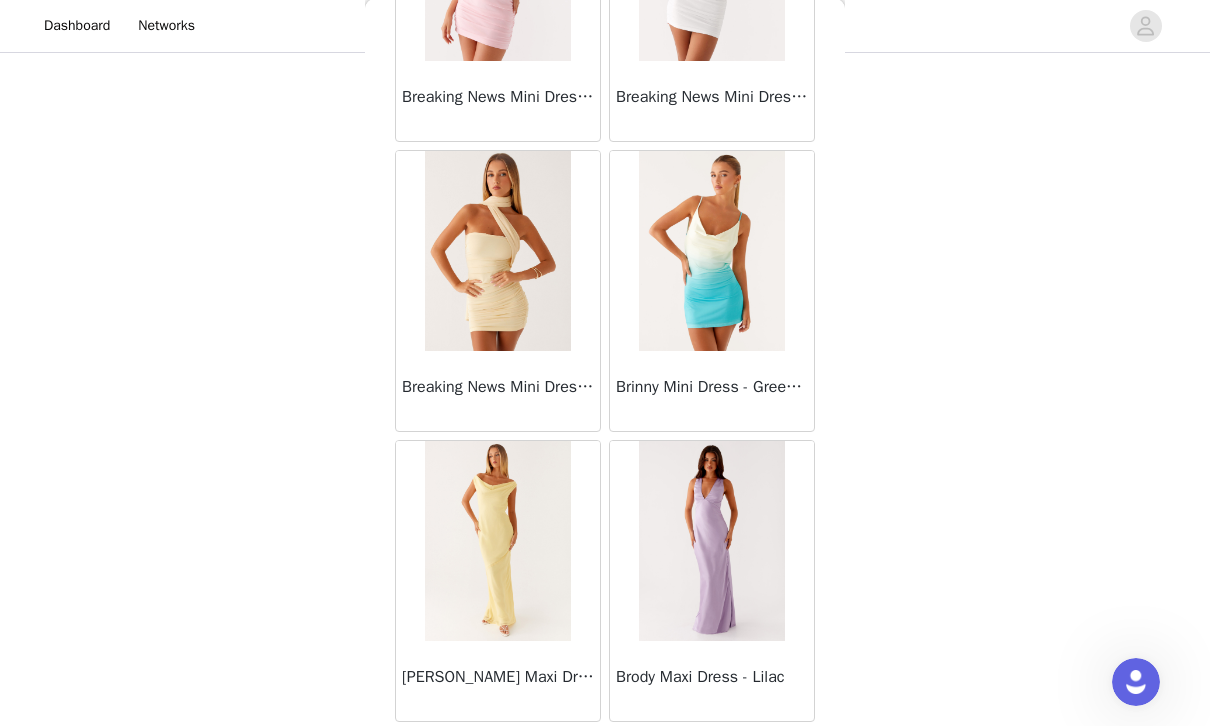 scroll, scrollTop: 8060, scrollLeft: 0, axis: vertical 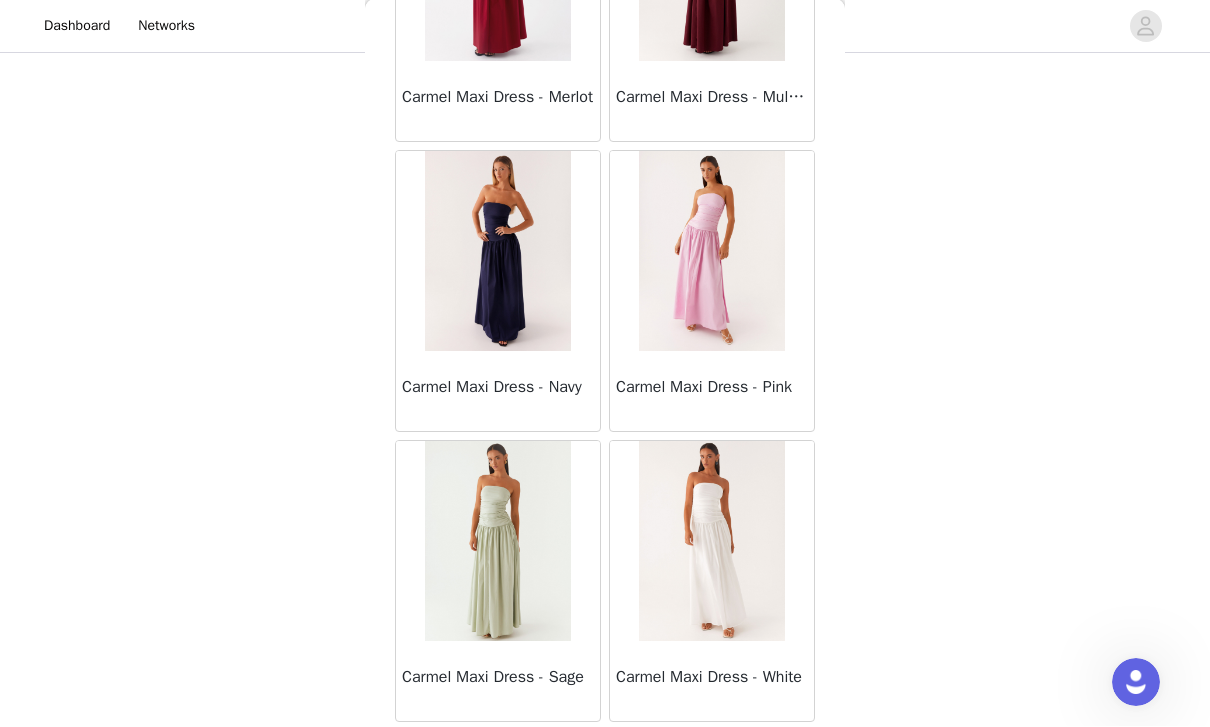 click on "Load More" at bounding box center (605, 757) 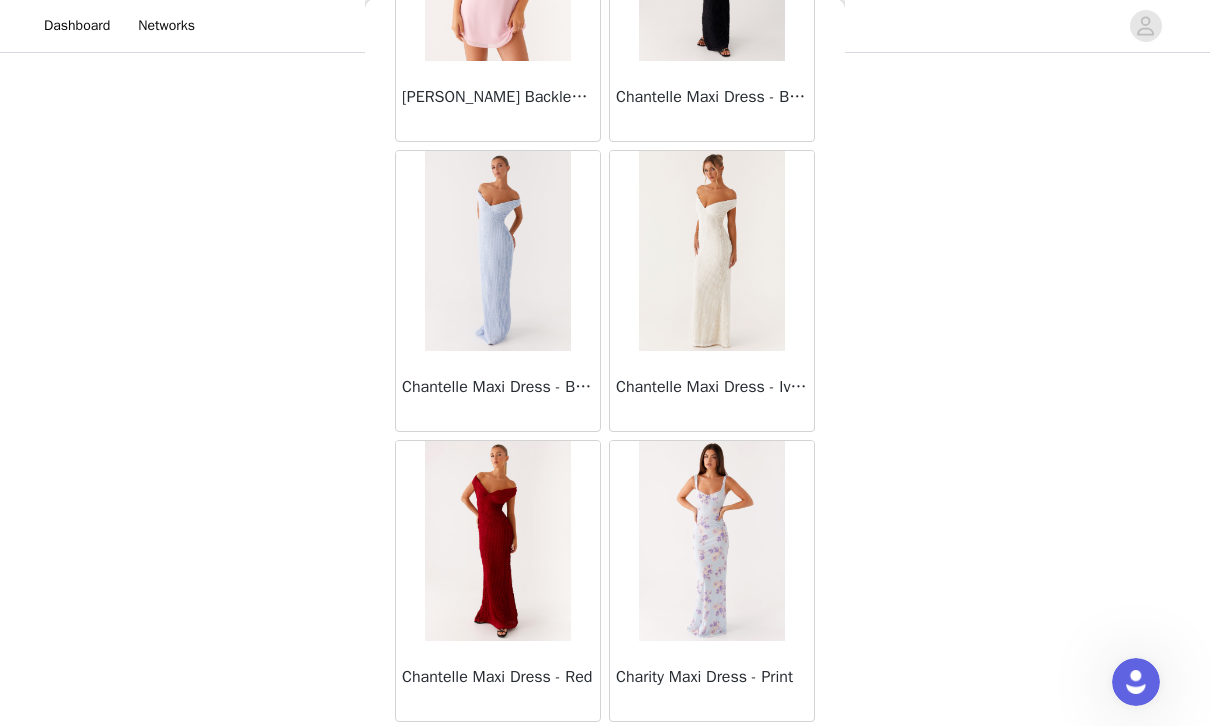click on "Load More" at bounding box center [605, 757] 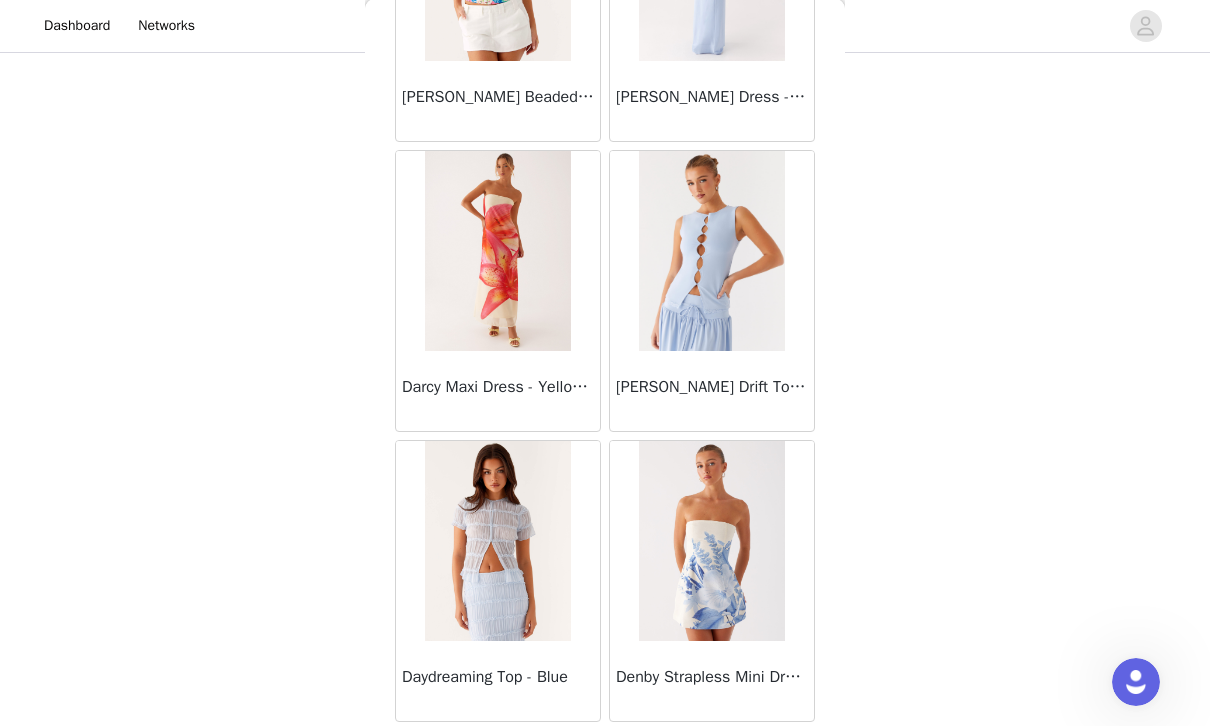 click on "Load More" at bounding box center [605, 757] 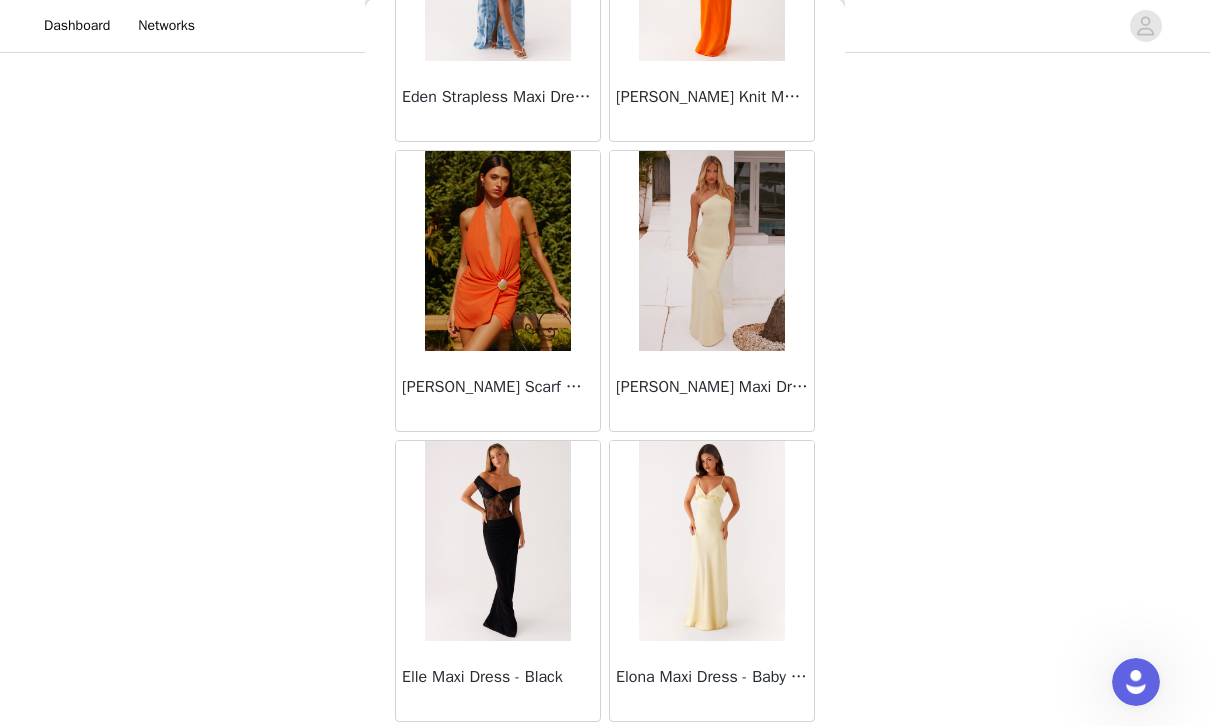 click on "Load More" at bounding box center [605, 757] 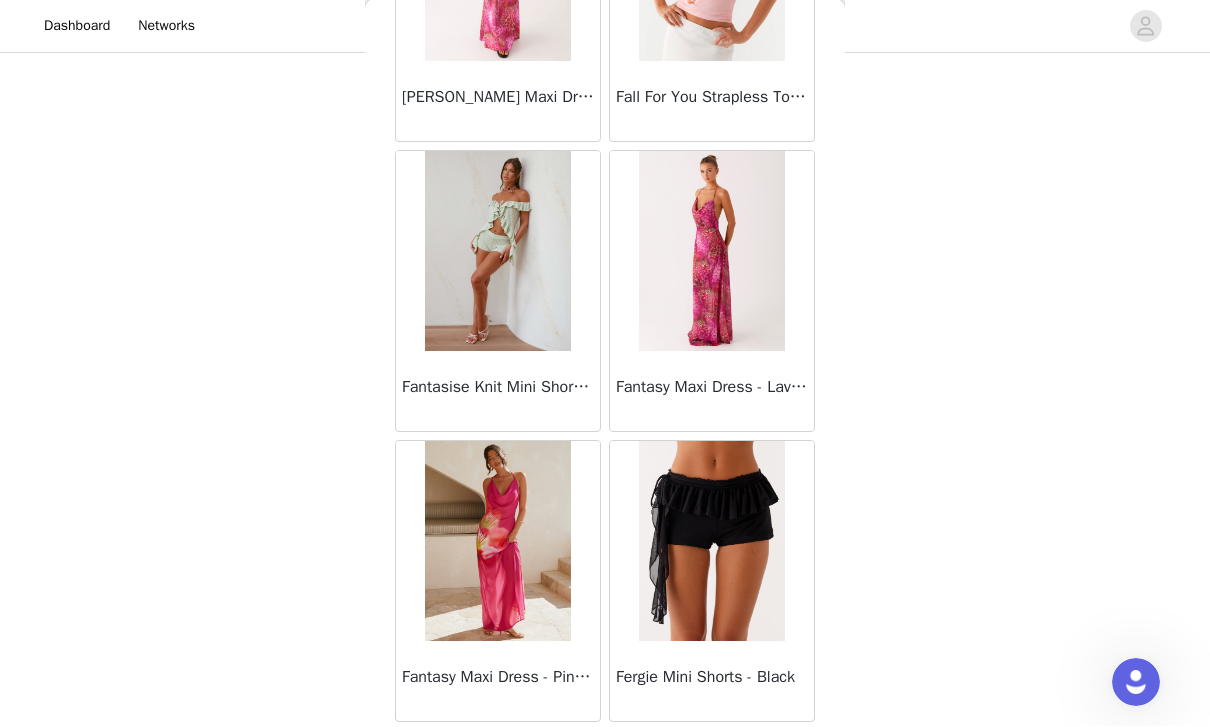 click on "Load More" at bounding box center (605, 757) 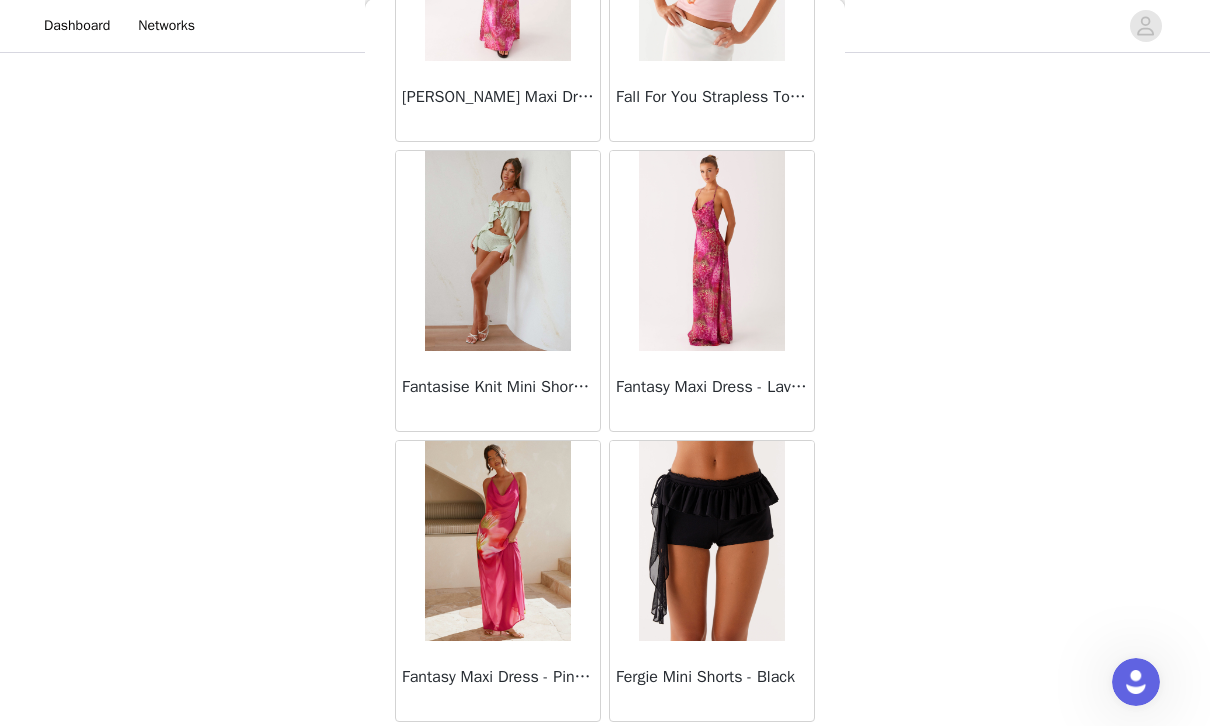 scroll, scrollTop: 22560, scrollLeft: 0, axis: vertical 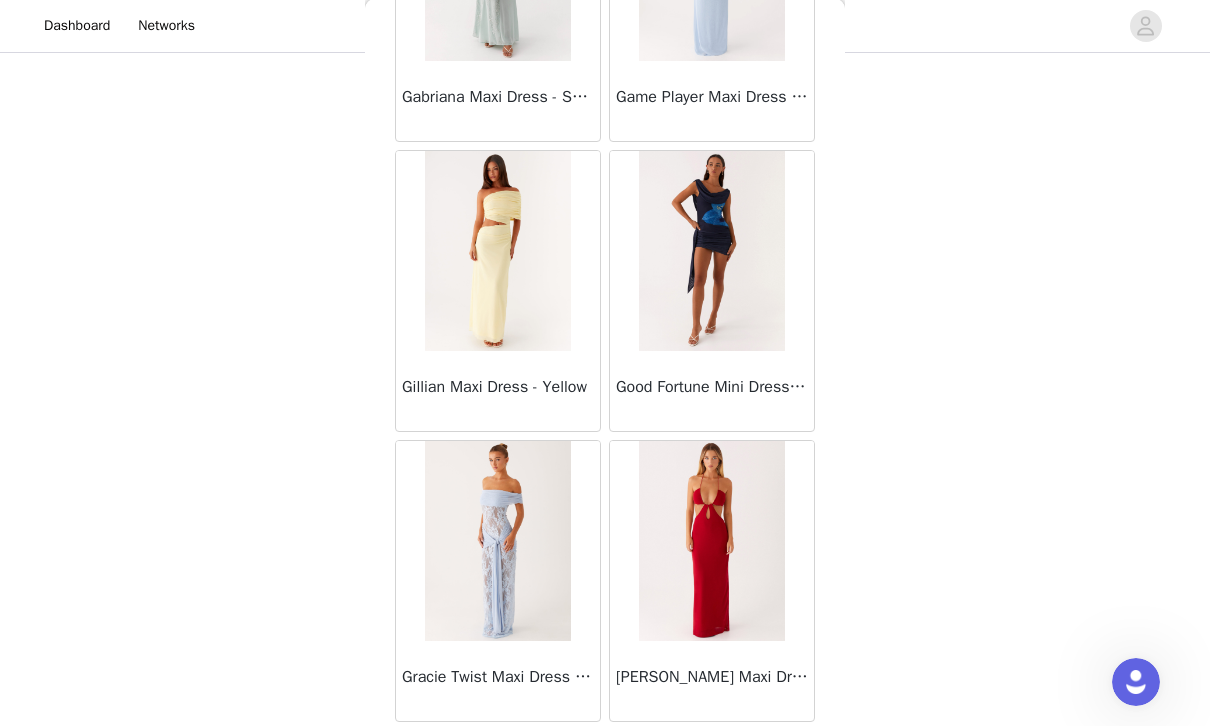 click on "Load More" at bounding box center (605, 757) 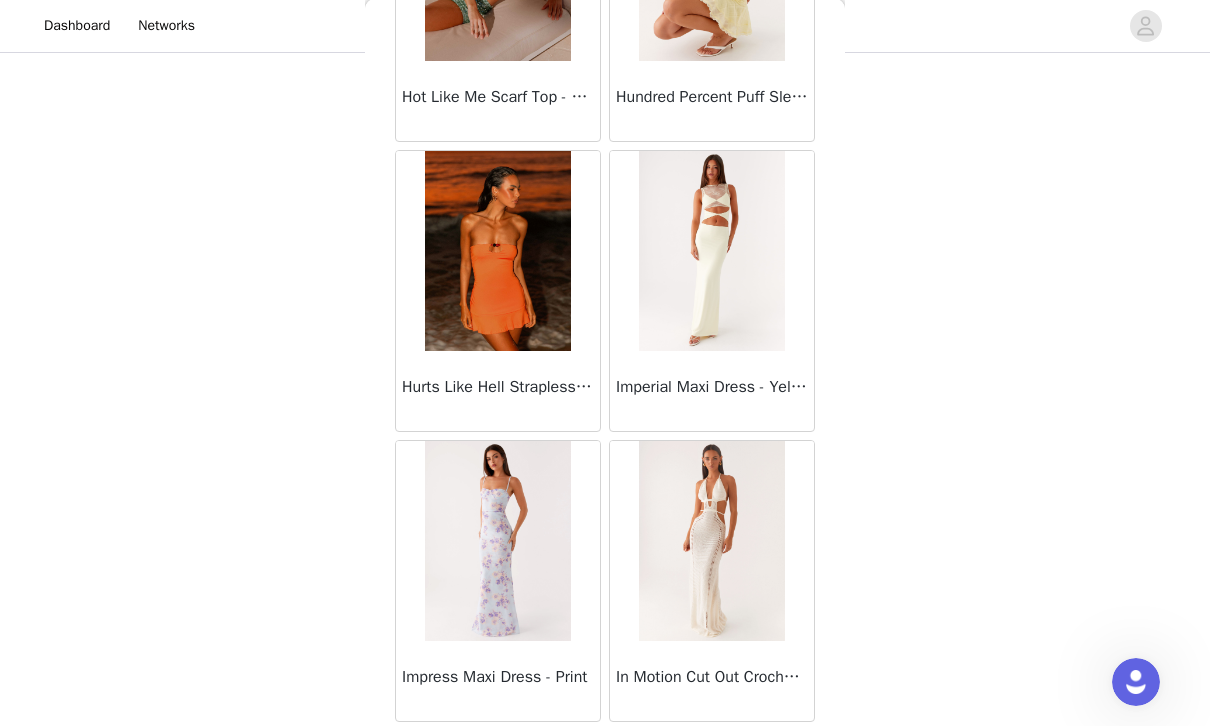 click on "Load More" at bounding box center [605, 757] 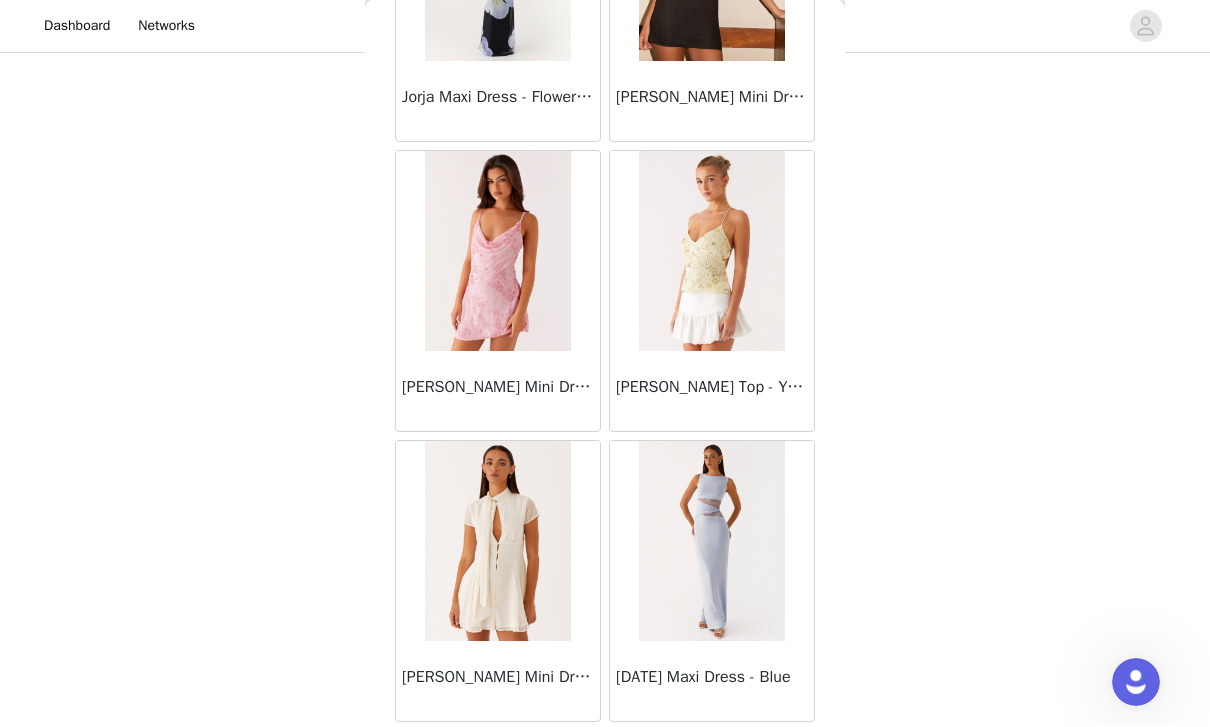click on "Load More" at bounding box center (605, 757) 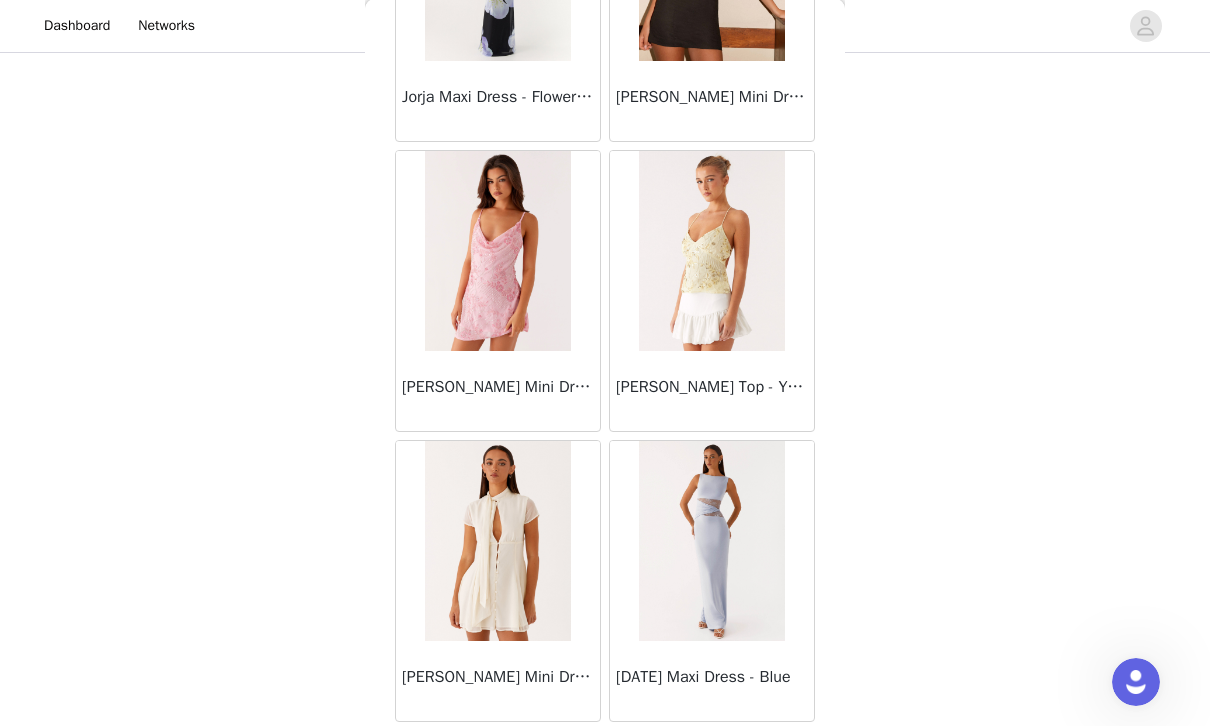 scroll, scrollTop: 31260, scrollLeft: 0, axis: vertical 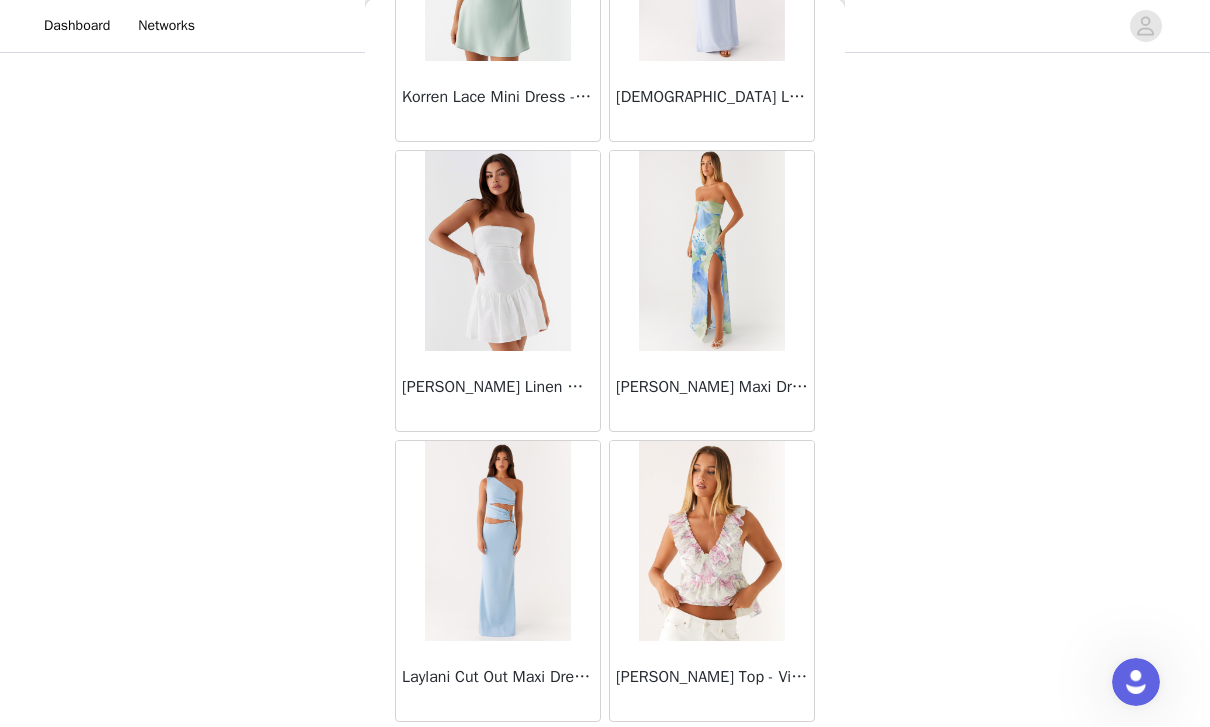click on "Load More" at bounding box center [605, 757] 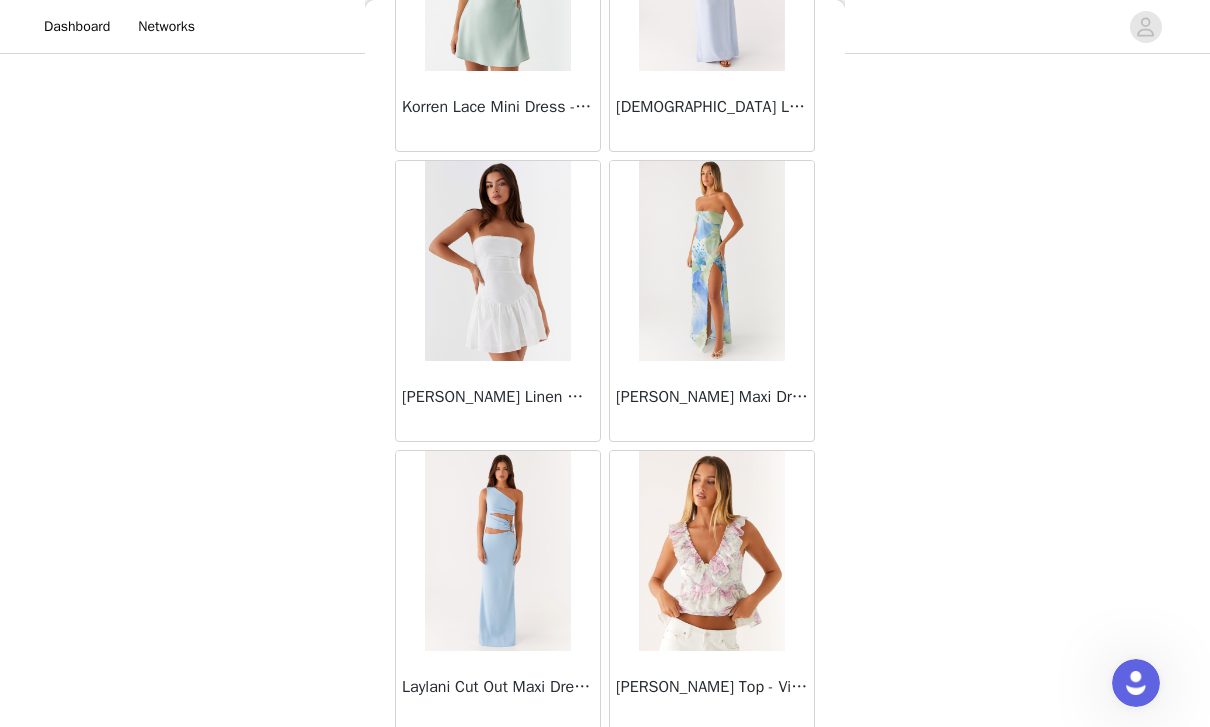 scroll, scrollTop: 187, scrollLeft: 0, axis: vertical 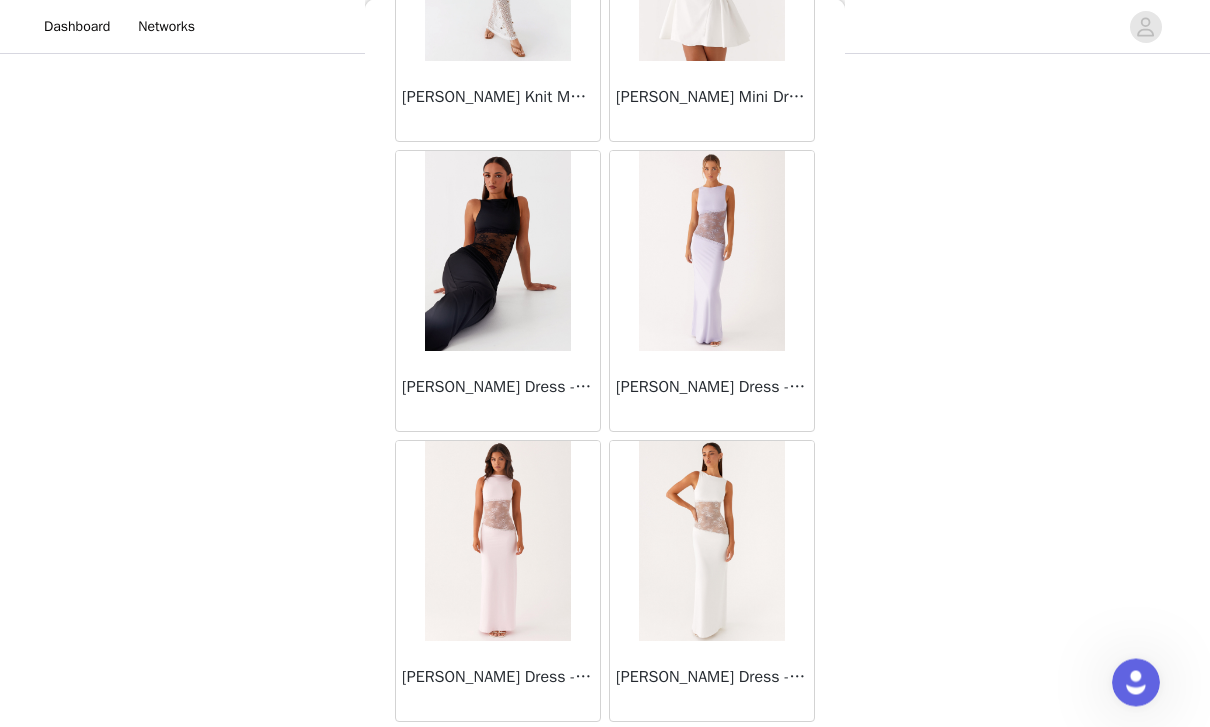 click on "Load More" at bounding box center (605, 757) 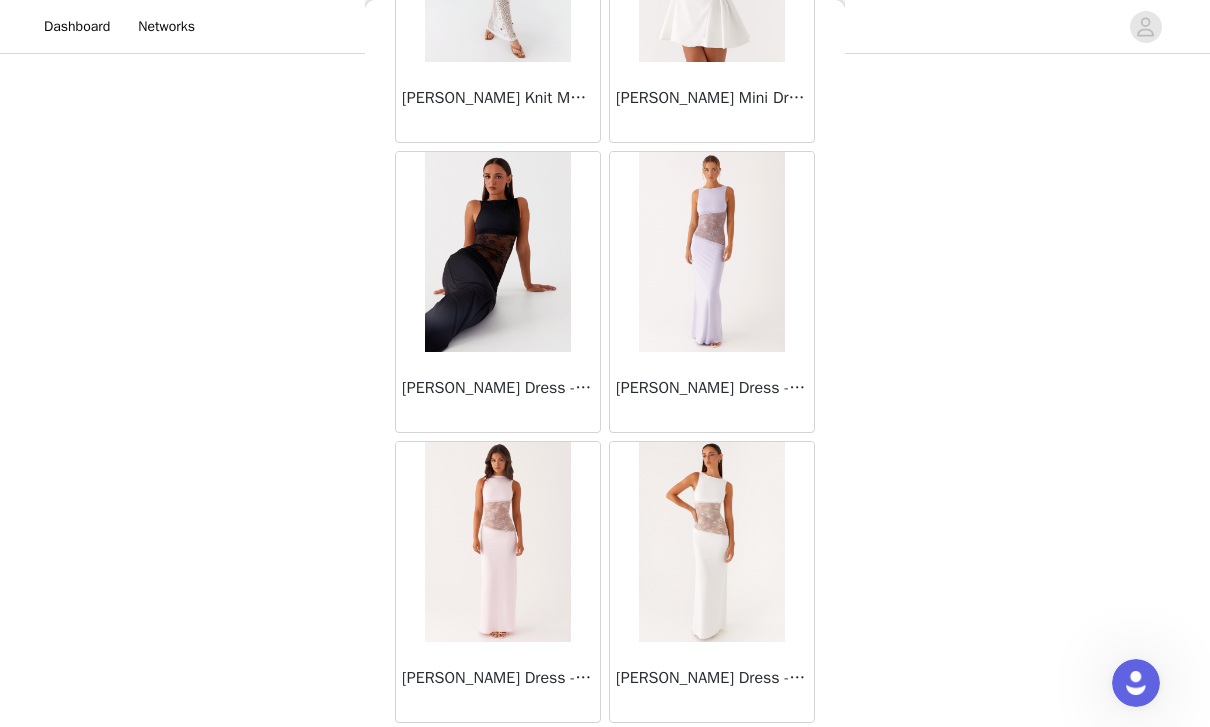 scroll, scrollTop: 37060, scrollLeft: 0, axis: vertical 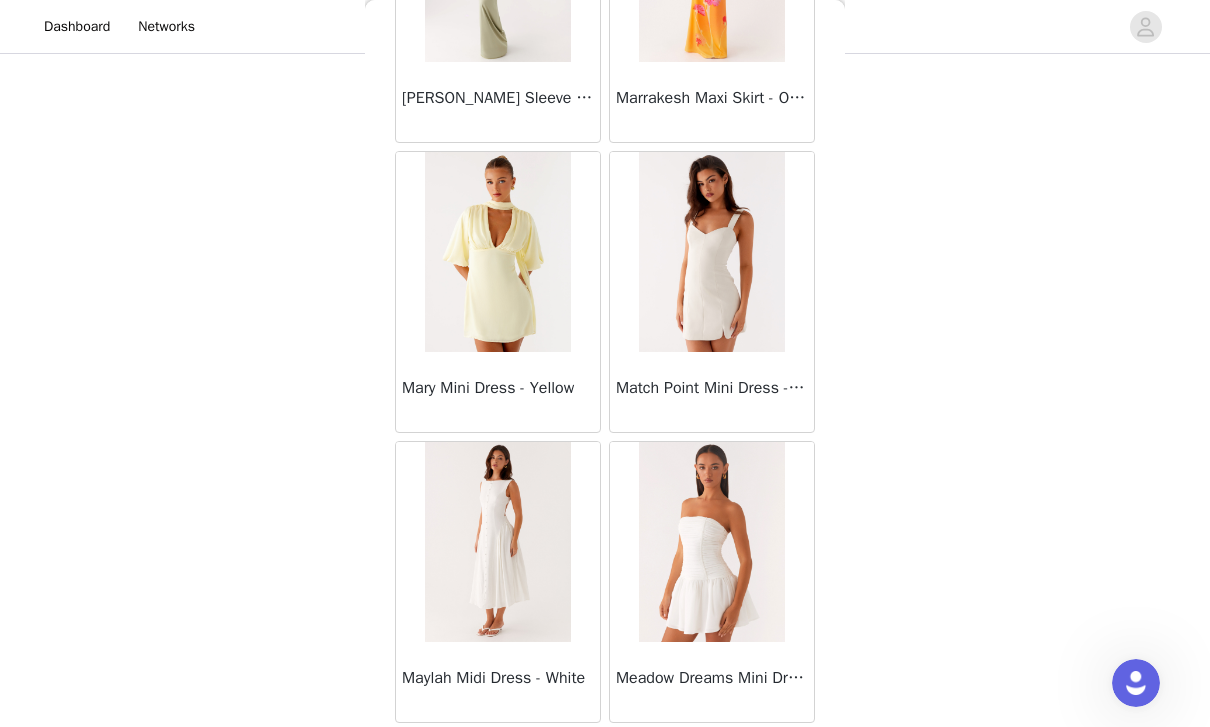 click on "Load More" at bounding box center [605, 757] 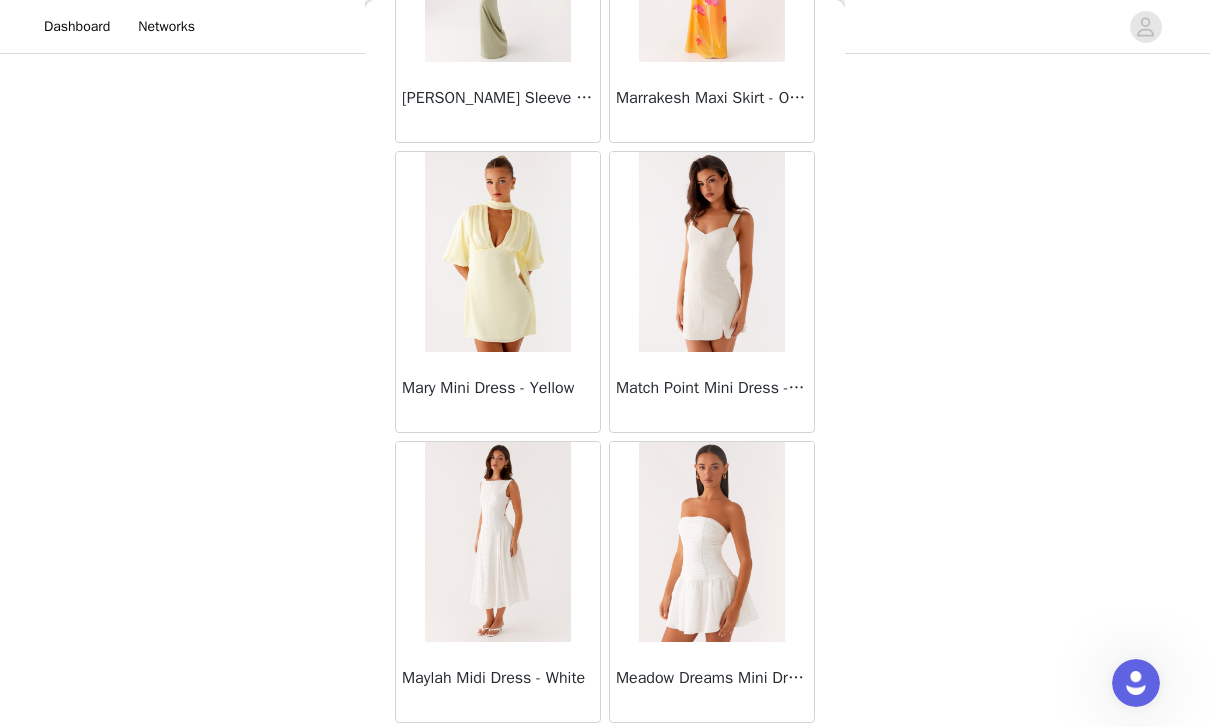scroll, scrollTop: 39960, scrollLeft: 0, axis: vertical 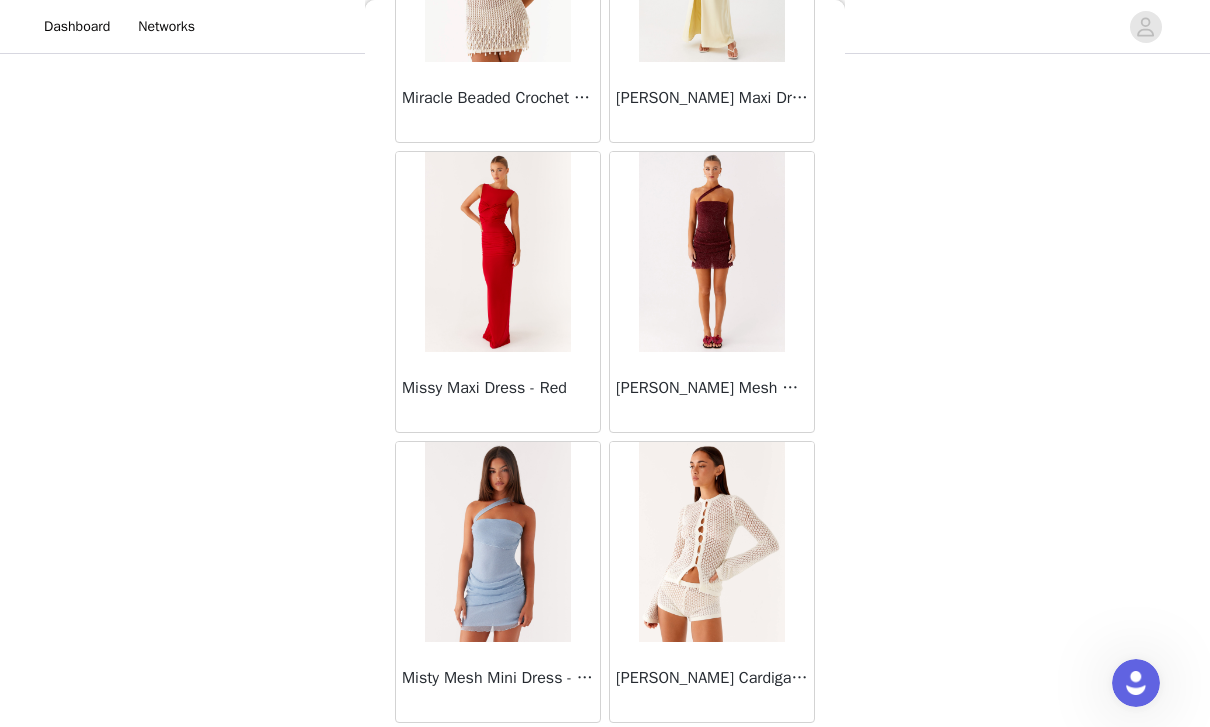 click on "Load More" at bounding box center [605, 757] 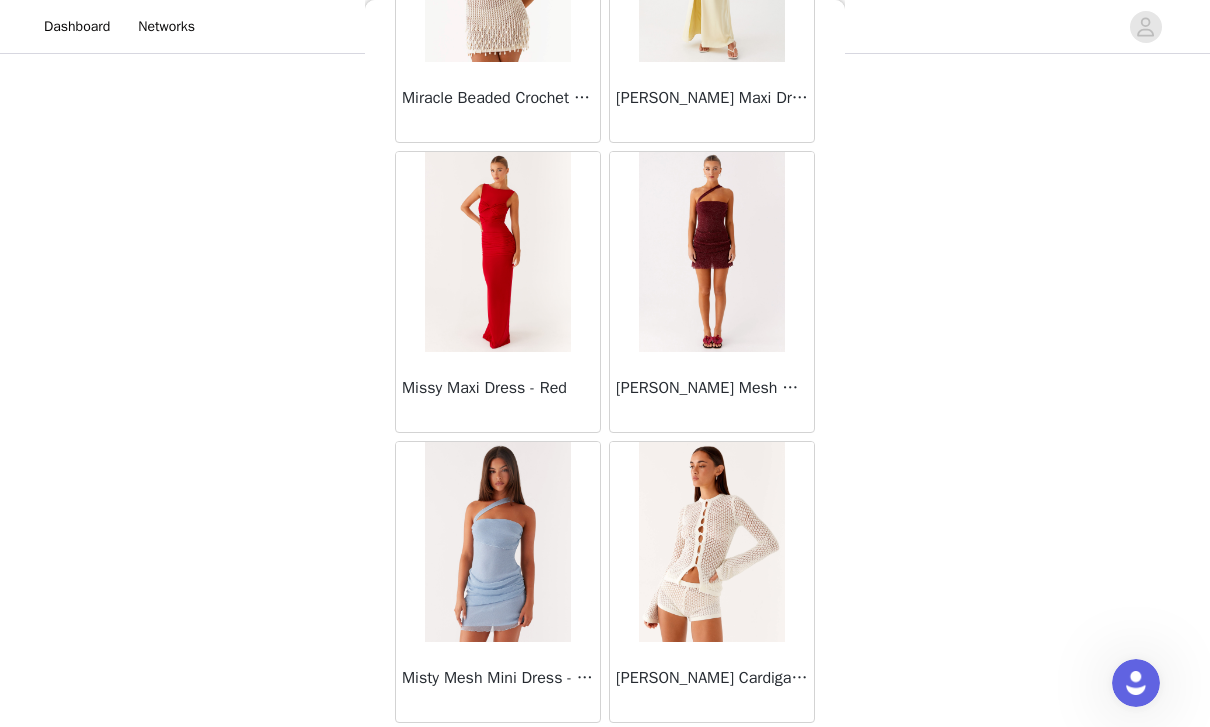 scroll, scrollTop: 42860, scrollLeft: 0, axis: vertical 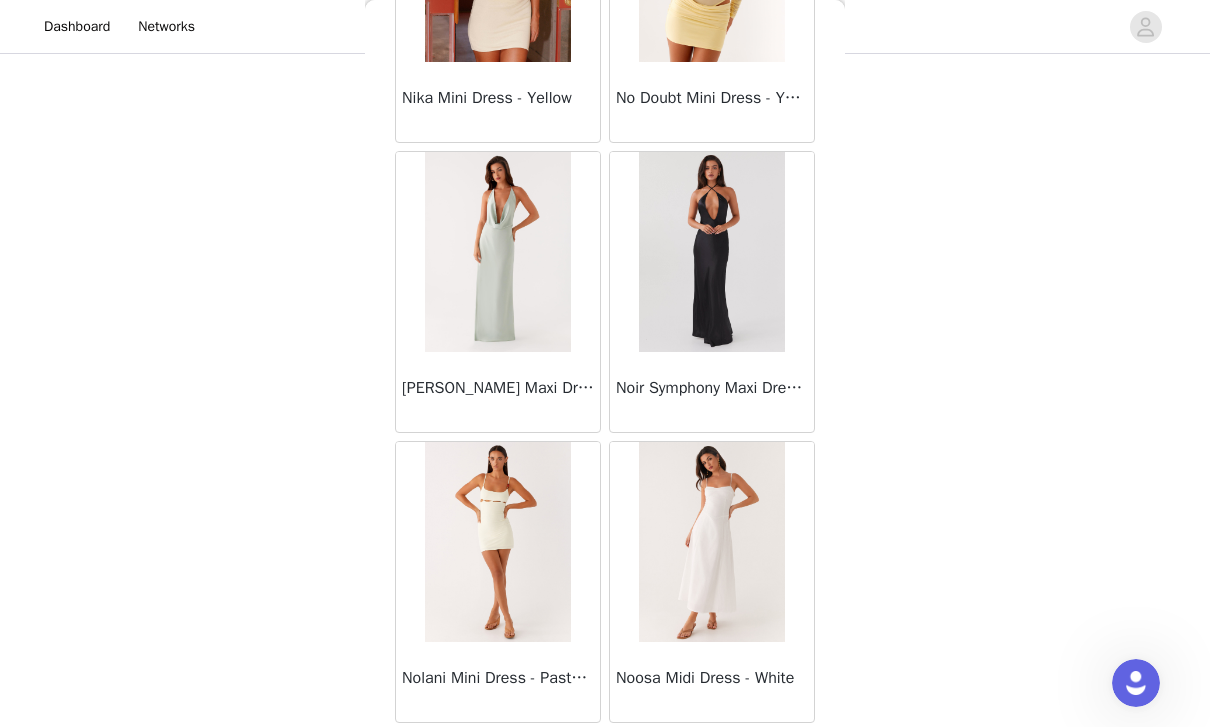click on "Load More" at bounding box center [605, 757] 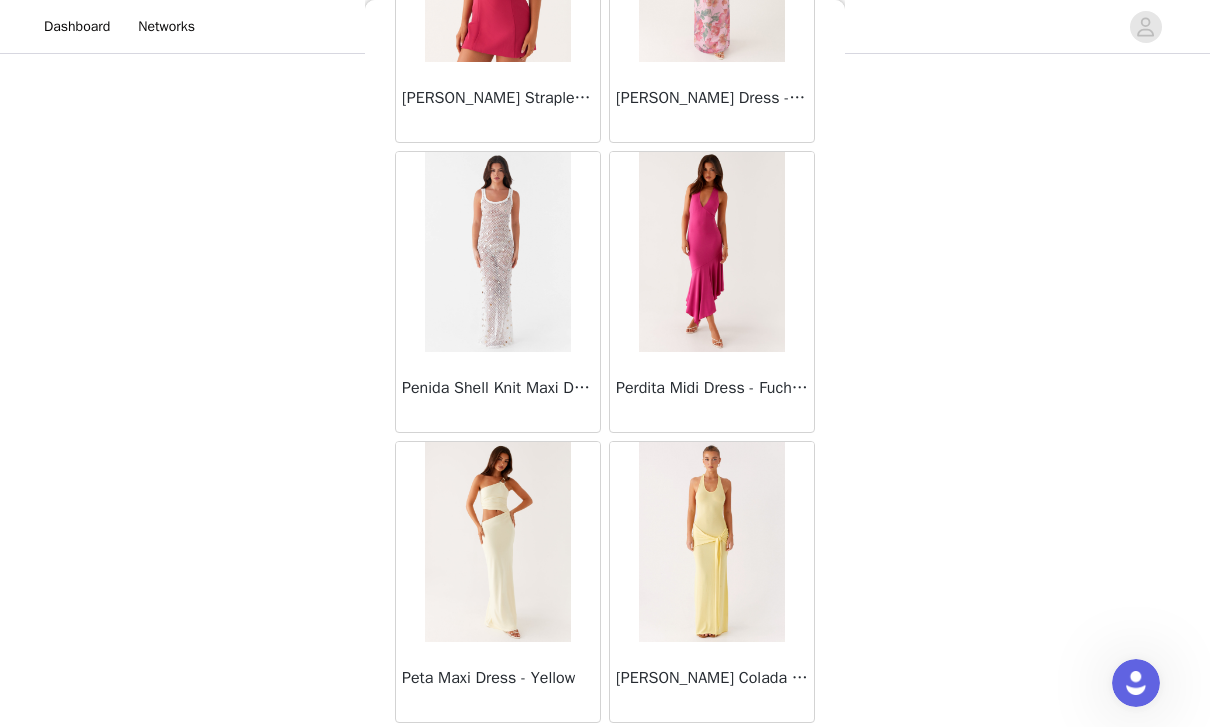 click on "Load More" at bounding box center (605, 757) 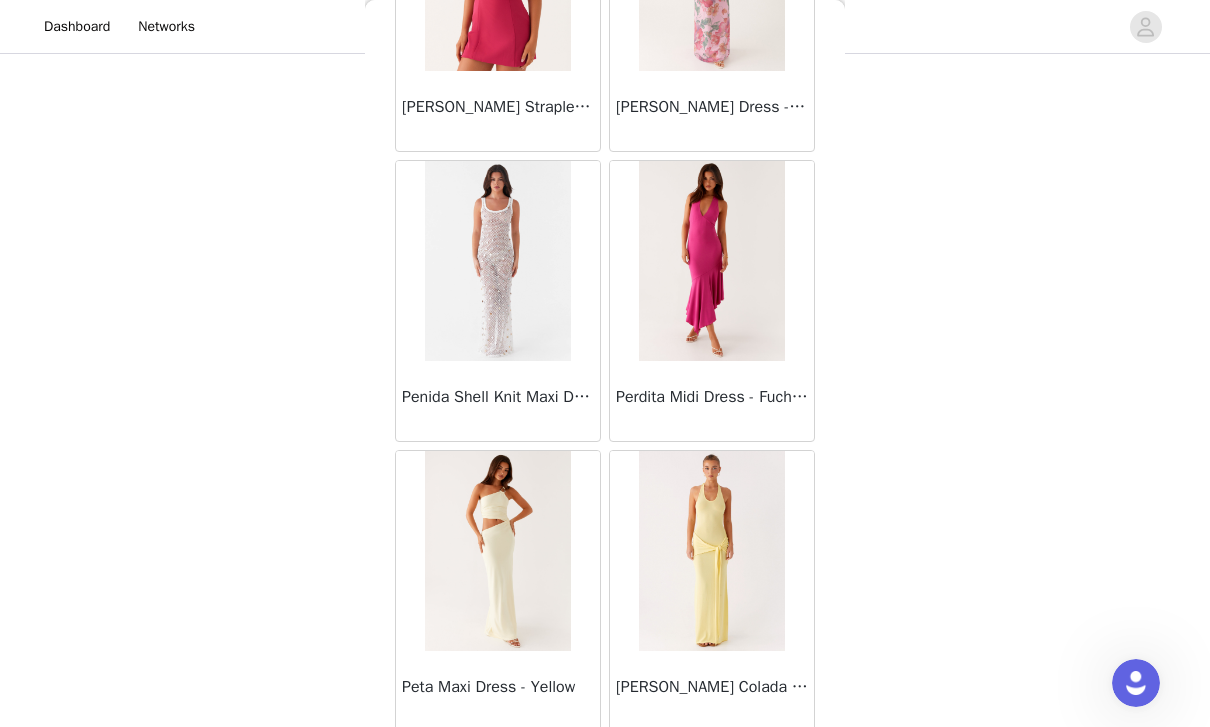 scroll, scrollTop: 258, scrollLeft: 0, axis: vertical 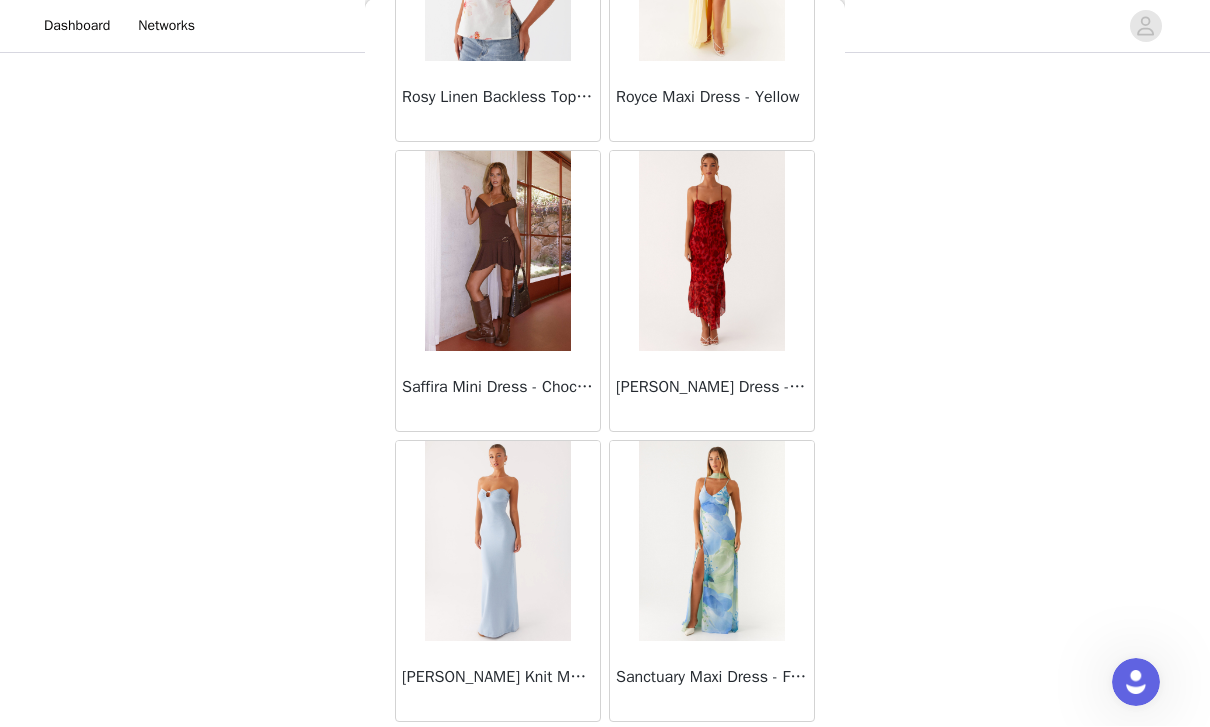 click on "Load More" at bounding box center [605, 757] 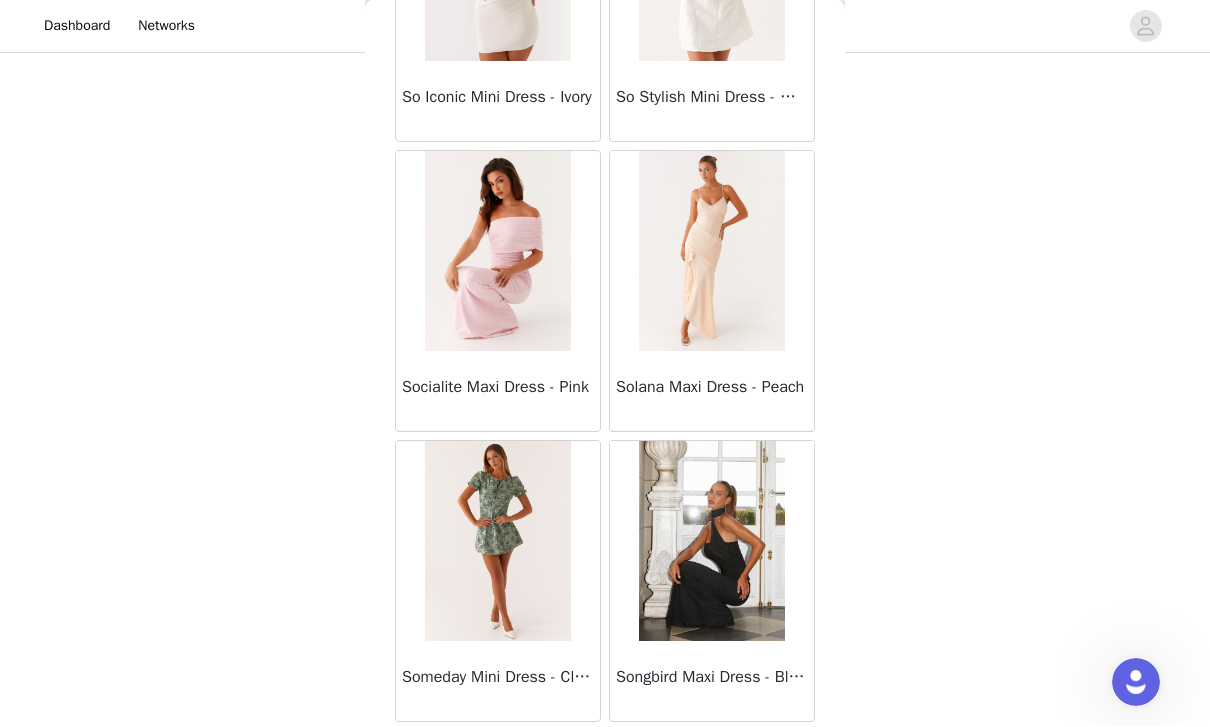 click on "Load More" at bounding box center (605, 757) 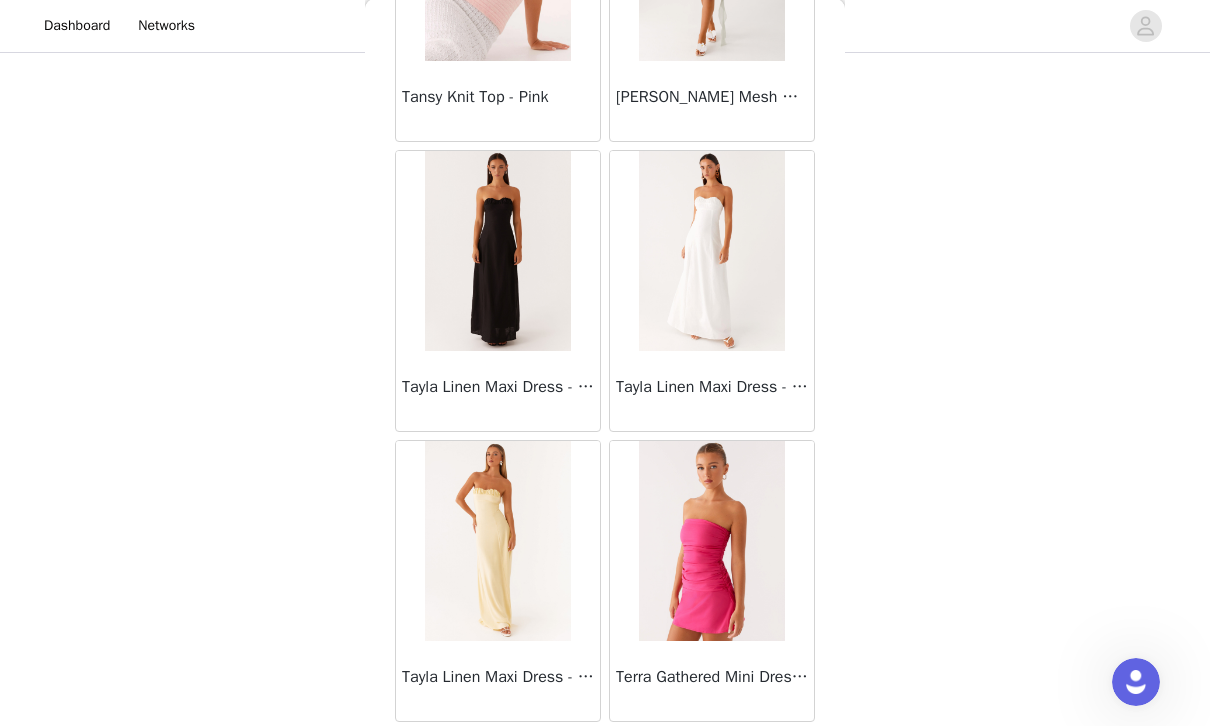 click on "Load More" at bounding box center (605, 757) 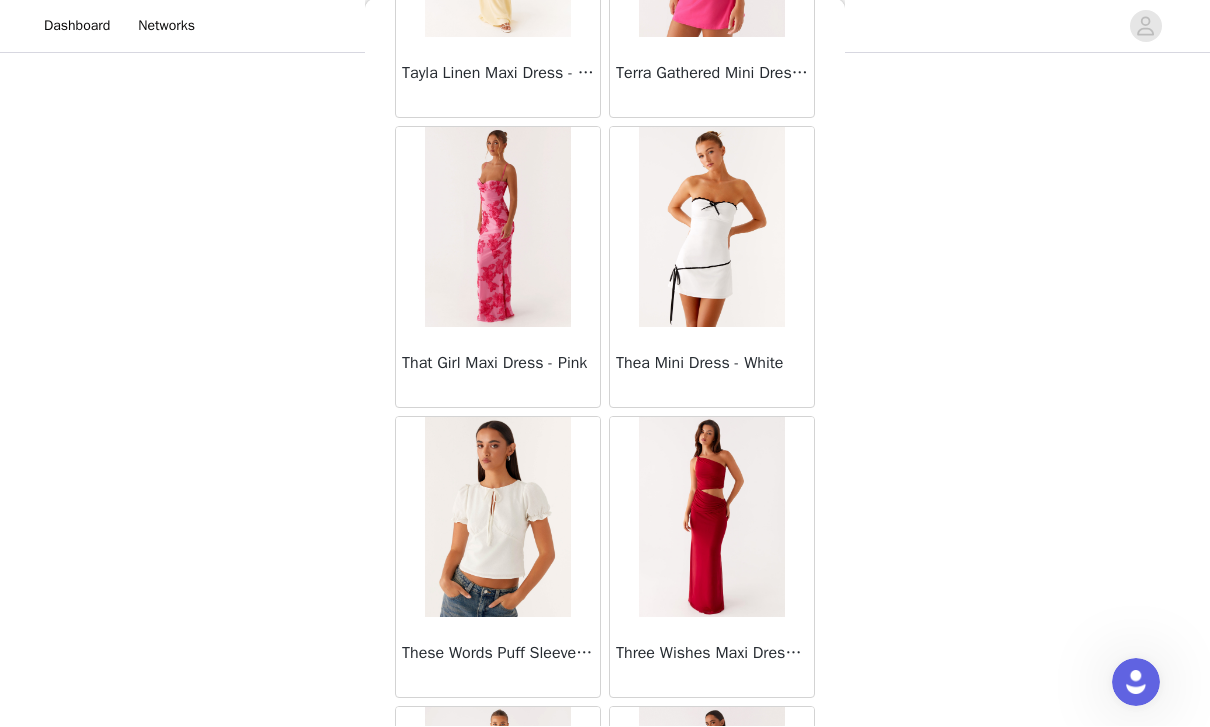 scroll, scrollTop: 57974, scrollLeft: 0, axis: vertical 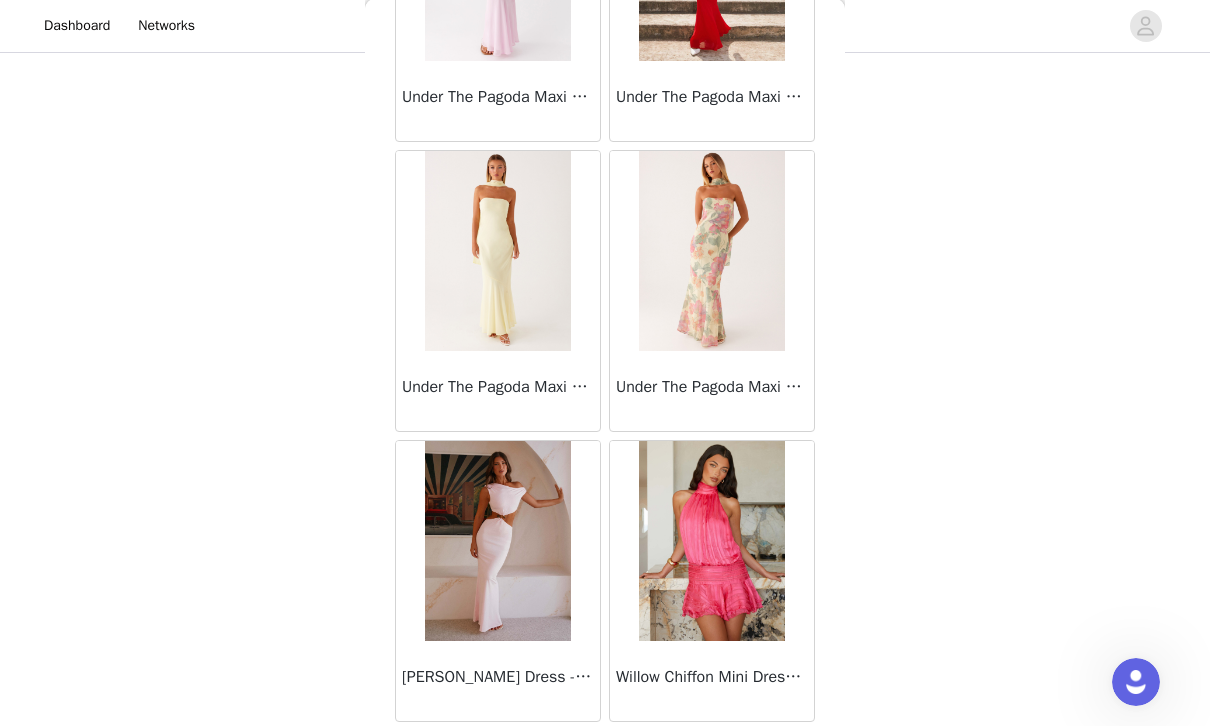 click on "Load More" at bounding box center [605, 757] 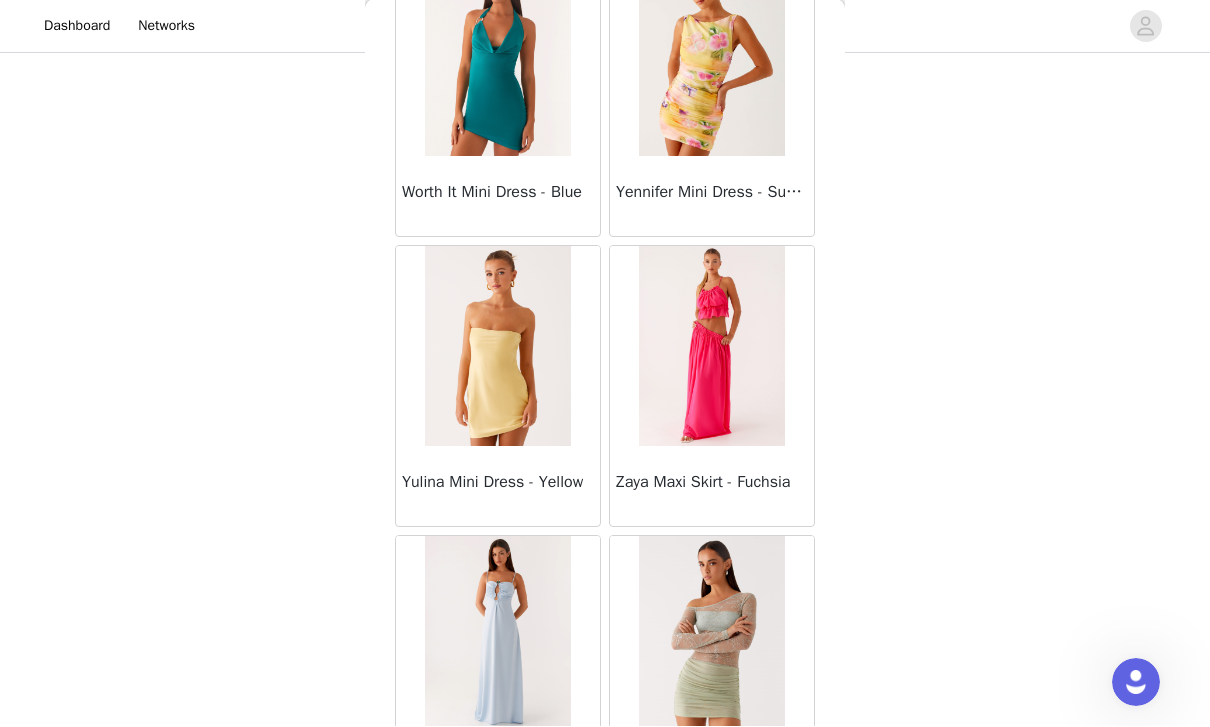 scroll, scrollTop: 61920, scrollLeft: 0, axis: vertical 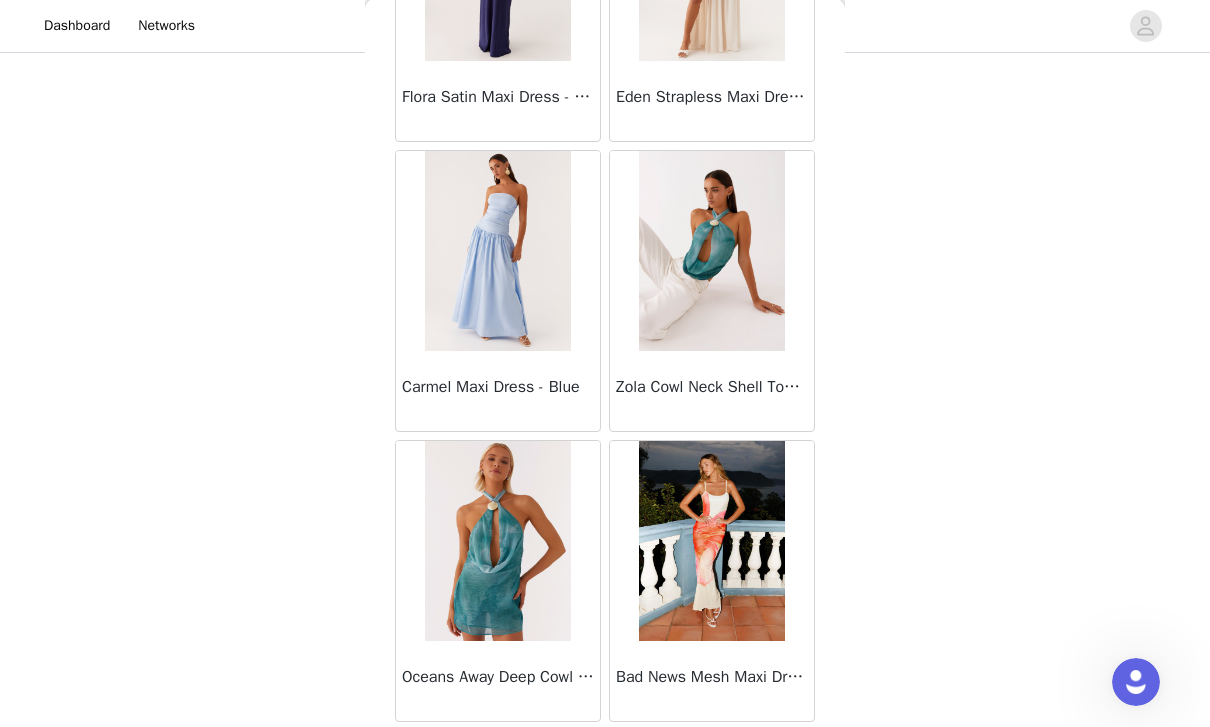 click on "Load More" at bounding box center (605, 757) 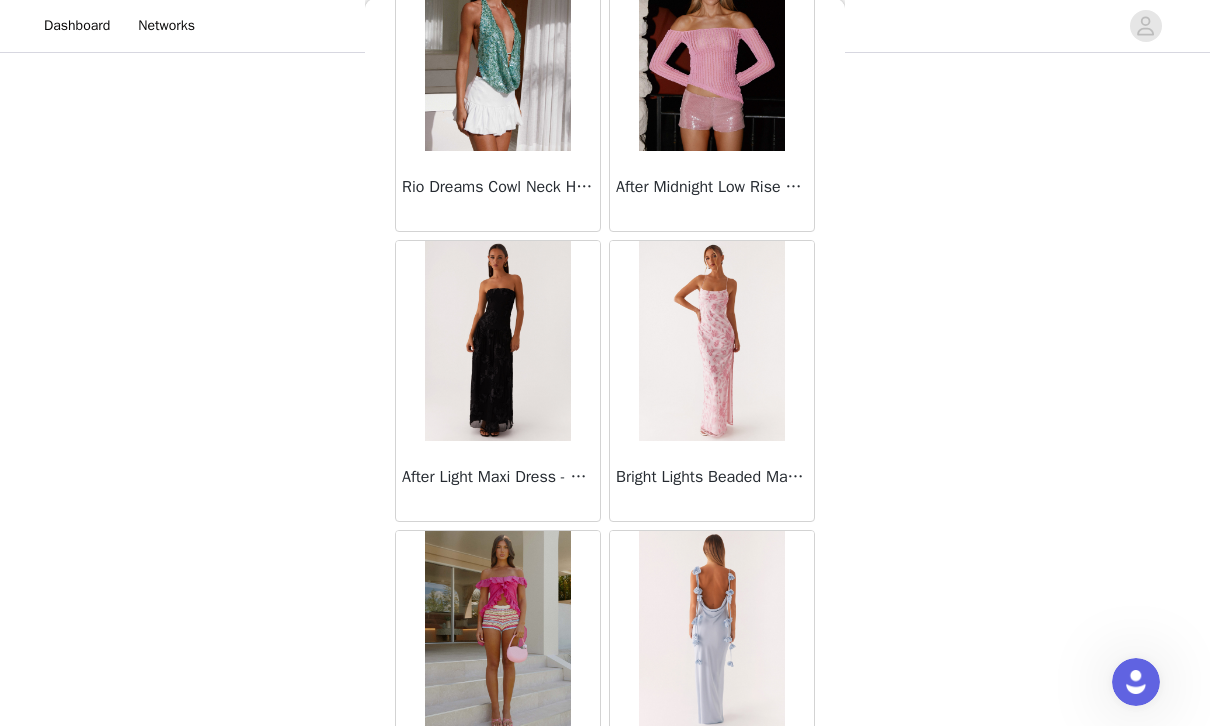 scroll, scrollTop: 63952, scrollLeft: 0, axis: vertical 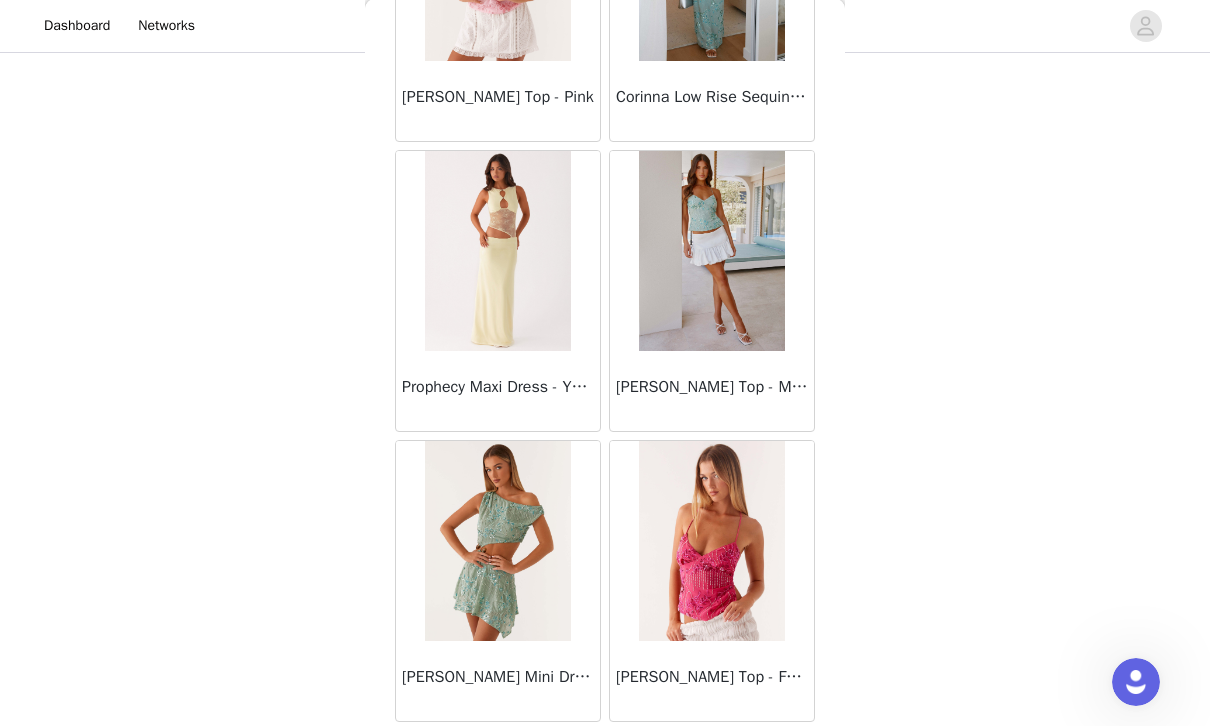 click on "Load More" at bounding box center (605, 757) 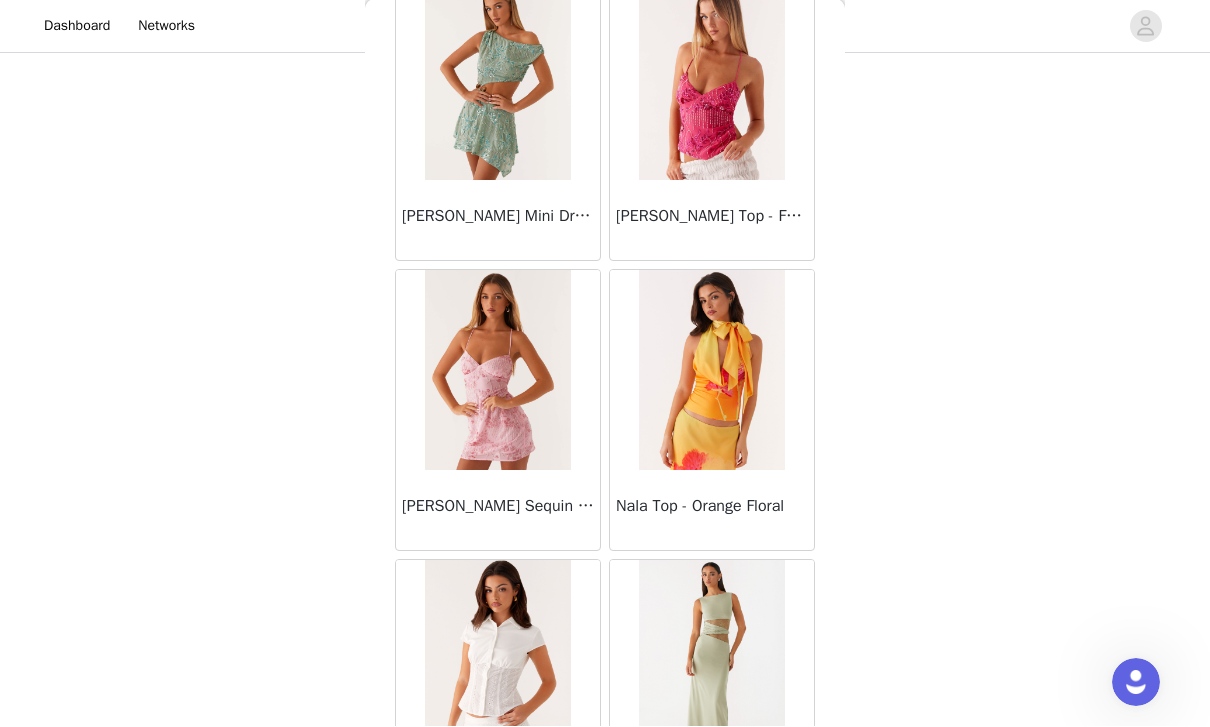 scroll, scrollTop: 66530, scrollLeft: 0, axis: vertical 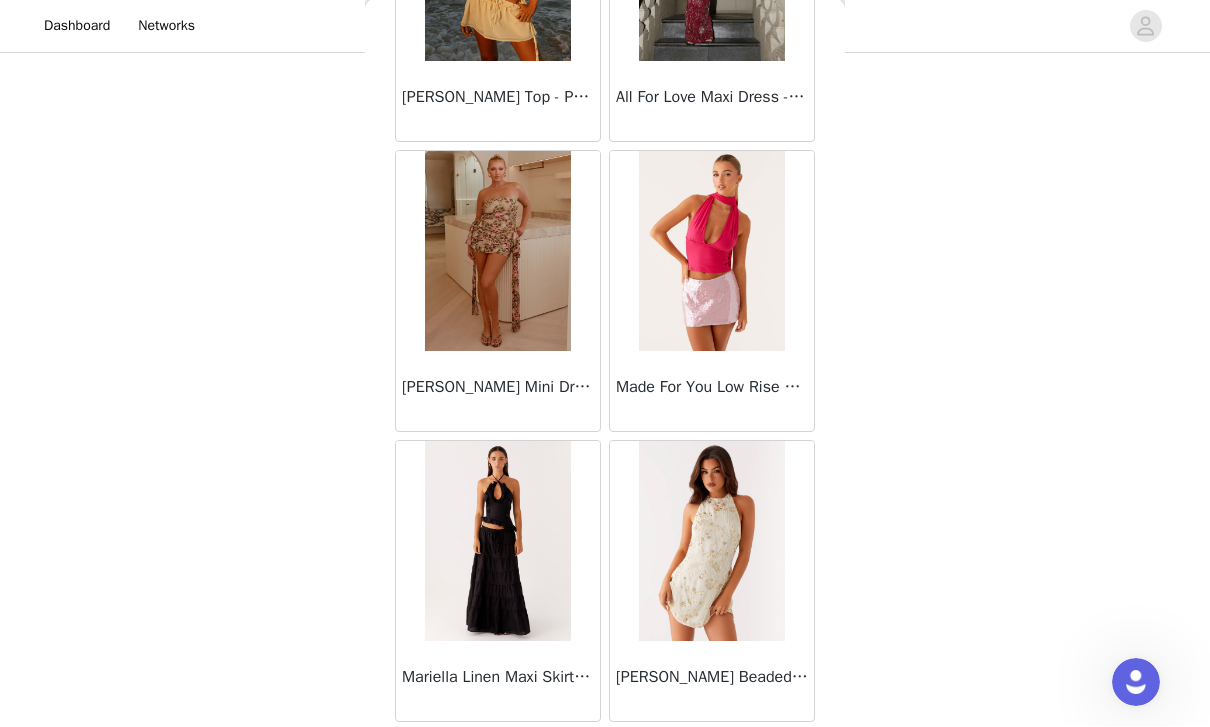 click on "Load More" at bounding box center [605, 757] 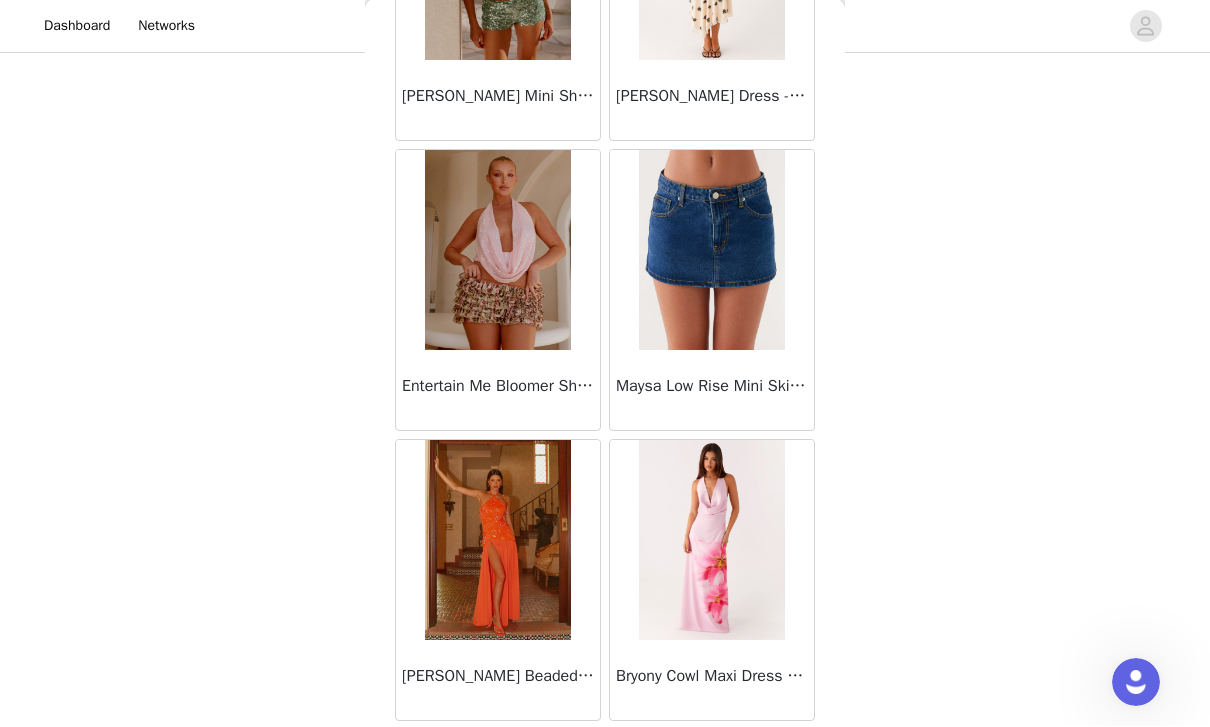 click on "Load More" at bounding box center (605, 756) 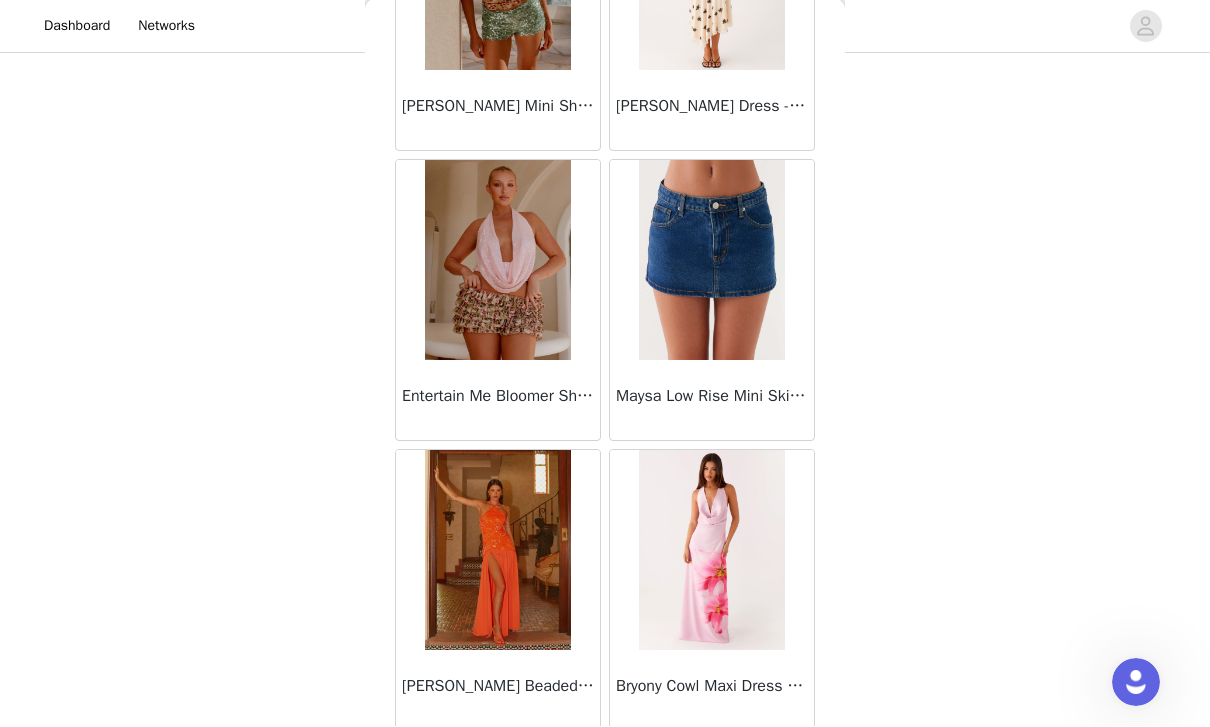 scroll, scrollTop: 71860, scrollLeft: 0, axis: vertical 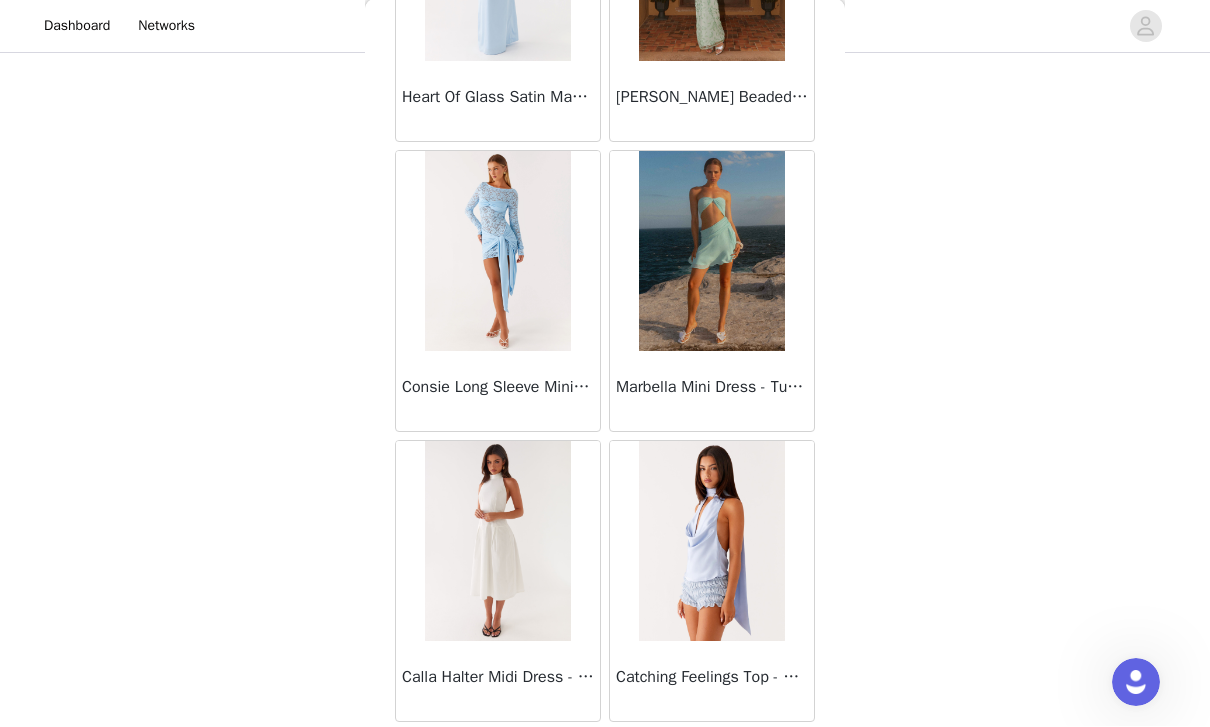 click on "Load More" at bounding box center [605, 757] 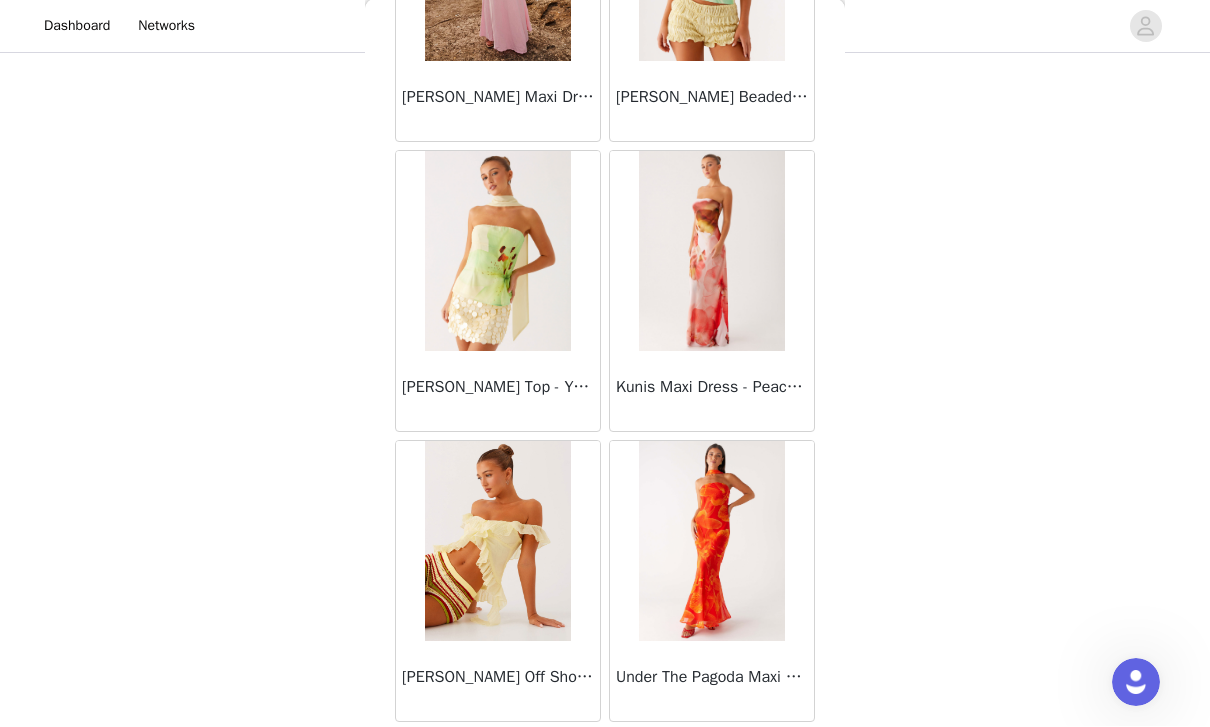 click on "Load More" at bounding box center (605, 757) 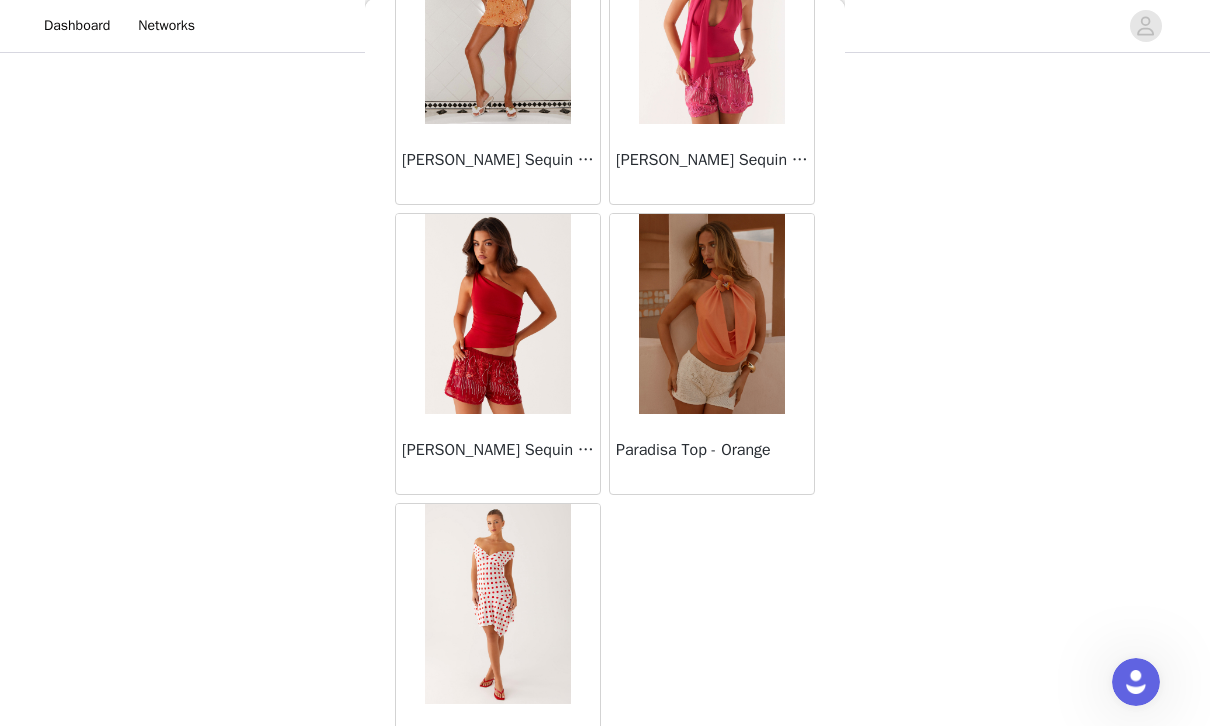 scroll, scrollTop: 80505, scrollLeft: 0, axis: vertical 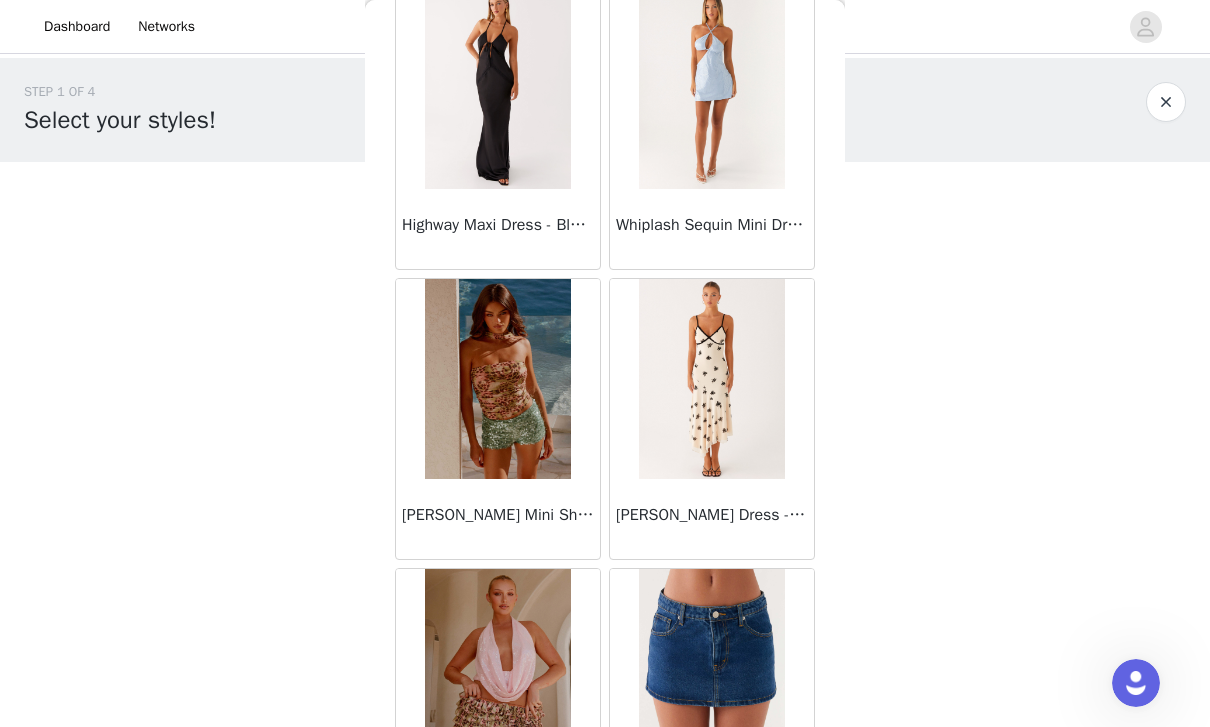 click at bounding box center (711, 379) 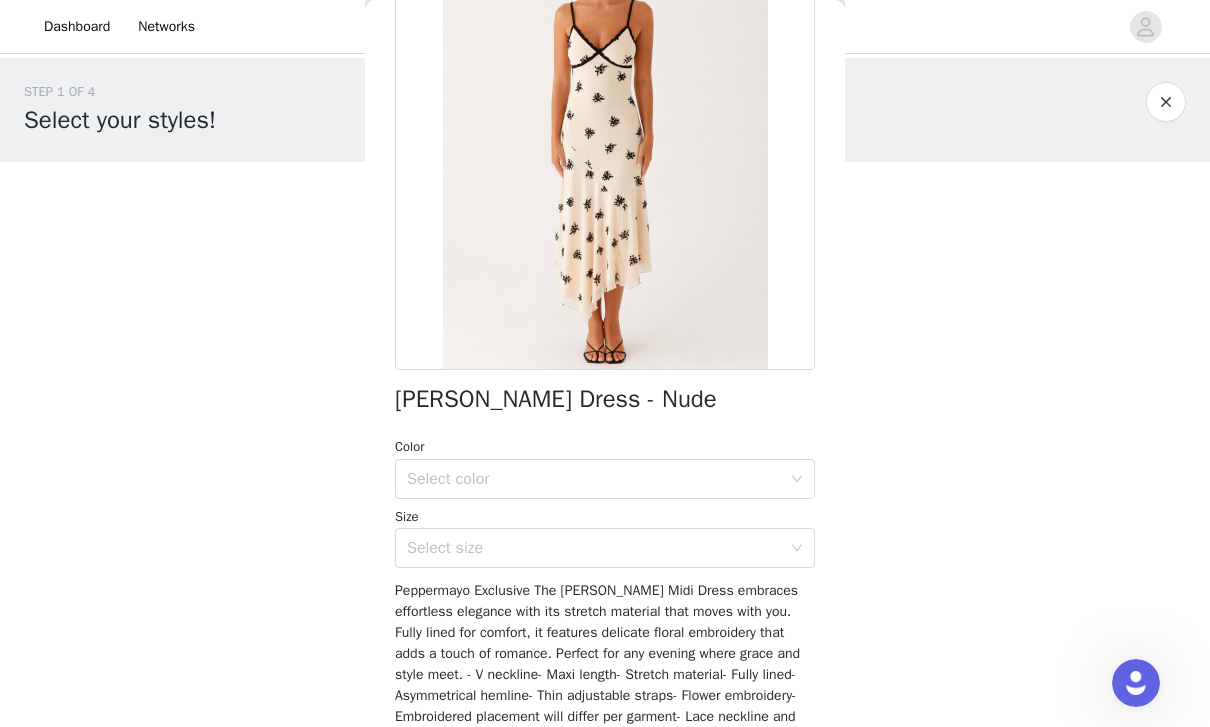 scroll, scrollTop: 197, scrollLeft: 0, axis: vertical 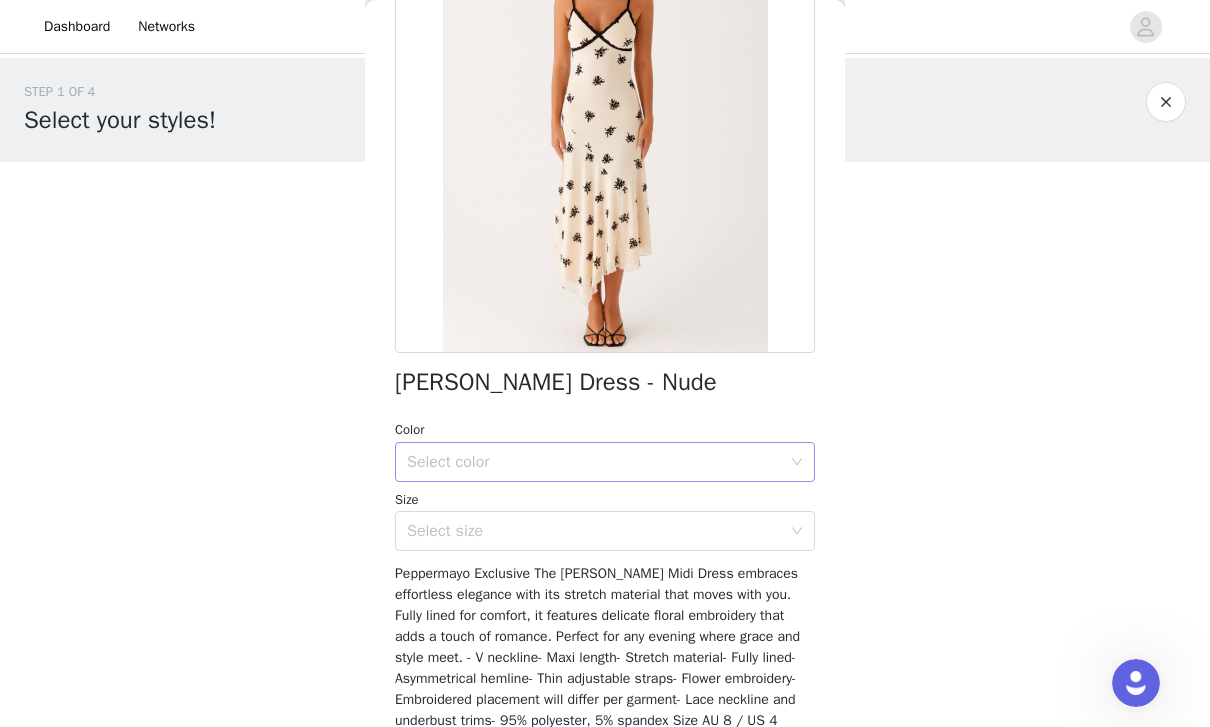 click on "Select color" at bounding box center [594, 462] 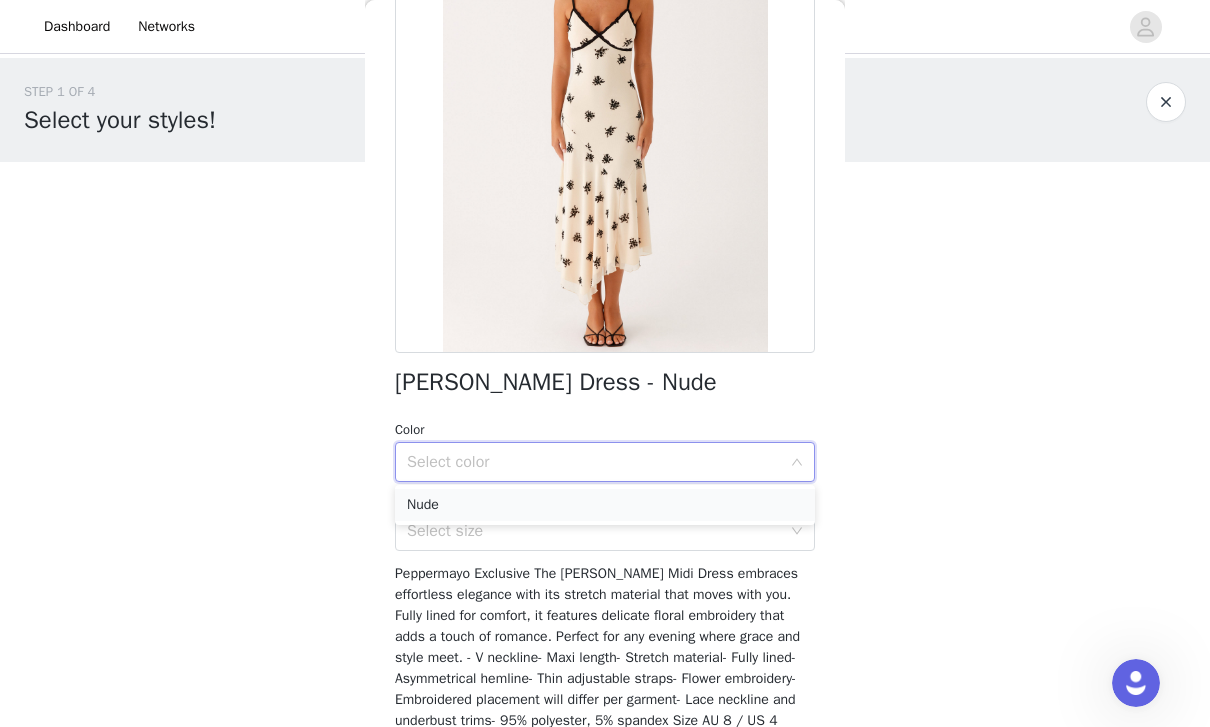 click on "Nude" at bounding box center [605, 505] 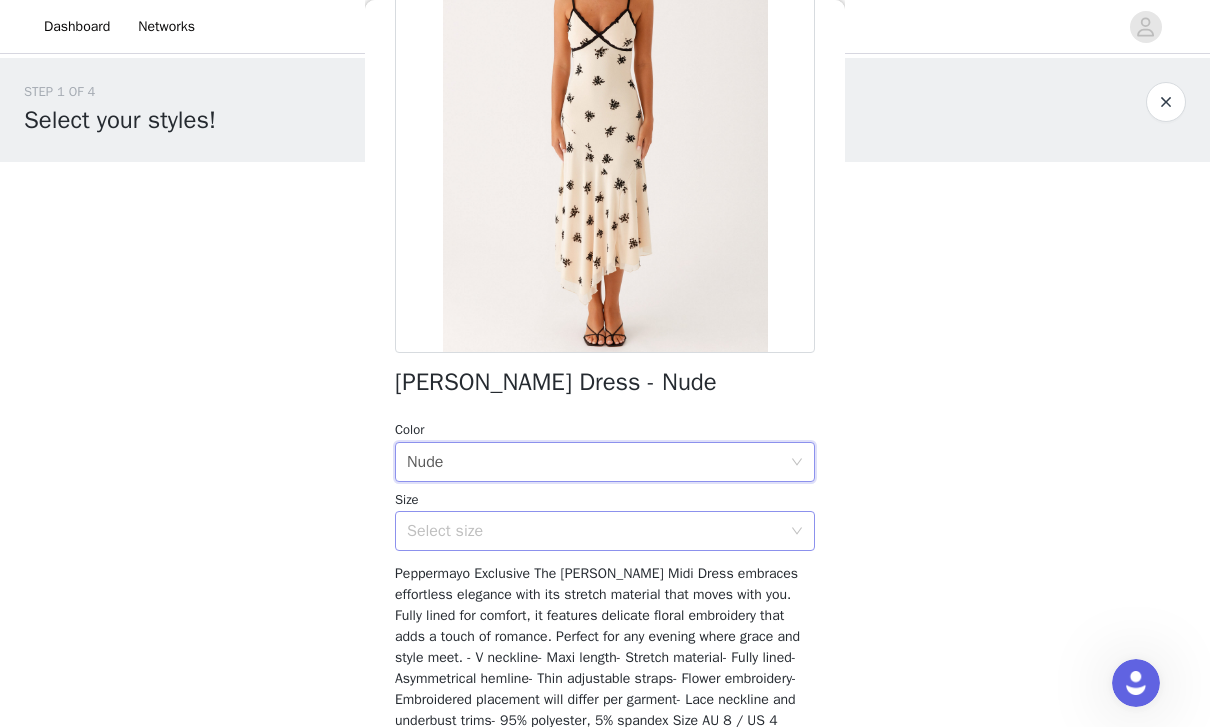 click on "Select size" at bounding box center [594, 531] 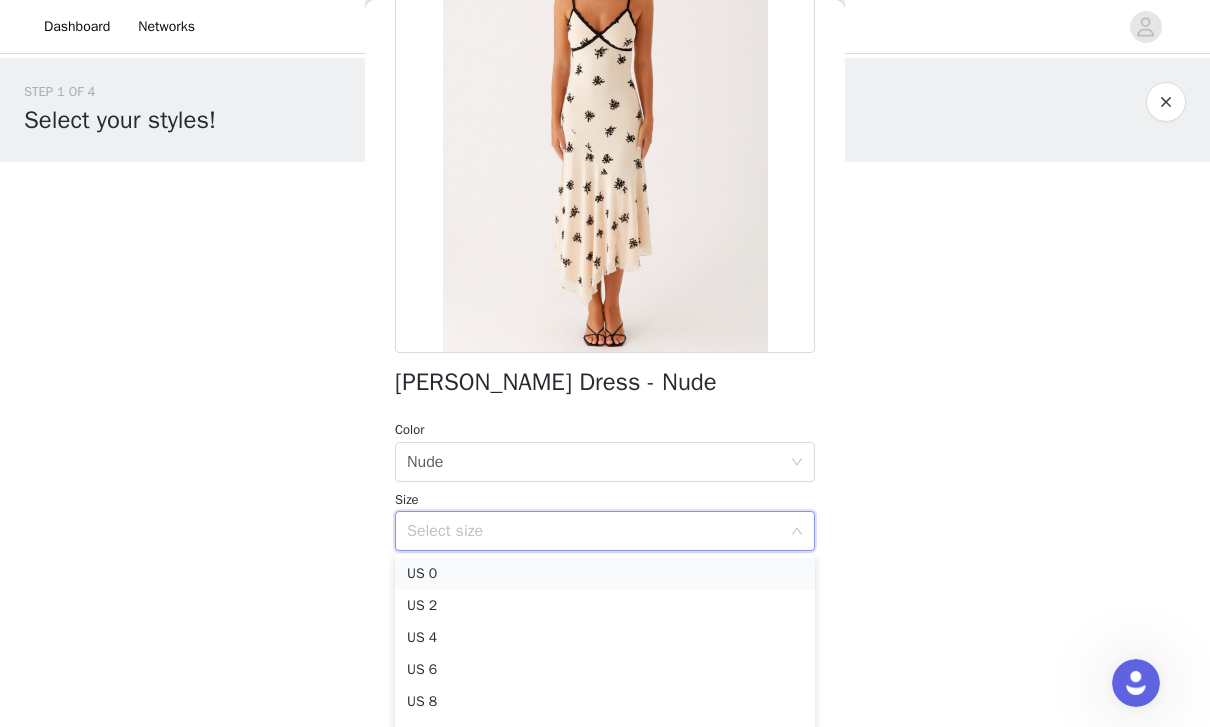 click on "US 0" at bounding box center (605, 574) 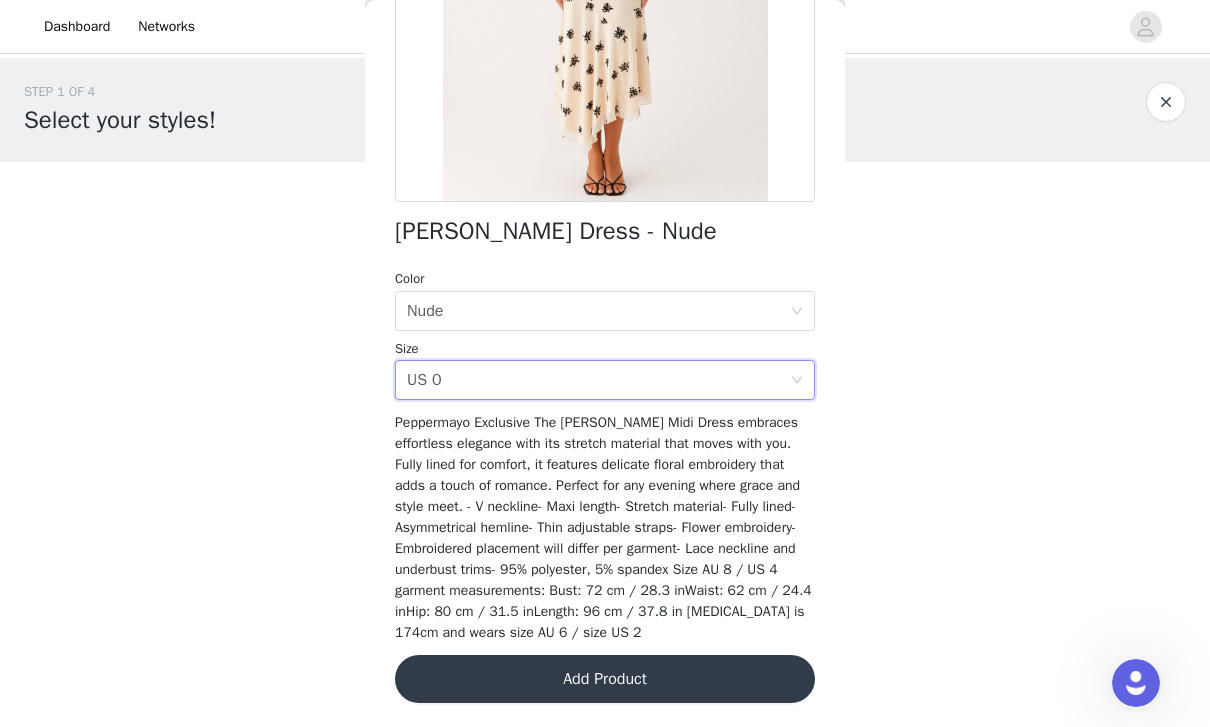 scroll, scrollTop: 347, scrollLeft: 0, axis: vertical 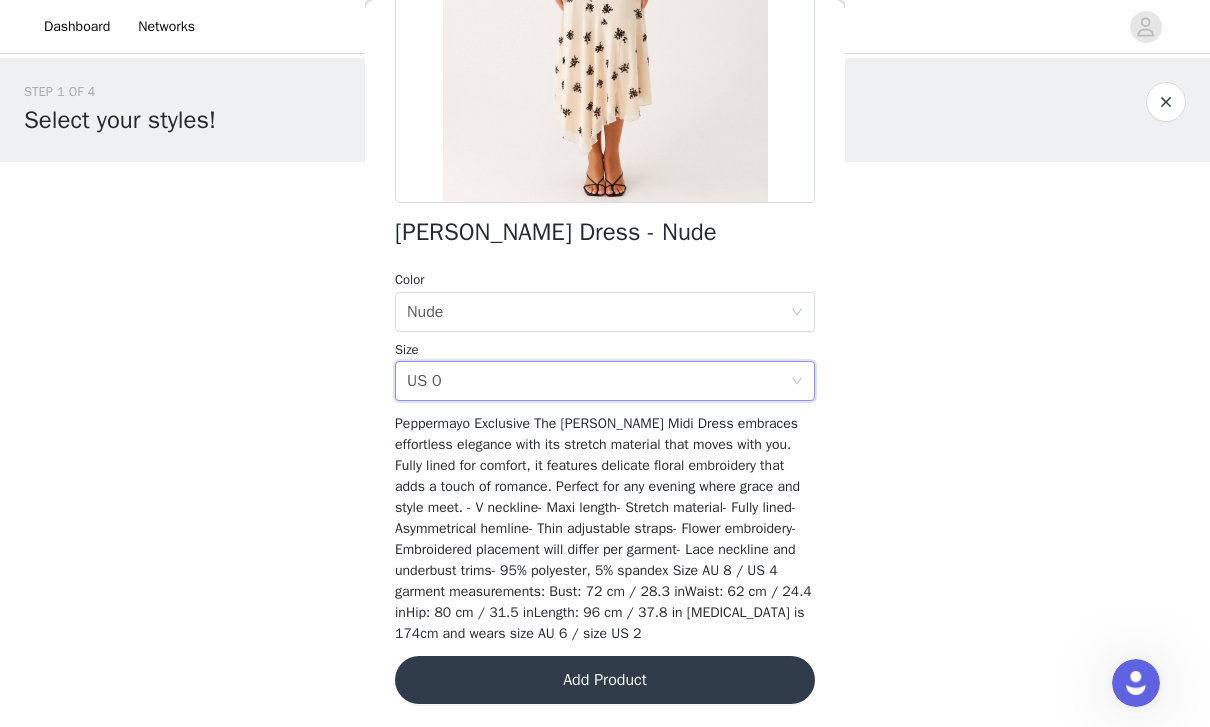 click on "Add Product" at bounding box center [605, 680] 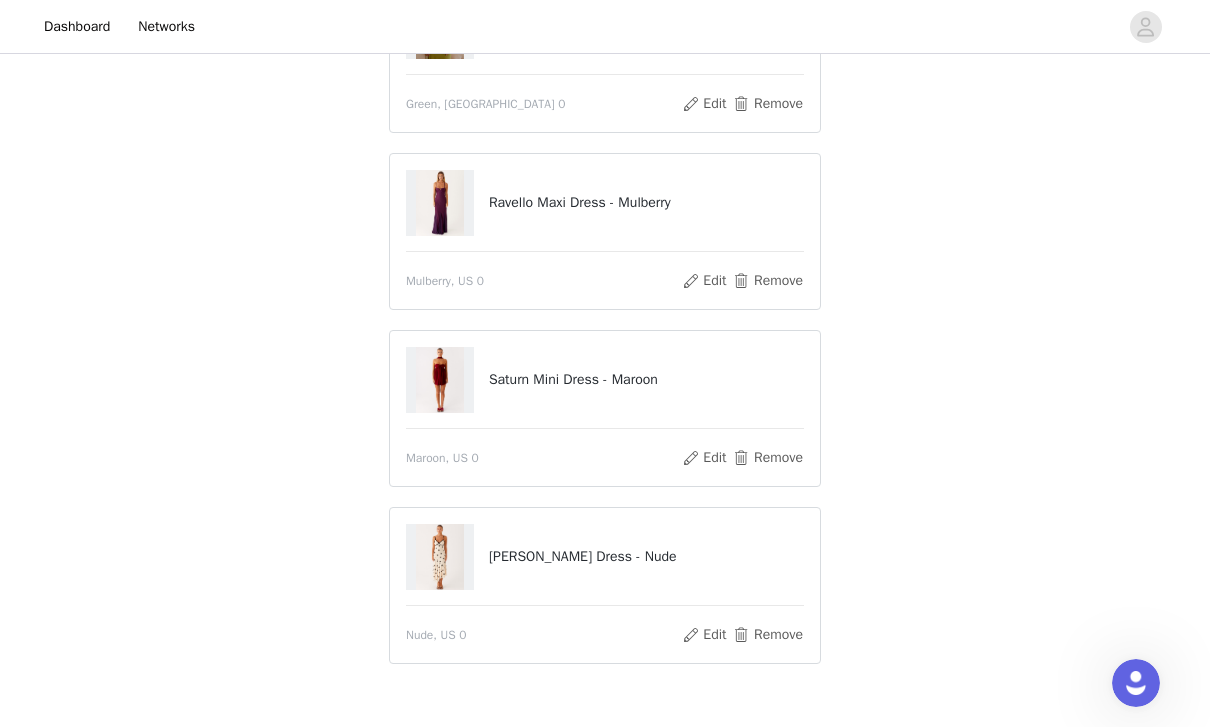 scroll, scrollTop: 306, scrollLeft: 0, axis: vertical 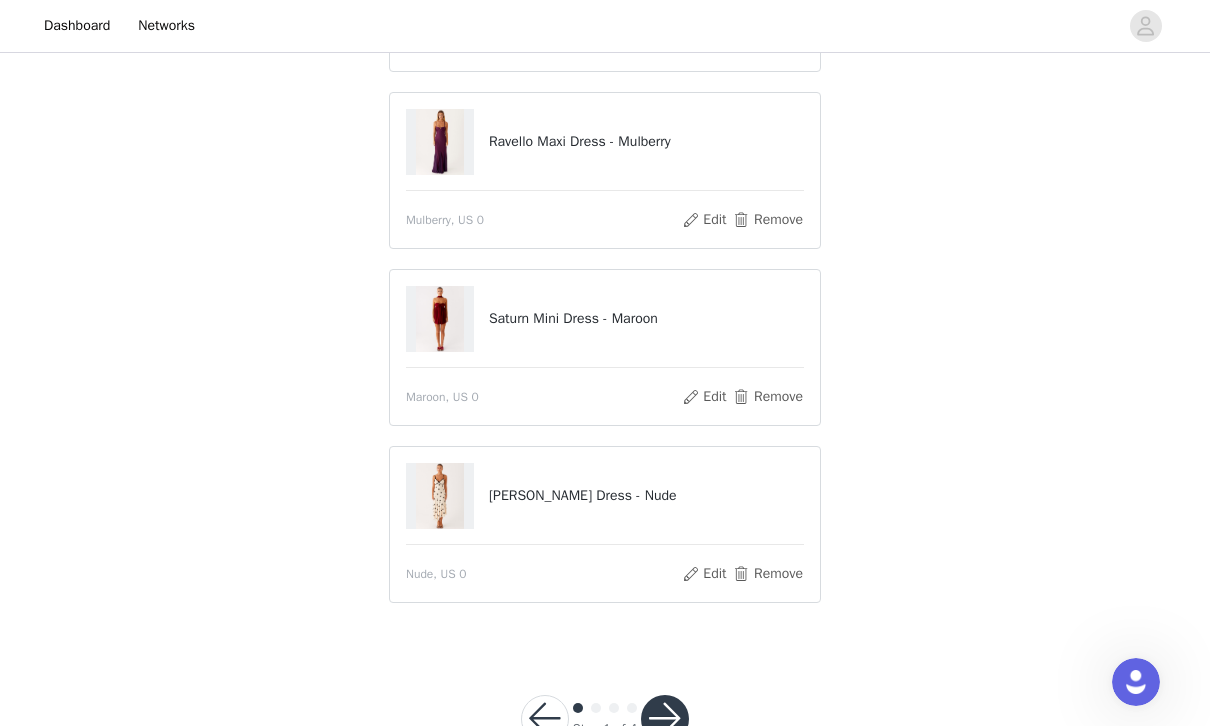 click at bounding box center (665, 720) 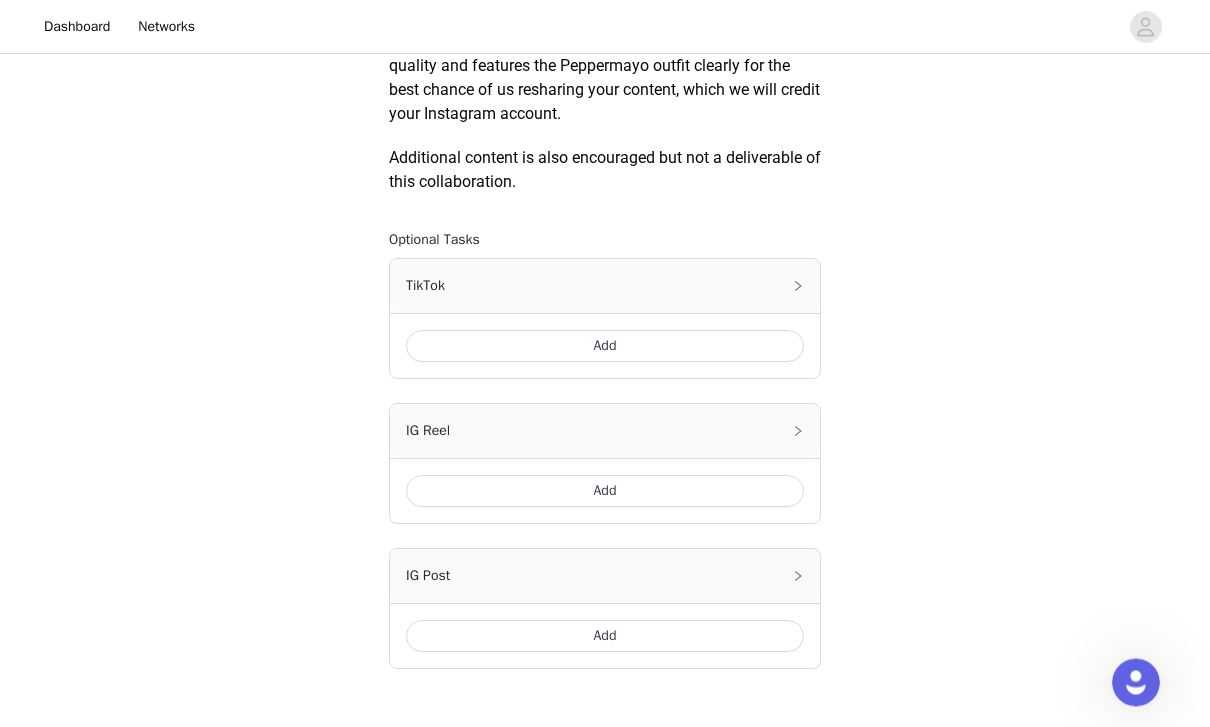 scroll, scrollTop: 987, scrollLeft: 0, axis: vertical 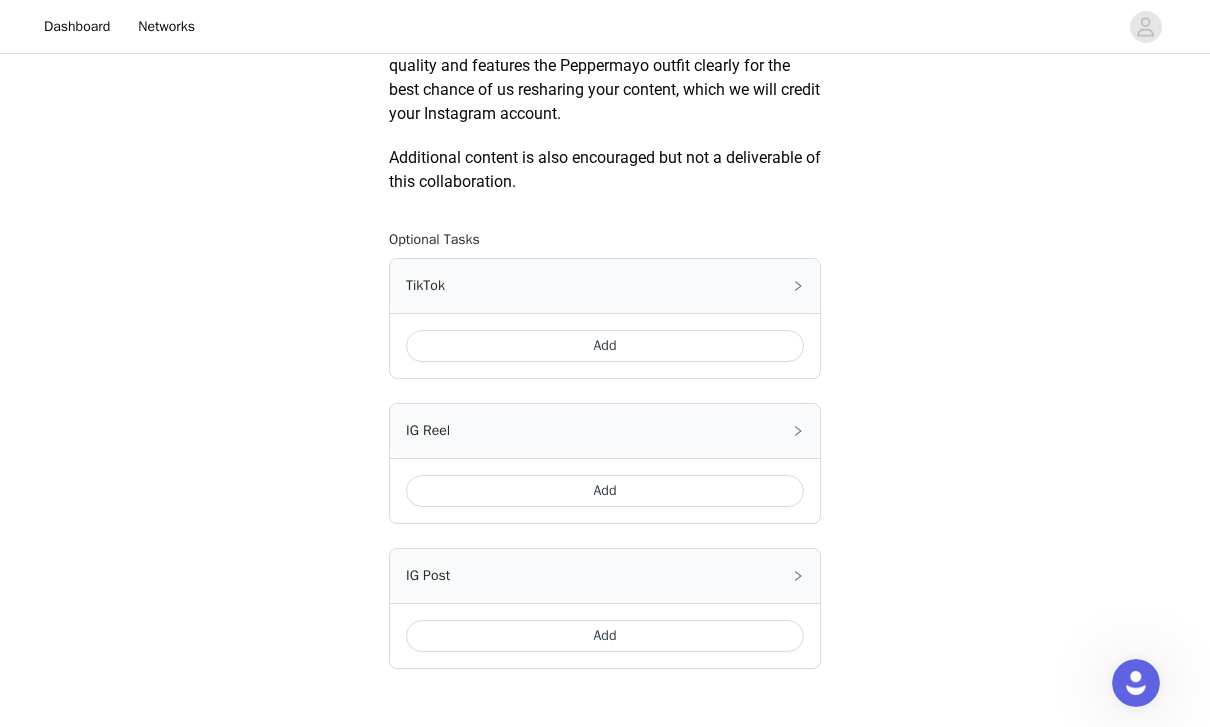 click on "Add" at bounding box center [605, 346] 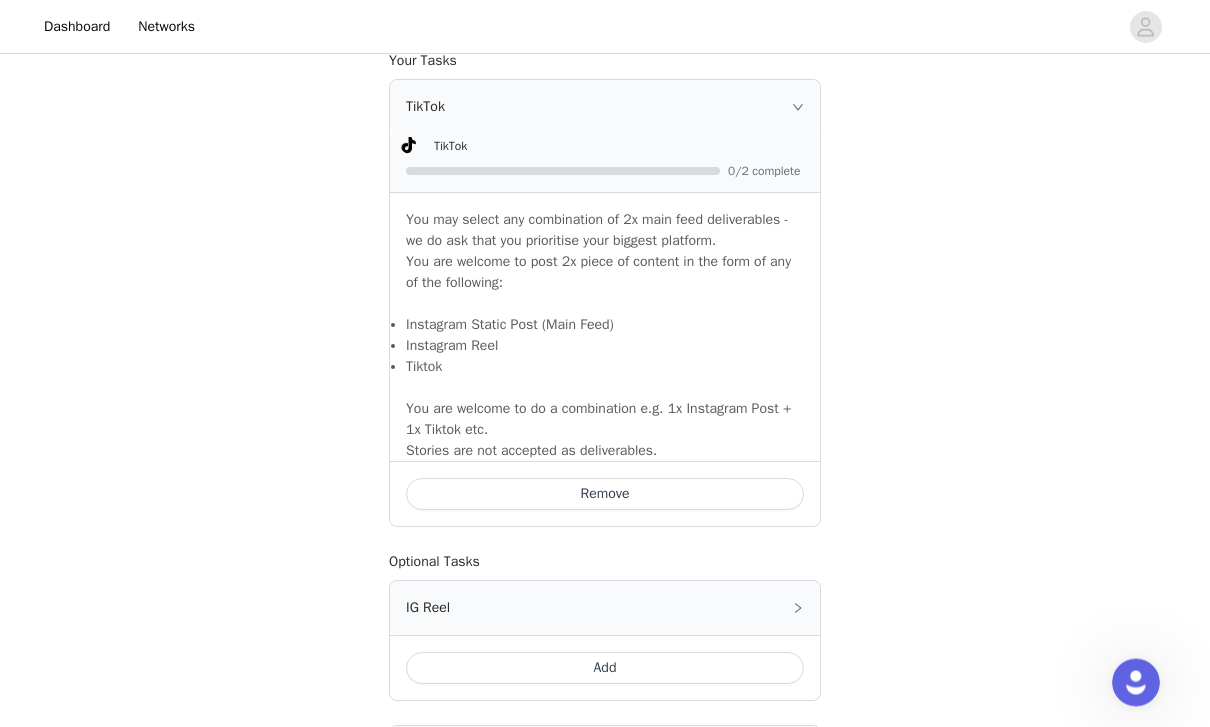 scroll, scrollTop: 1409, scrollLeft: 0, axis: vertical 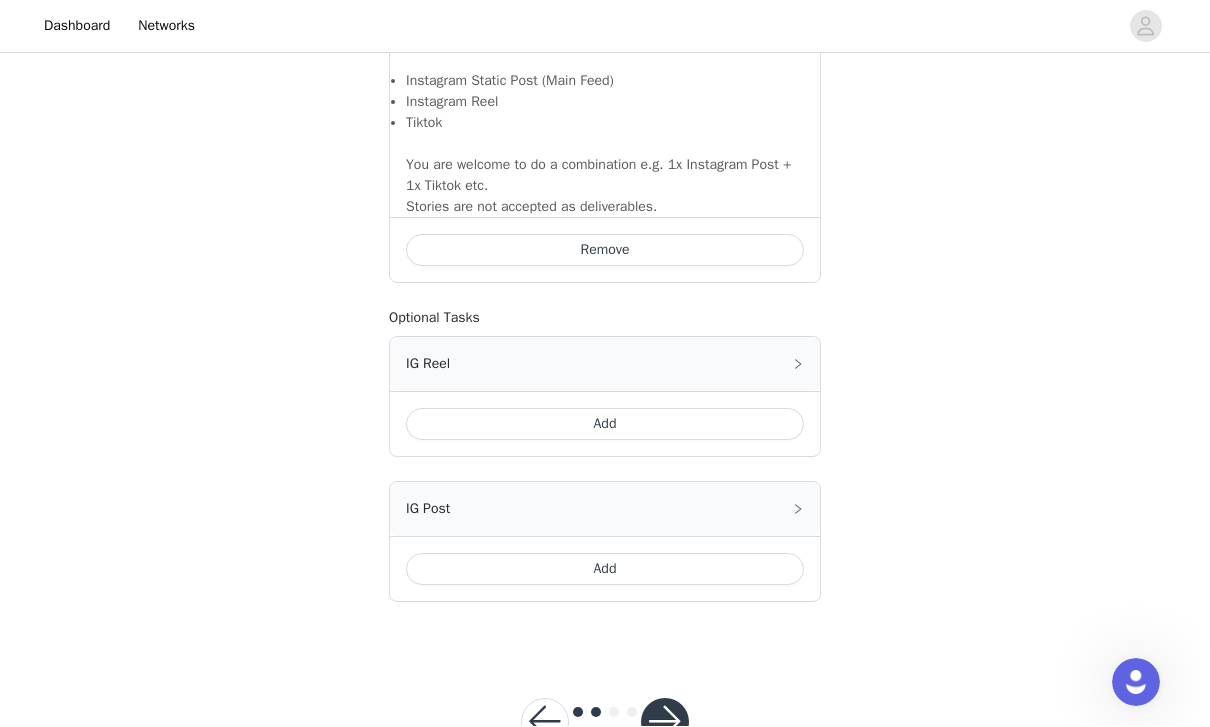 click at bounding box center [665, 723] 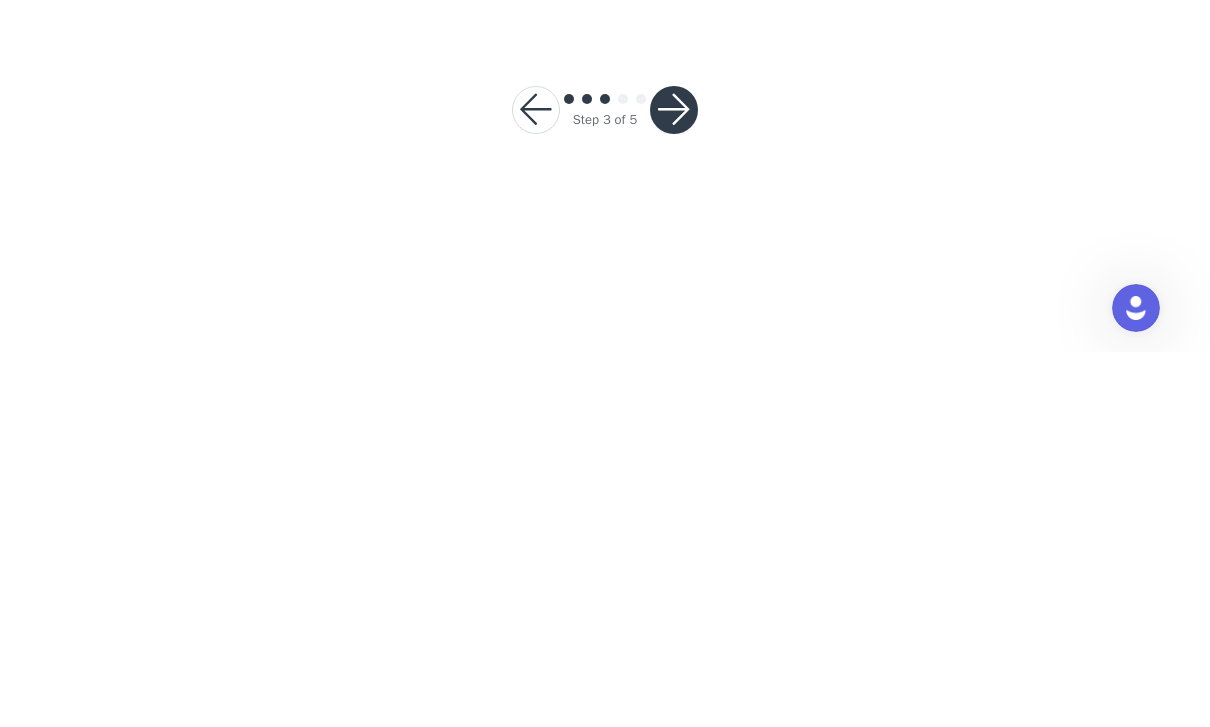 scroll, scrollTop: 0, scrollLeft: 0, axis: both 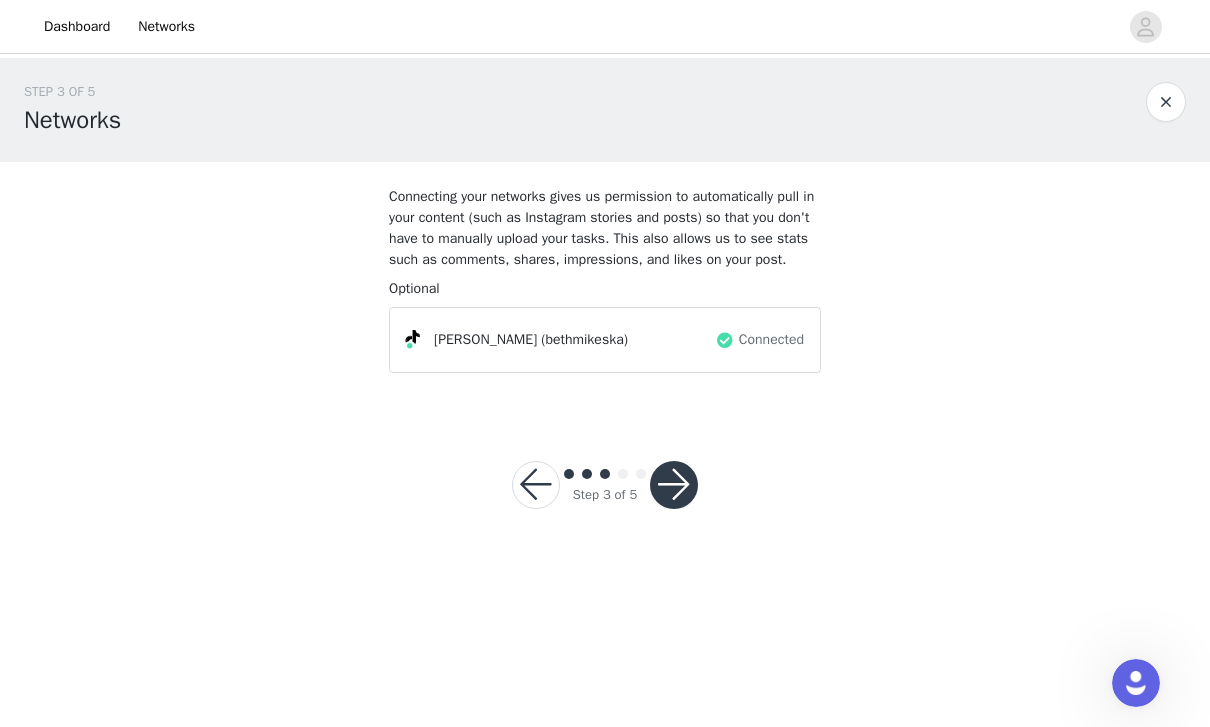 click at bounding box center [674, 485] 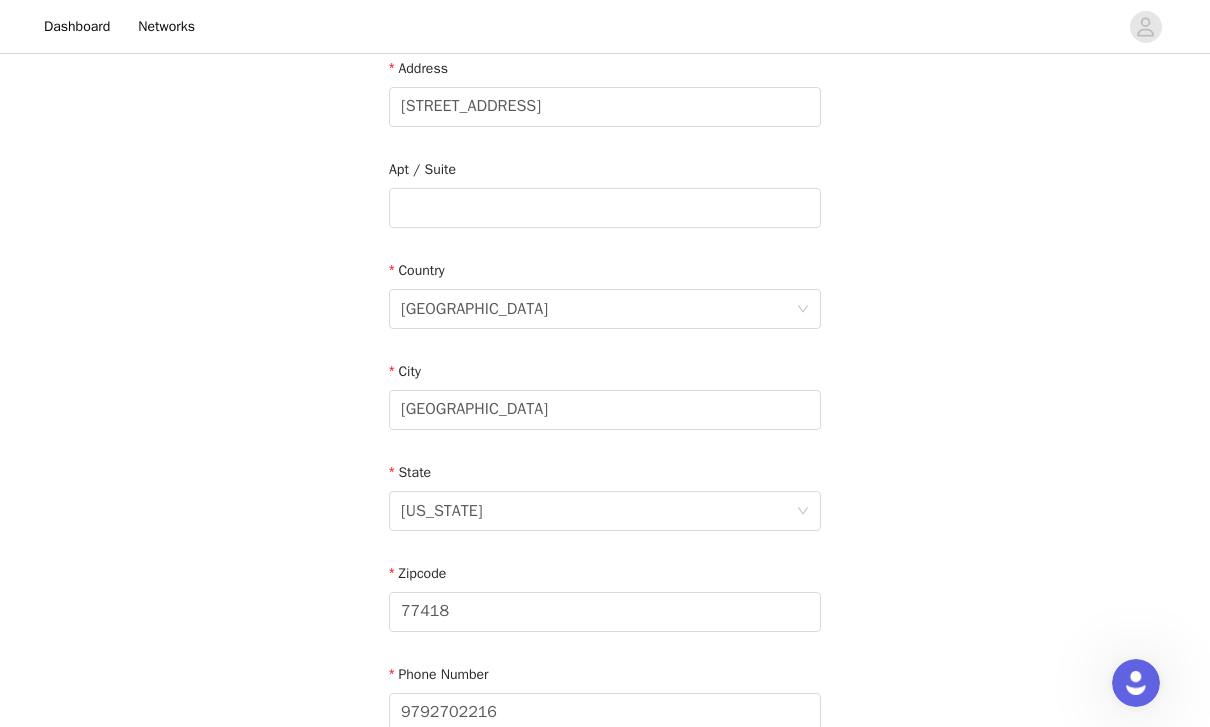 scroll, scrollTop: 572, scrollLeft: 0, axis: vertical 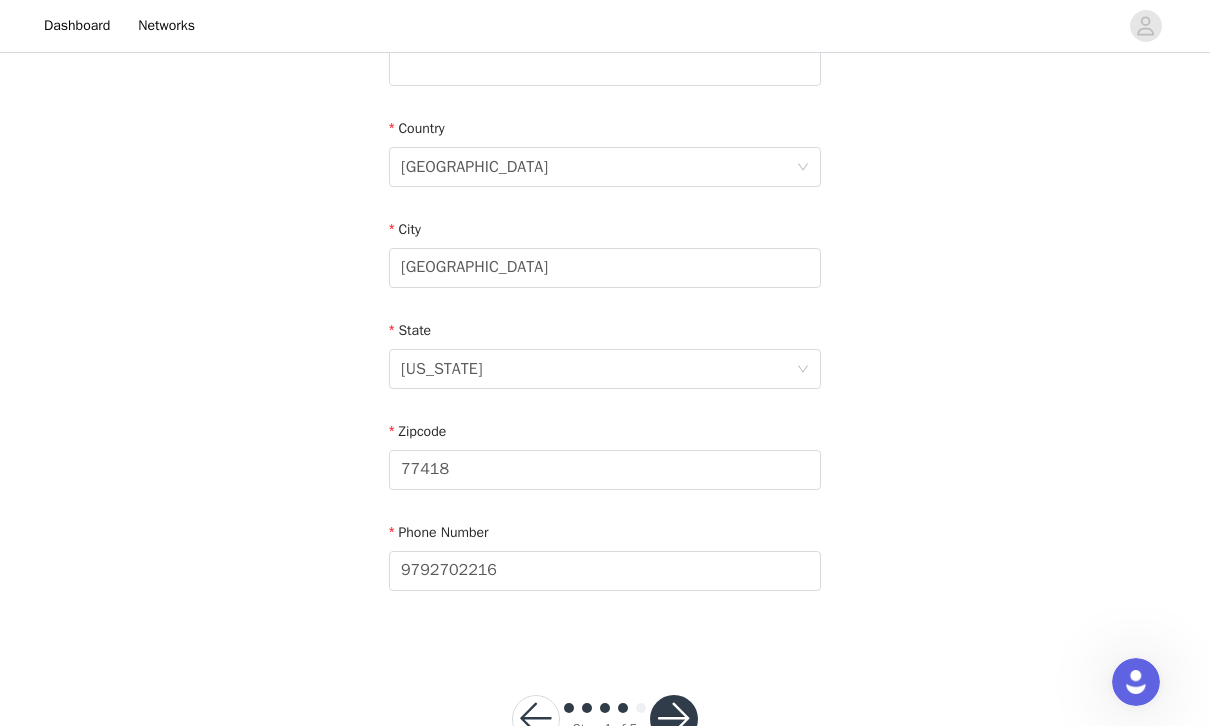 click at bounding box center [674, 720] 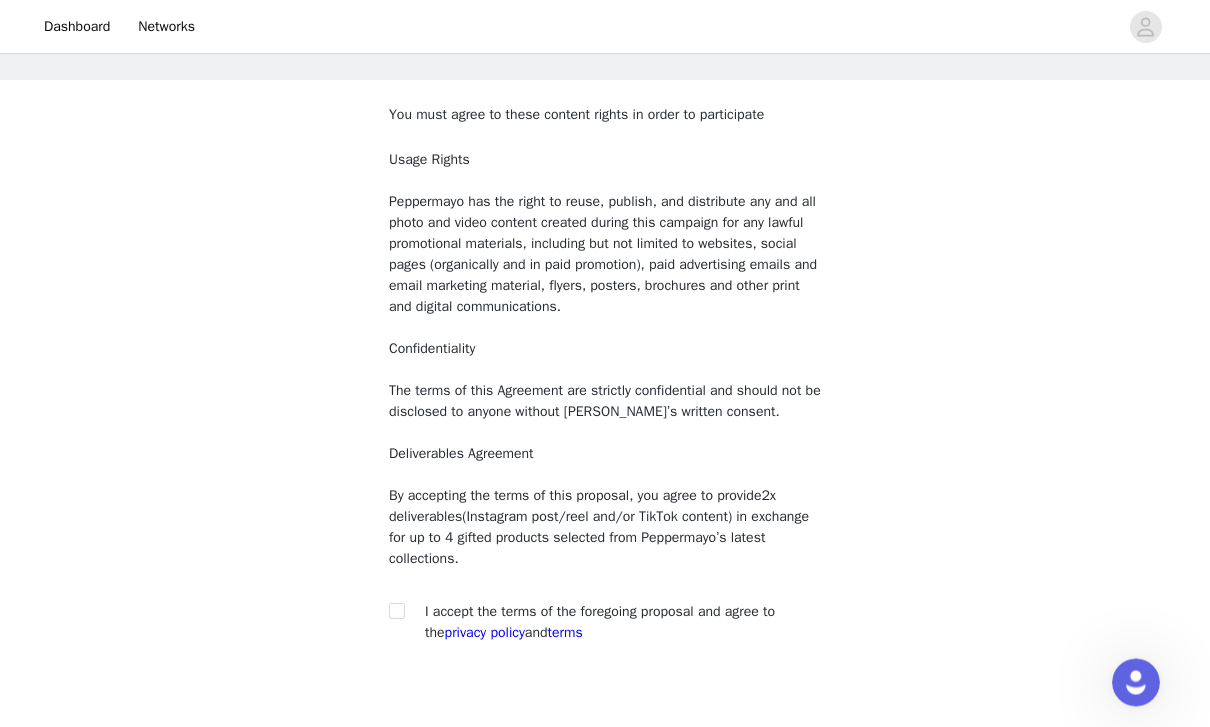 scroll, scrollTop: 133, scrollLeft: 0, axis: vertical 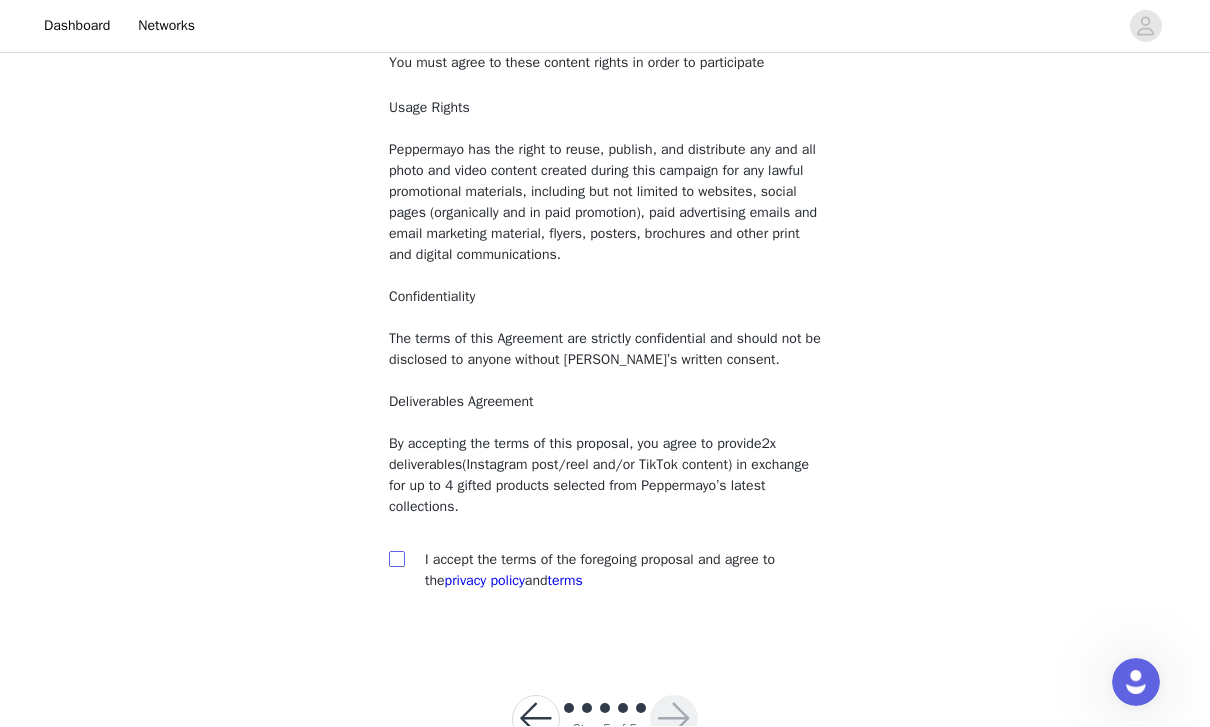 click at bounding box center (397, 560) 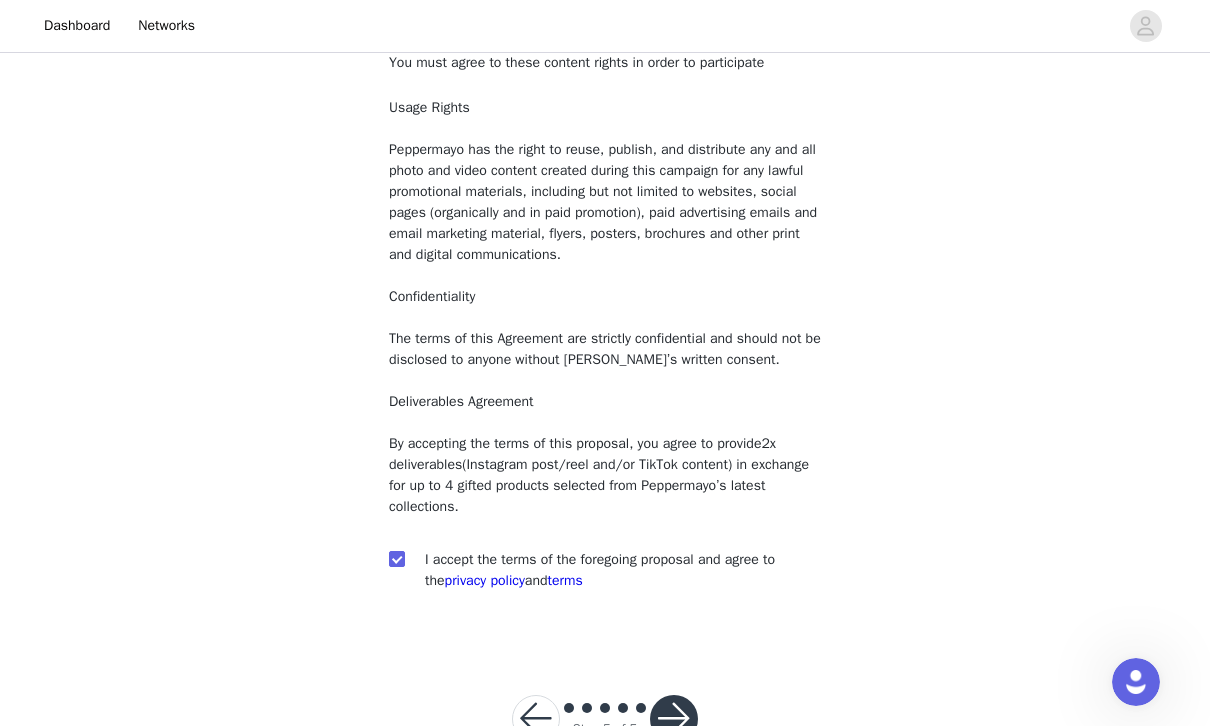 click at bounding box center (674, 720) 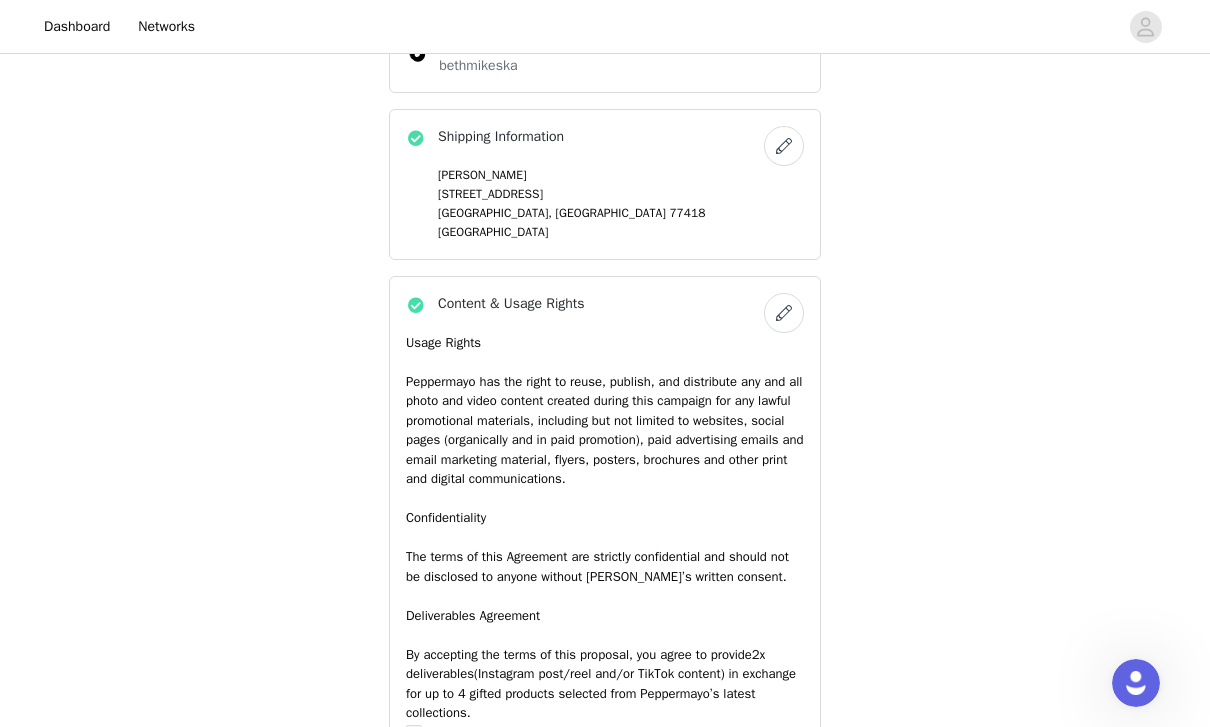 scroll, scrollTop: 1679, scrollLeft: 0, axis: vertical 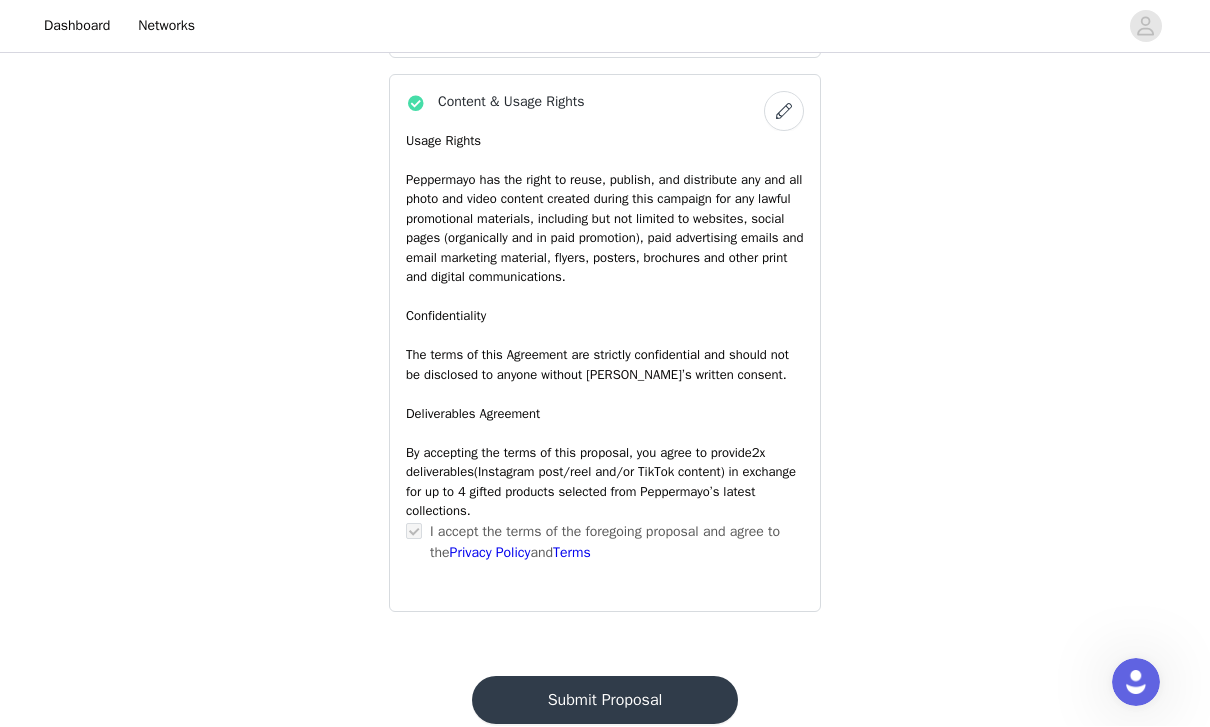 click on "Submit Proposal" at bounding box center [605, 701] 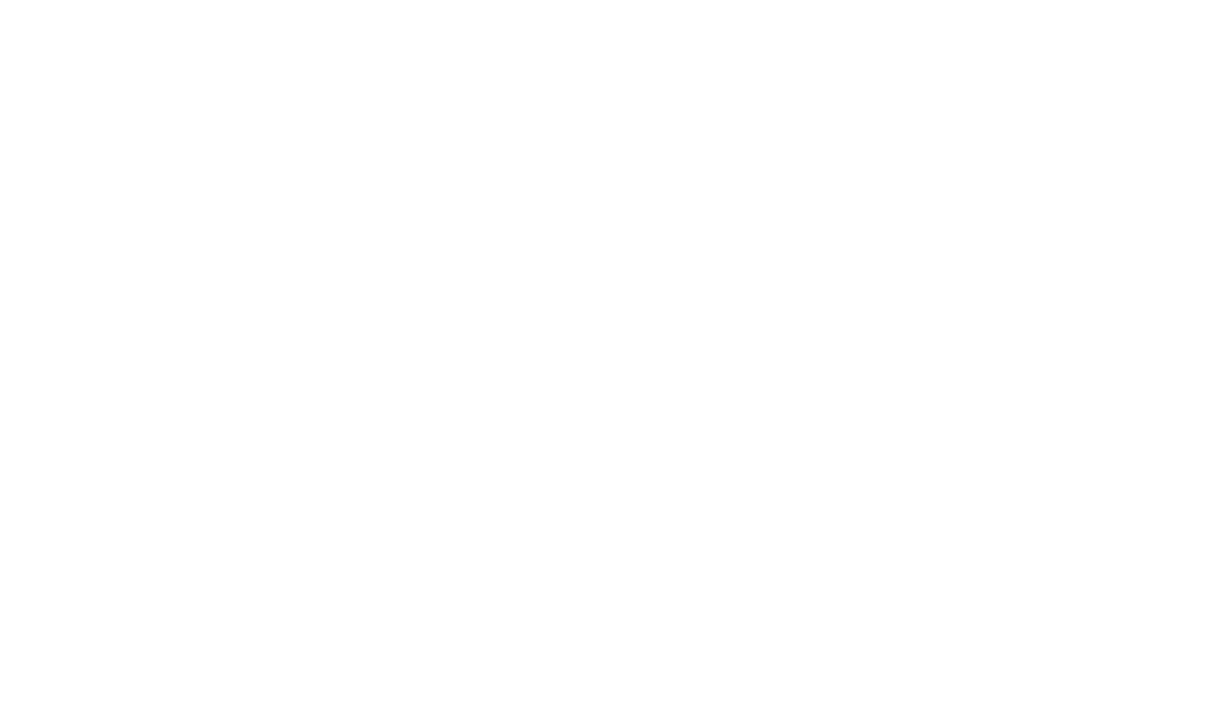 scroll, scrollTop: 0, scrollLeft: 0, axis: both 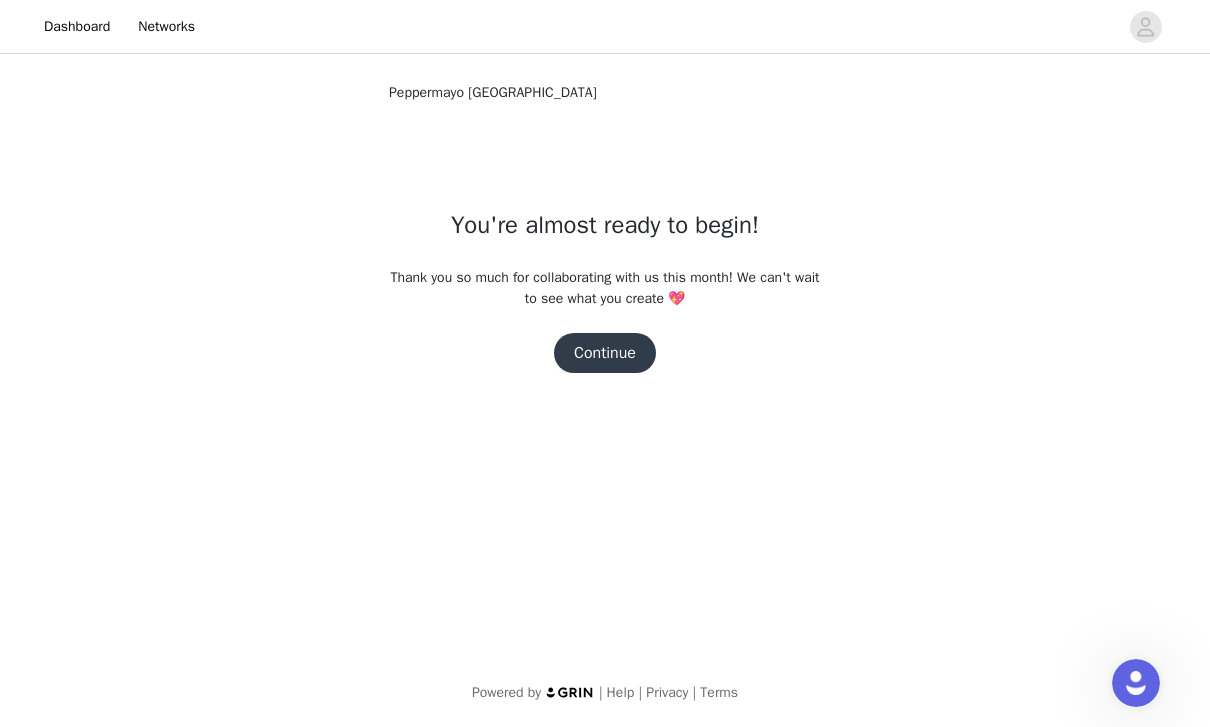 click on "Continue" at bounding box center (605, 353) 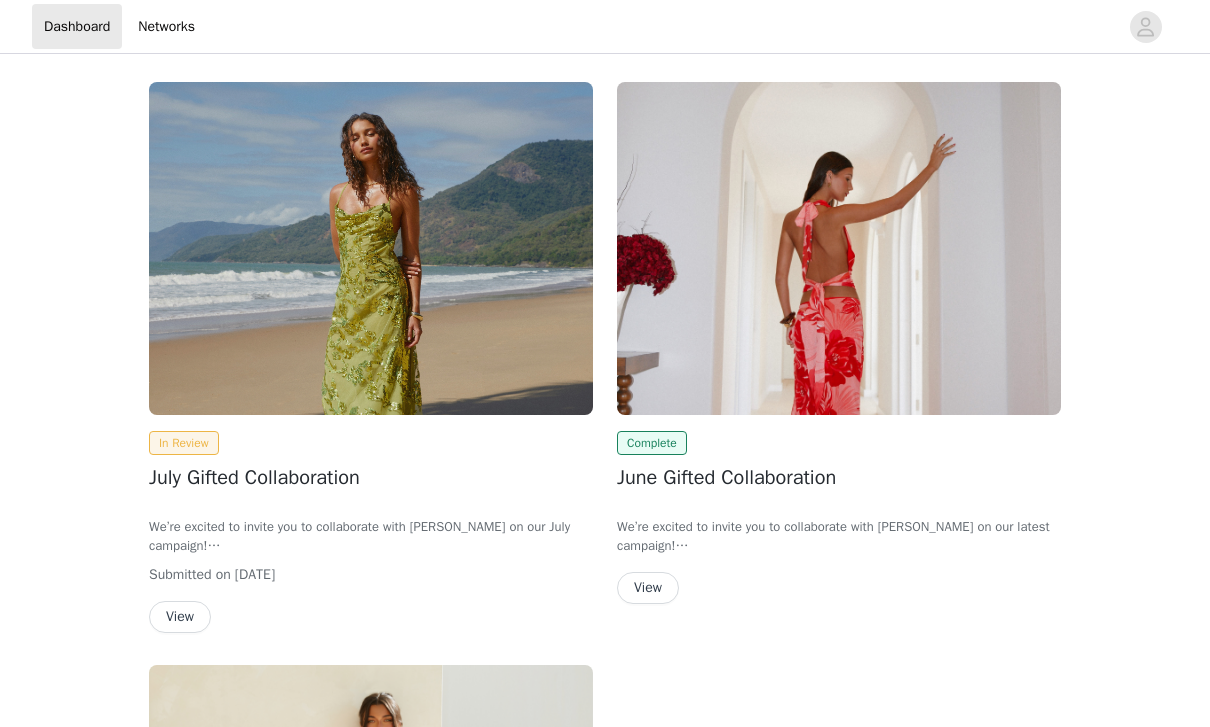 scroll, scrollTop: 0, scrollLeft: 0, axis: both 